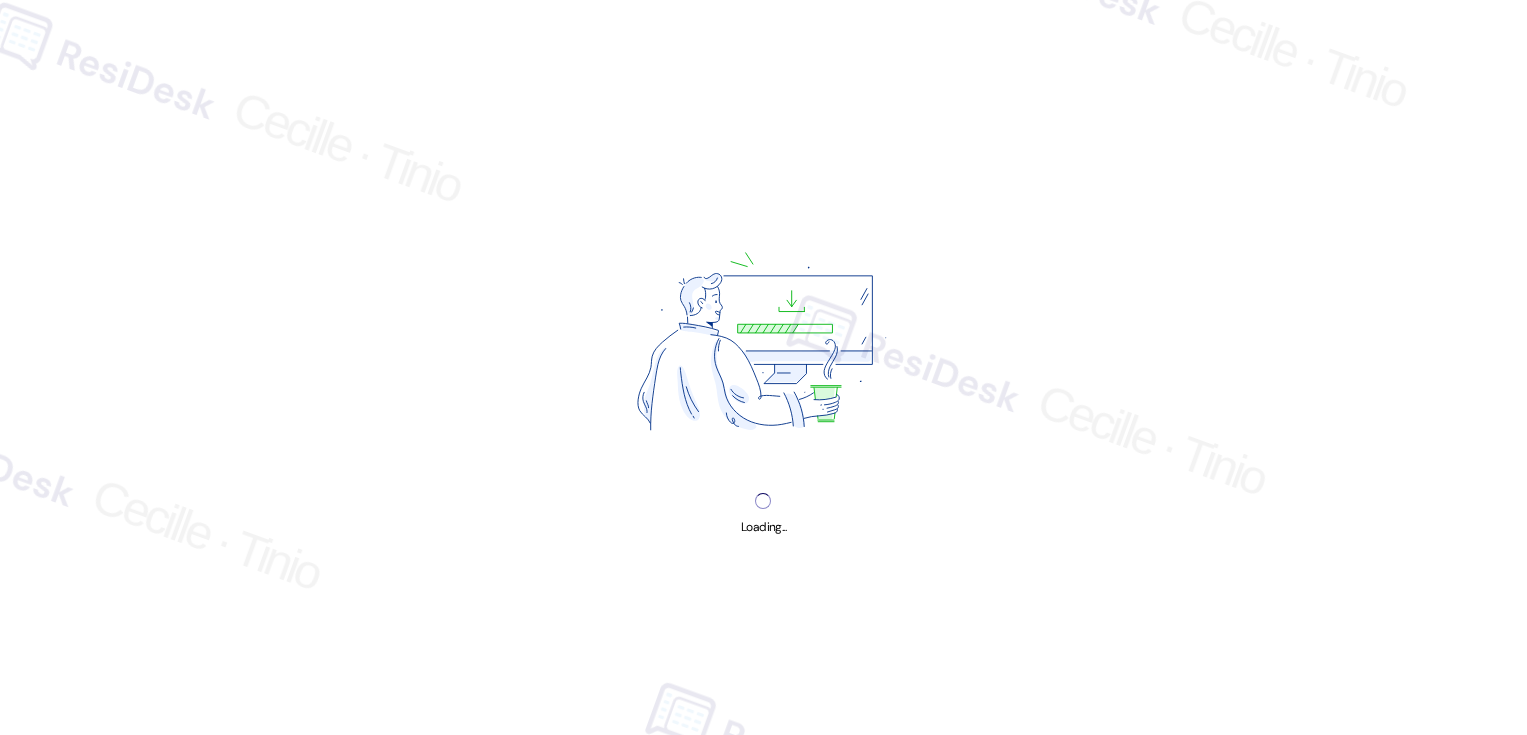 scroll, scrollTop: 0, scrollLeft: 0, axis: both 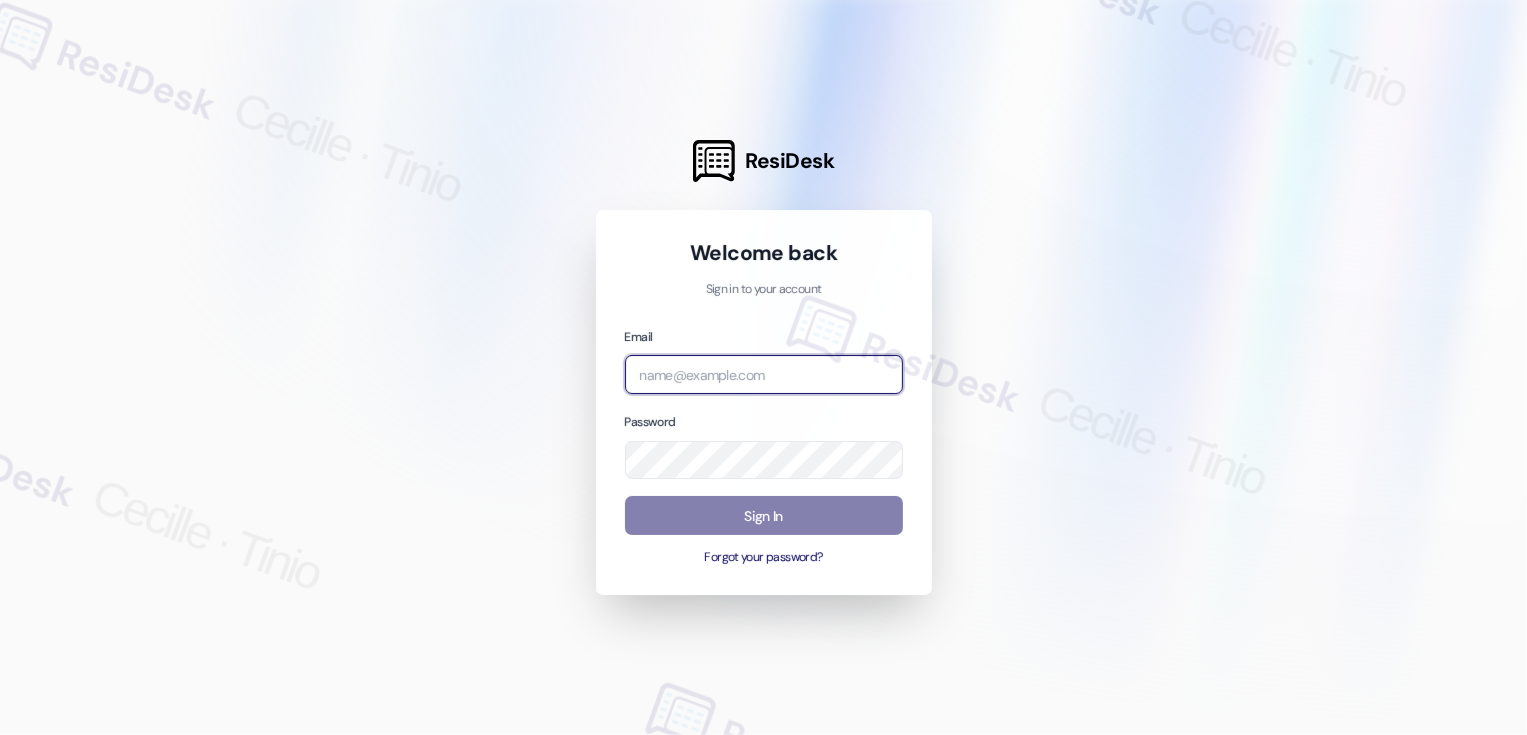 click at bounding box center (764, 374) 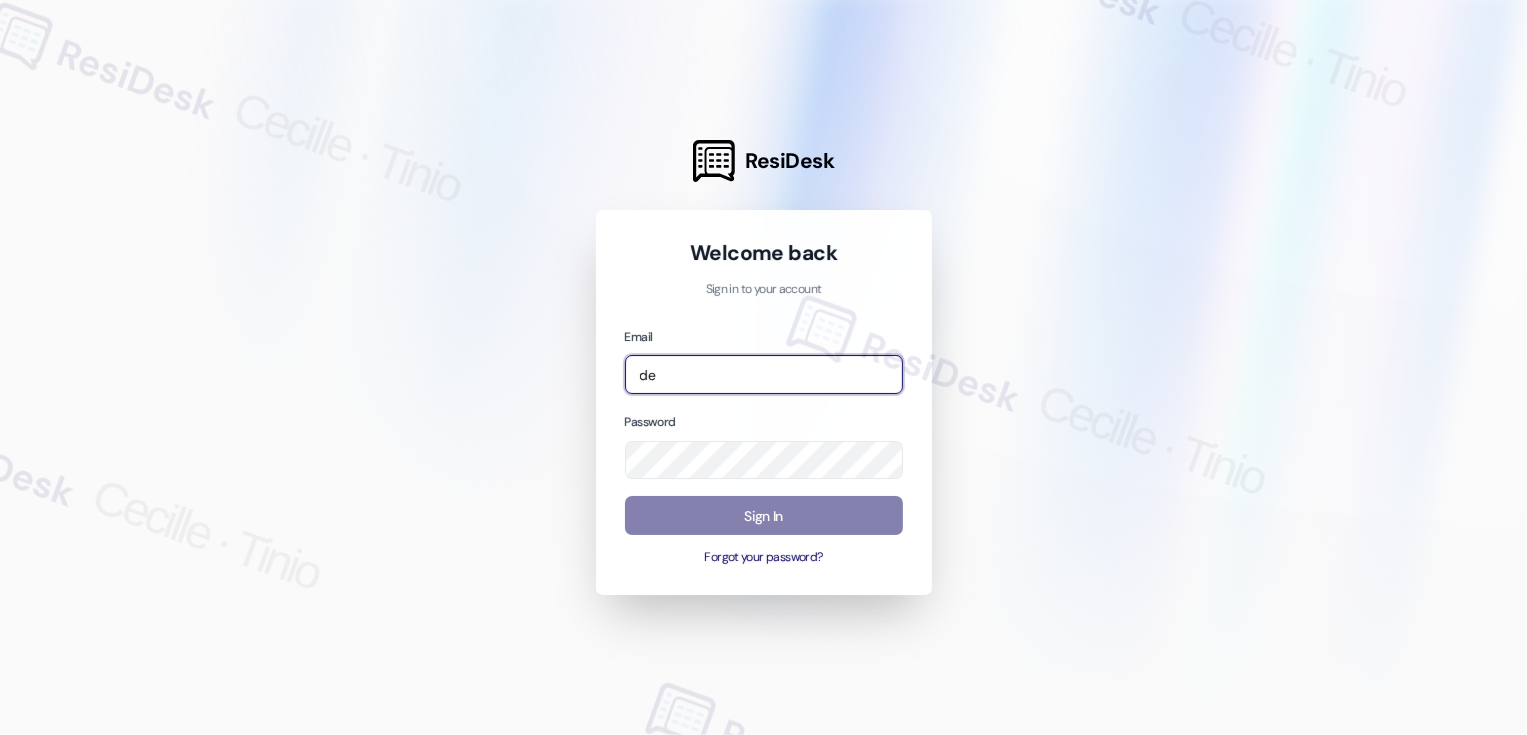 type on "d" 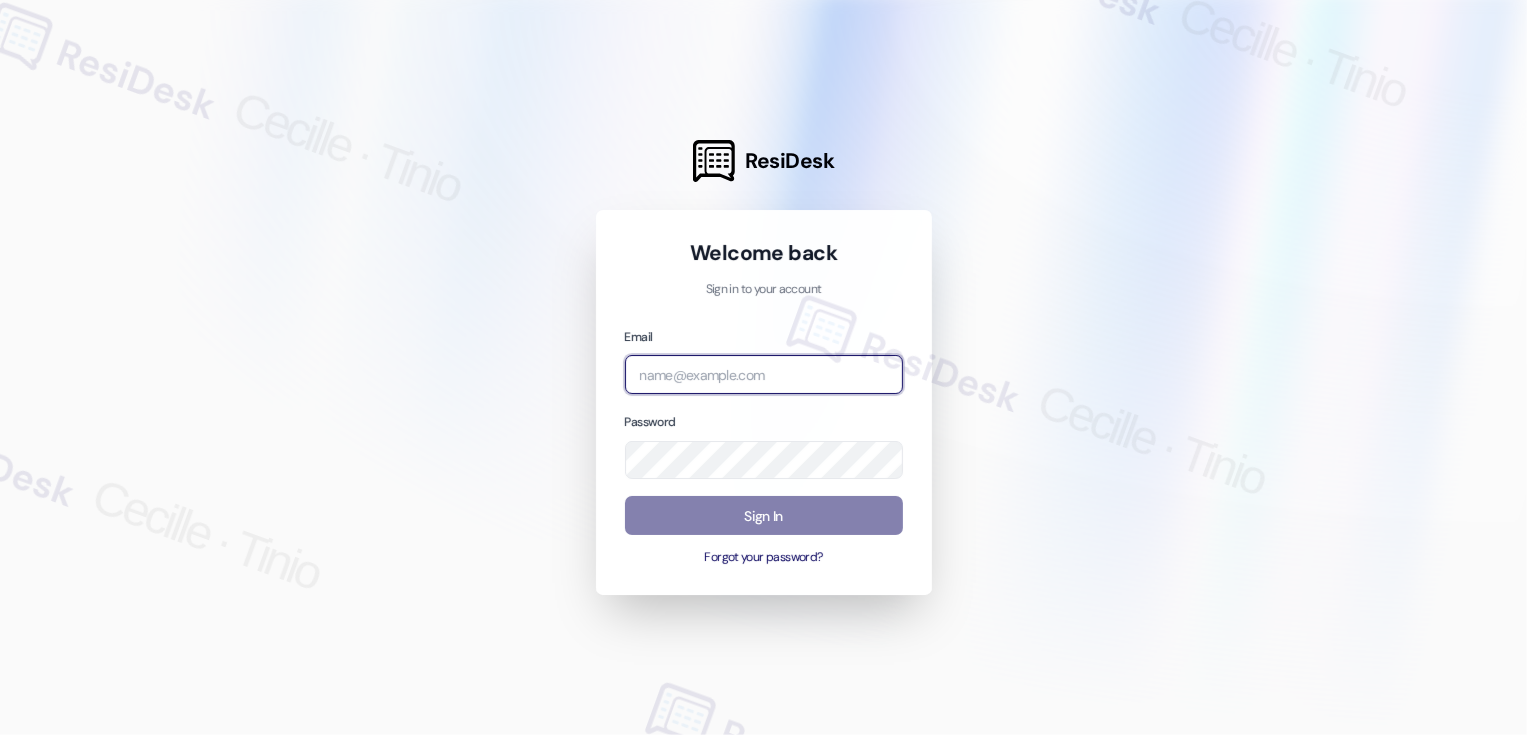 click at bounding box center (764, 374) 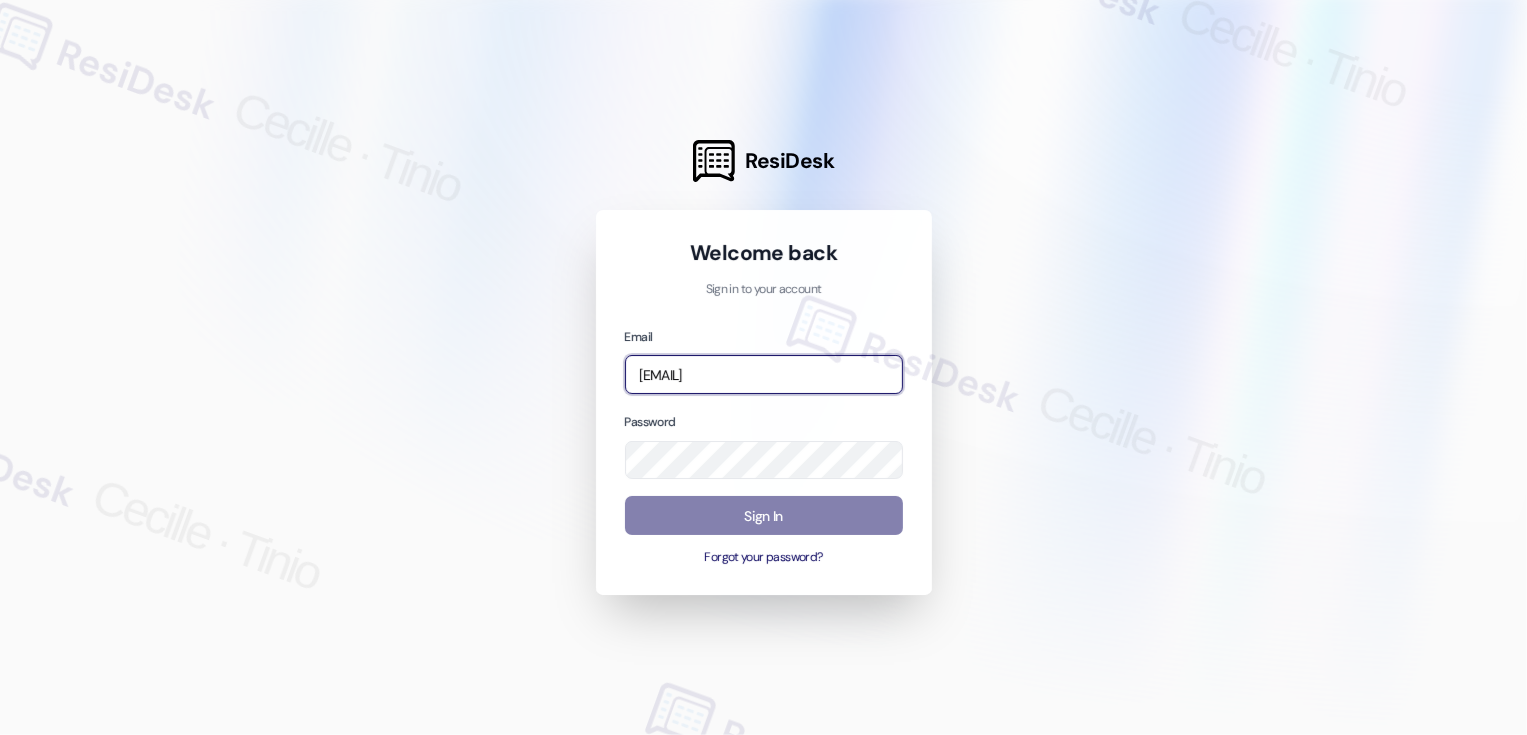 scroll, scrollTop: 0, scrollLeft: 75, axis: horizontal 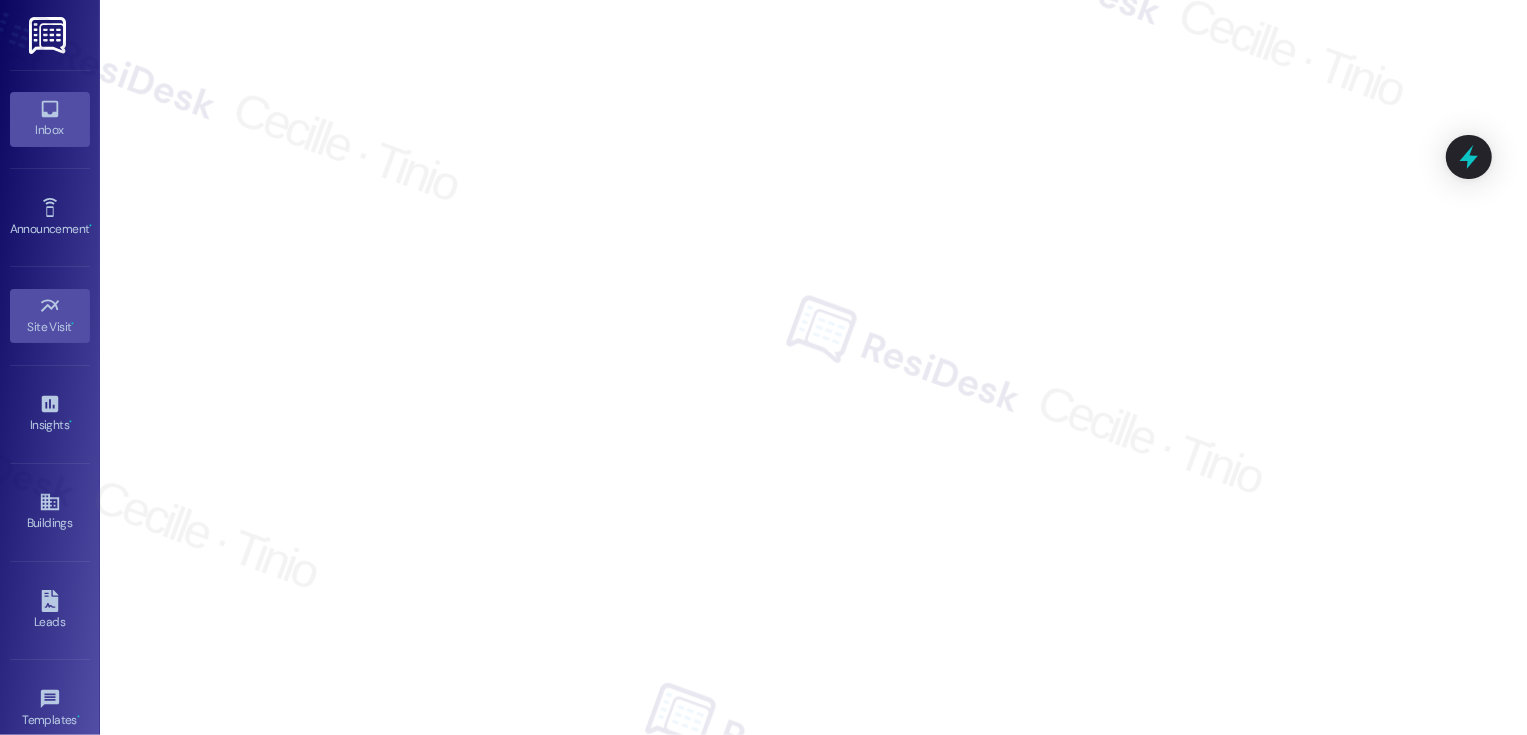 click on "Inbox" at bounding box center (50, 130) 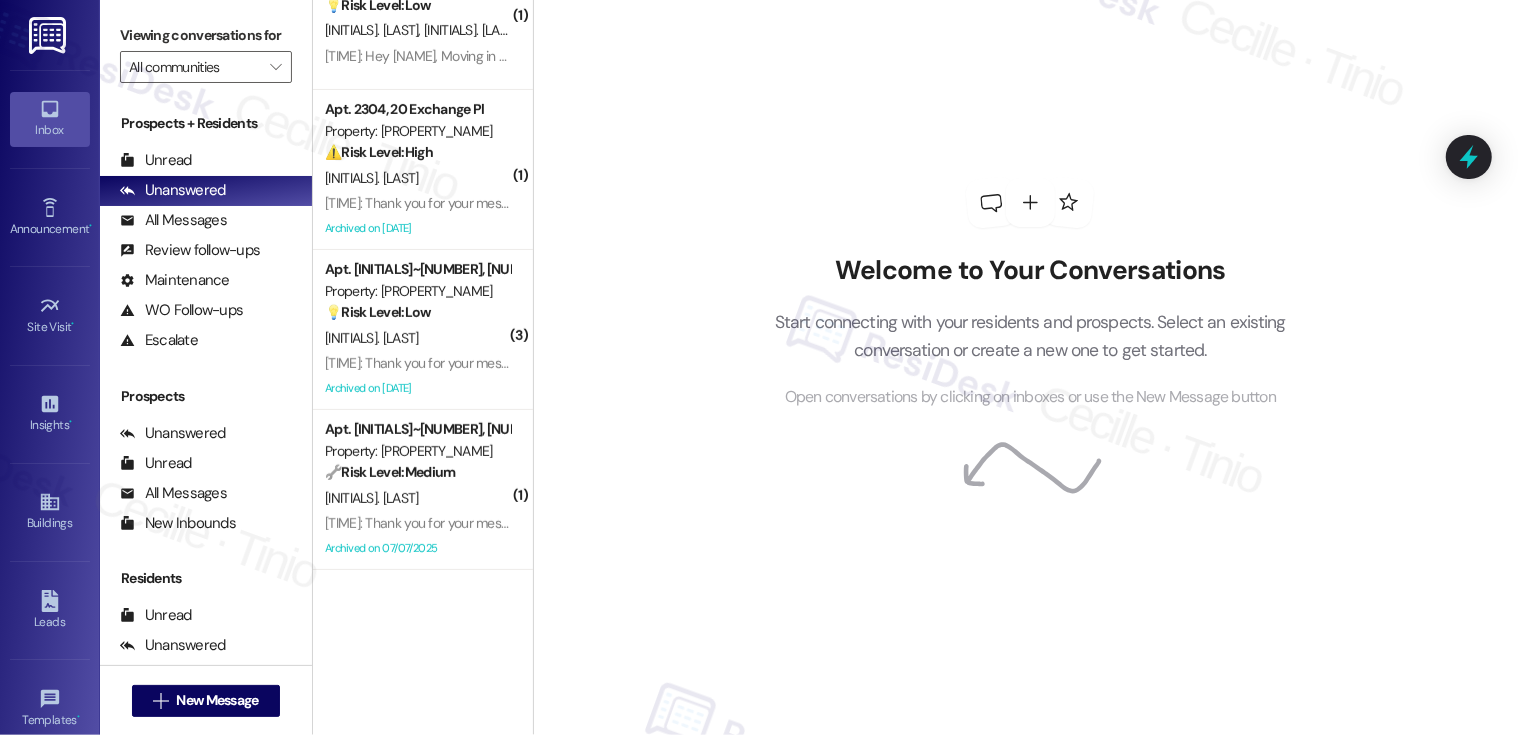 scroll, scrollTop: 122, scrollLeft: 0, axis: vertical 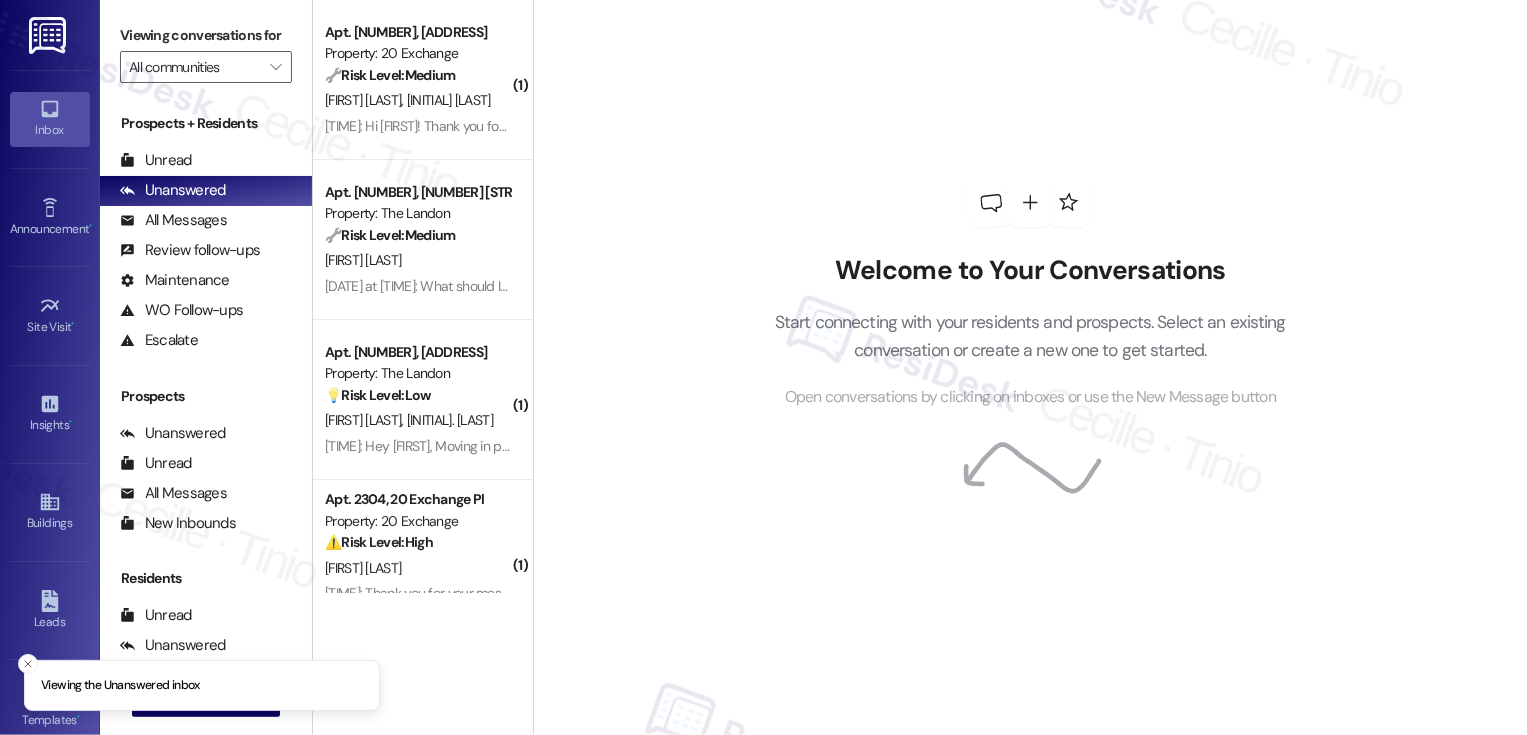 click on "[FIRST] [LAST]" at bounding box center [417, 260] 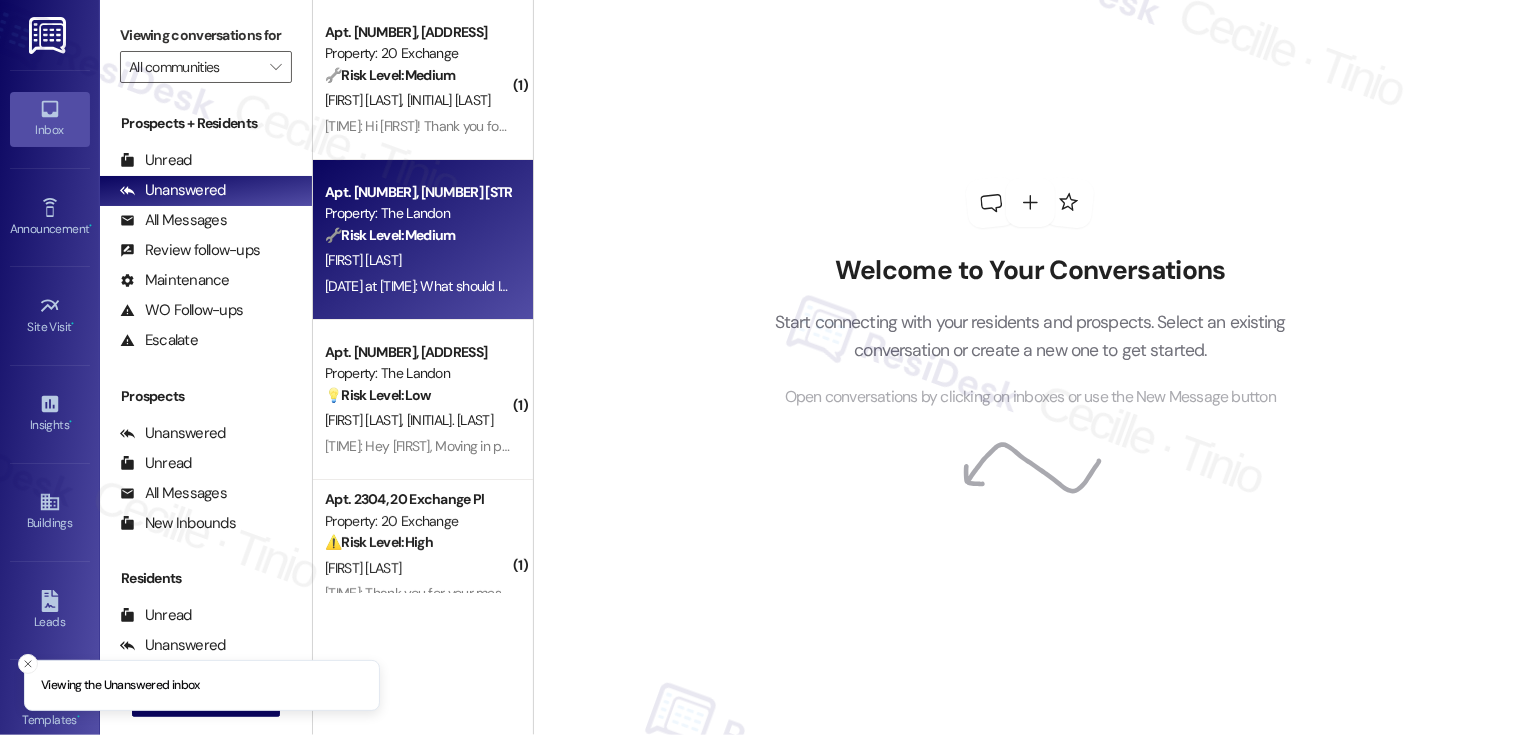 click on "[FIRST] [LAST]" at bounding box center [417, 260] 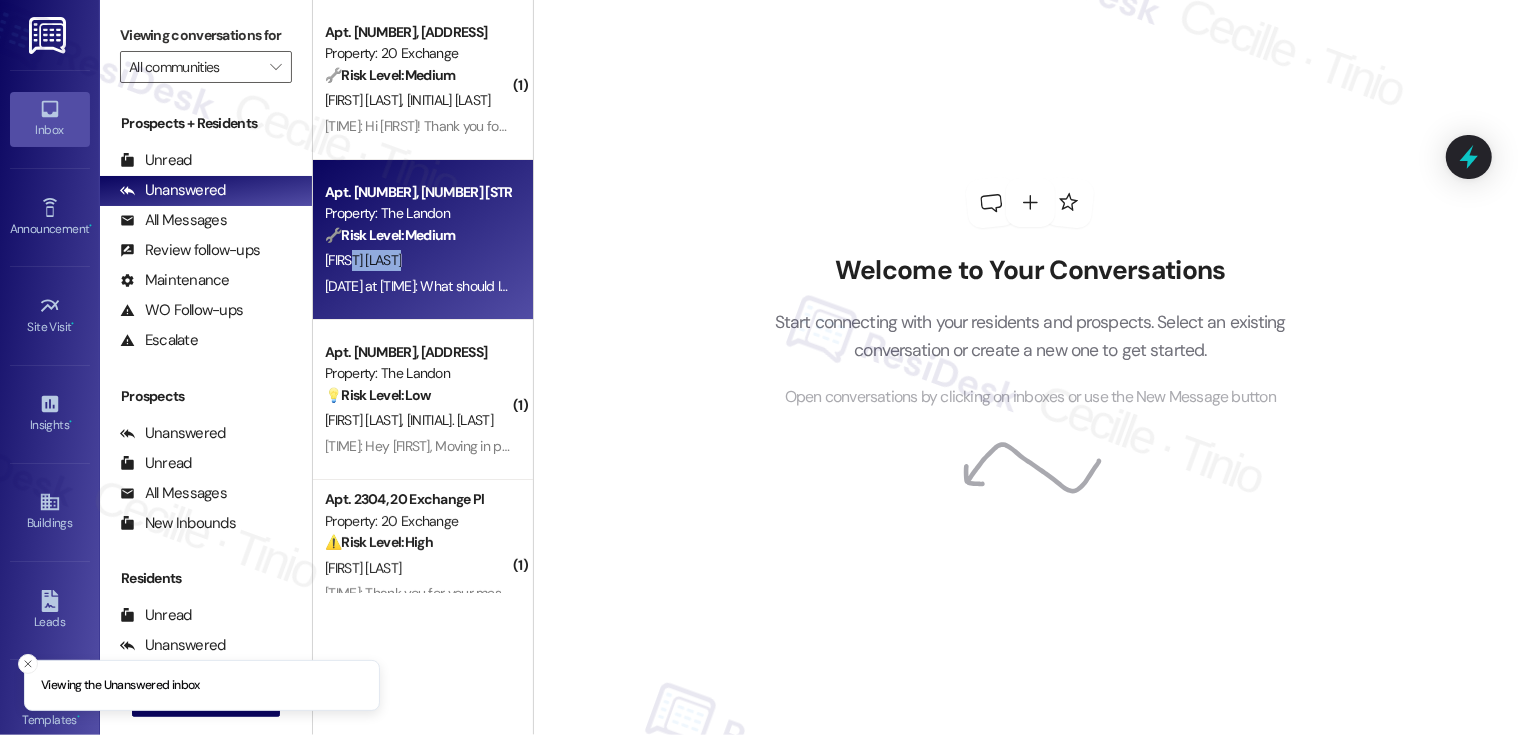 click on "[FIRST] [LAST]" at bounding box center (417, 260) 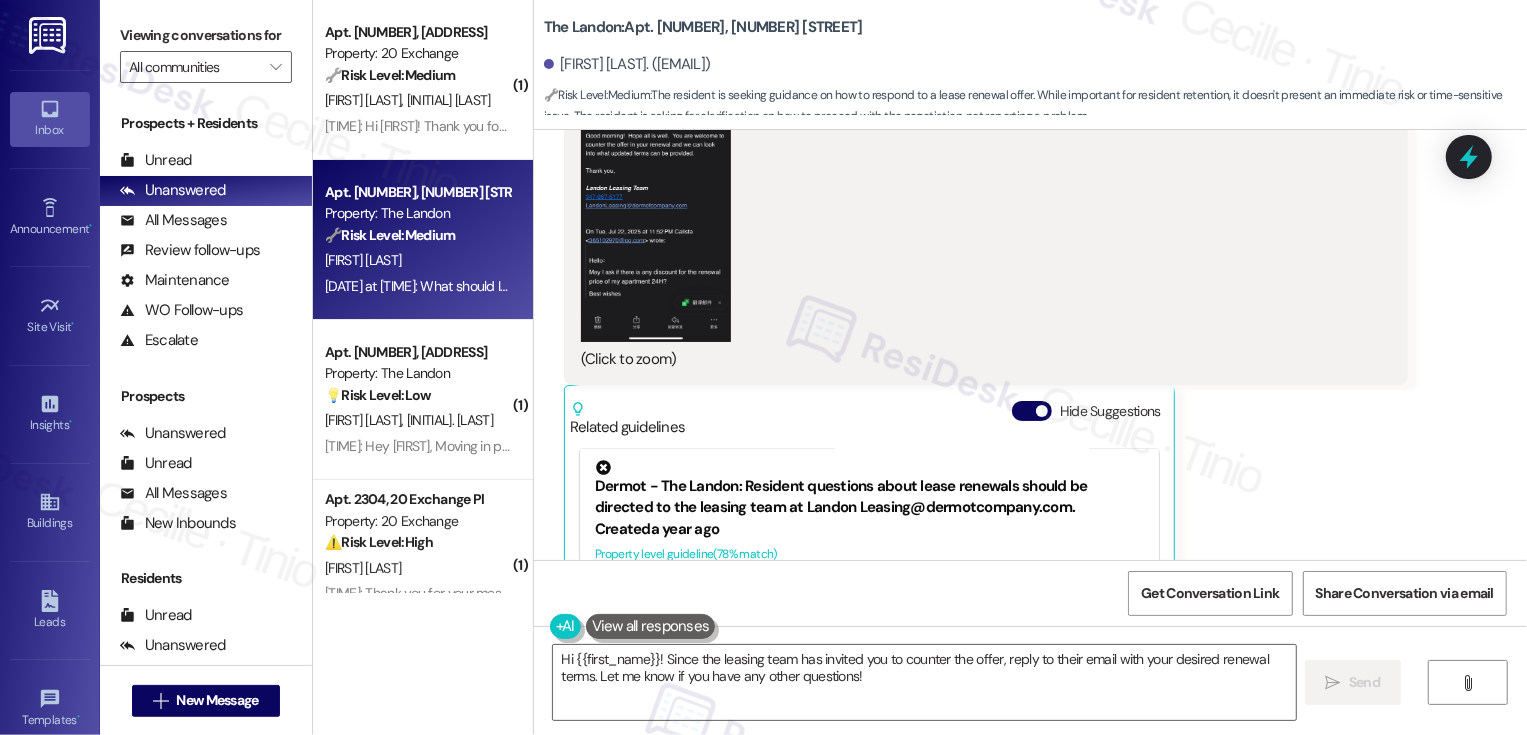 scroll, scrollTop: 13976, scrollLeft: 0, axis: vertical 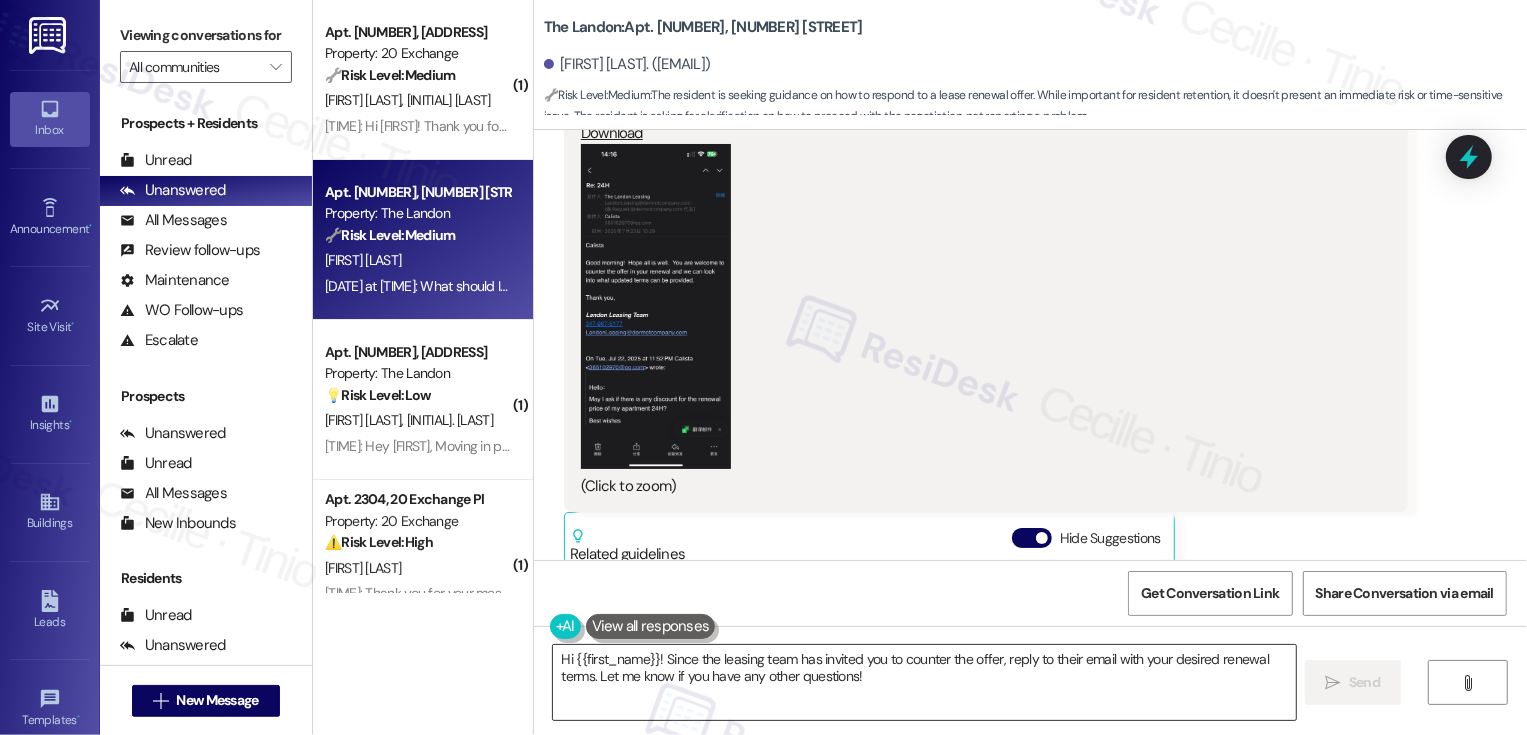 click on "Hi {{first_name}}! Since the leasing team has invited you to counter the offer, reply to their email with your desired renewal terms. Let me know if you have any other questions!" at bounding box center [924, 682] 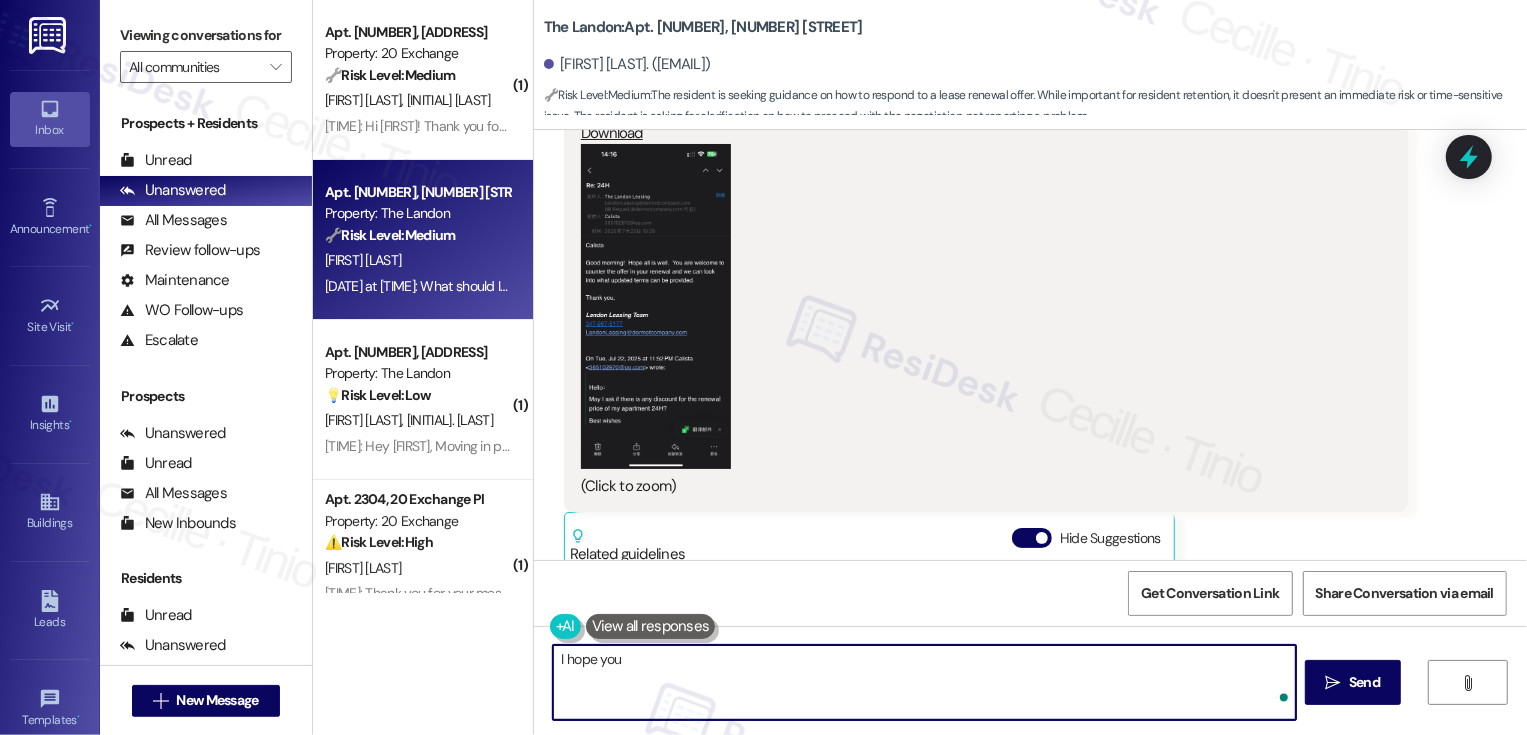 click at bounding box center [656, 306] 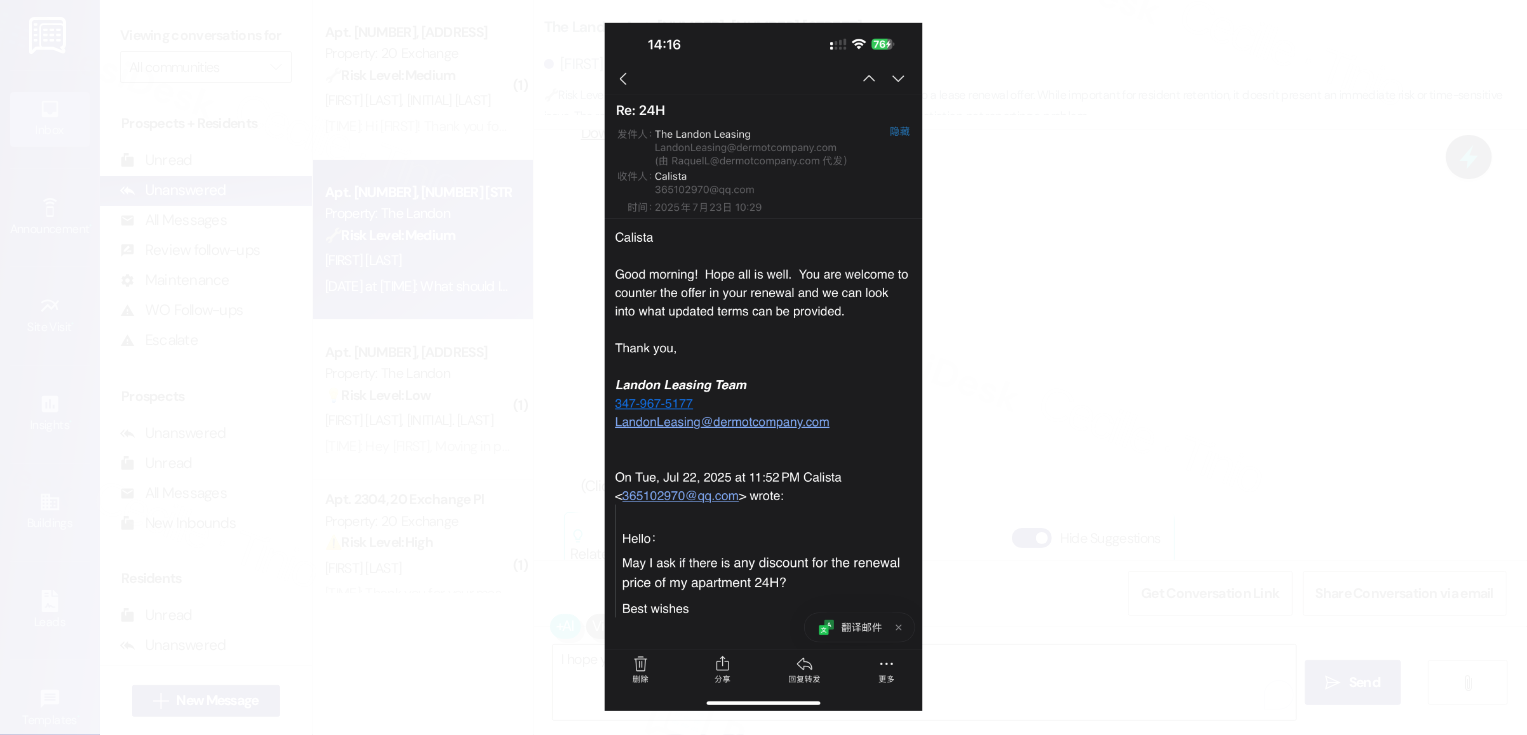 click at bounding box center [763, 367] 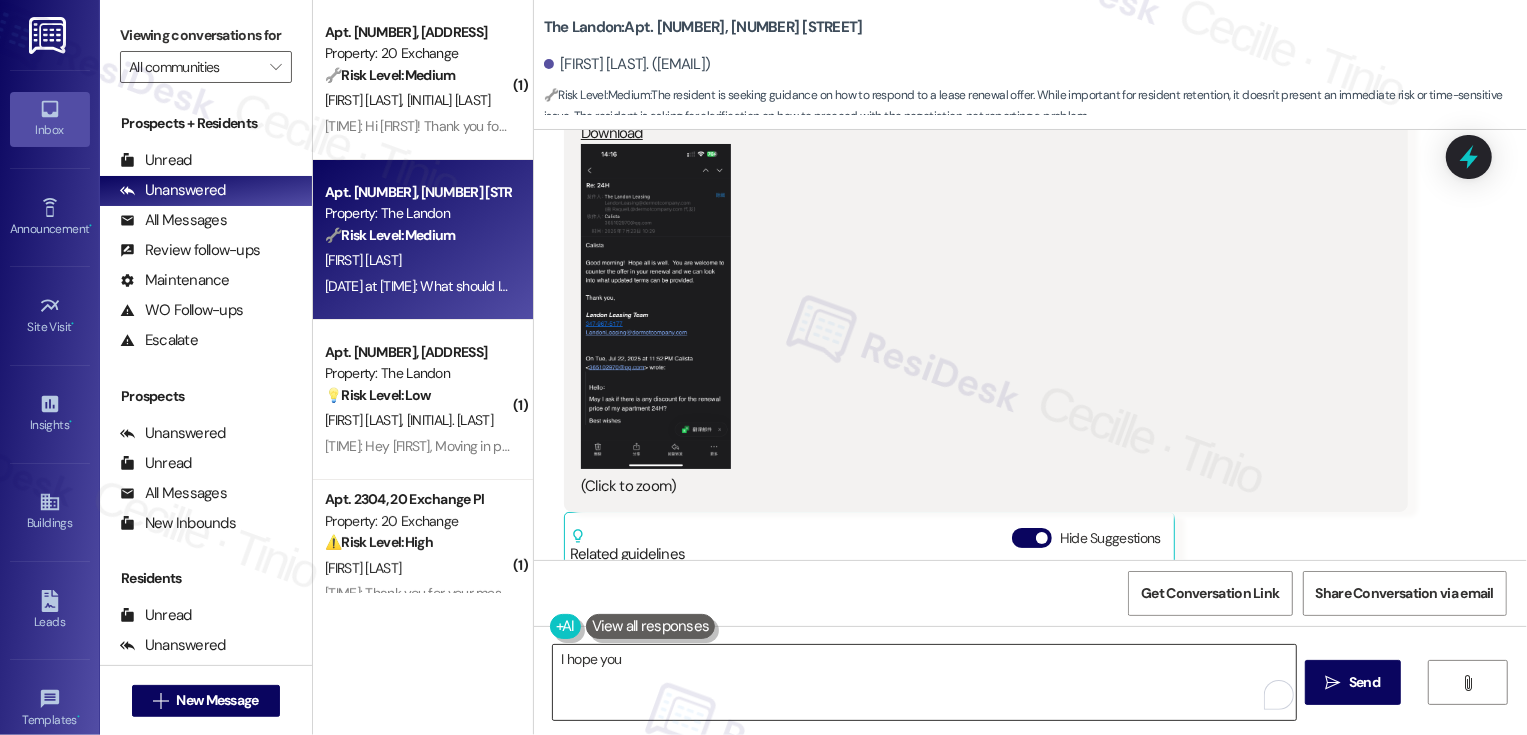 click on "I hope you" at bounding box center [924, 682] 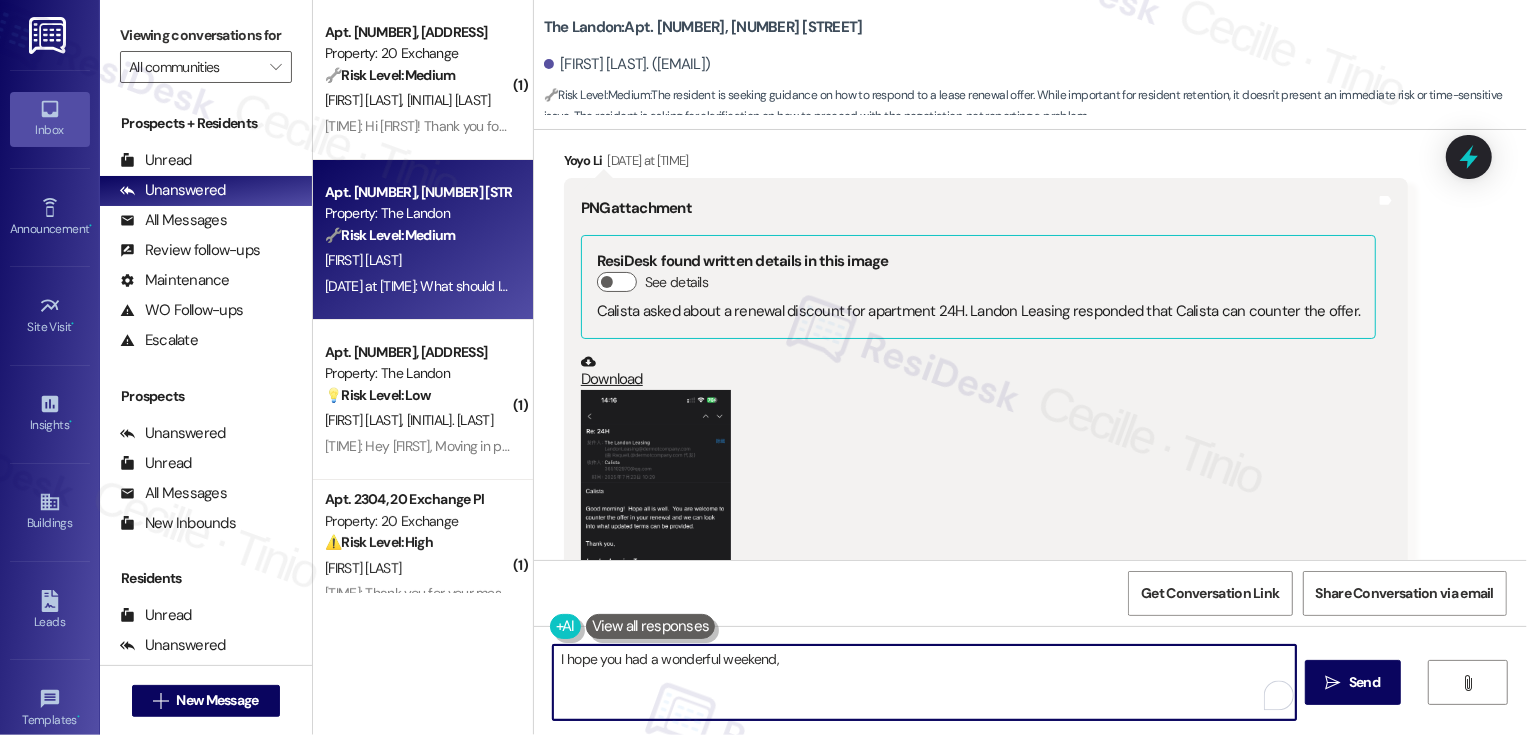 scroll, scrollTop: 13660, scrollLeft: 0, axis: vertical 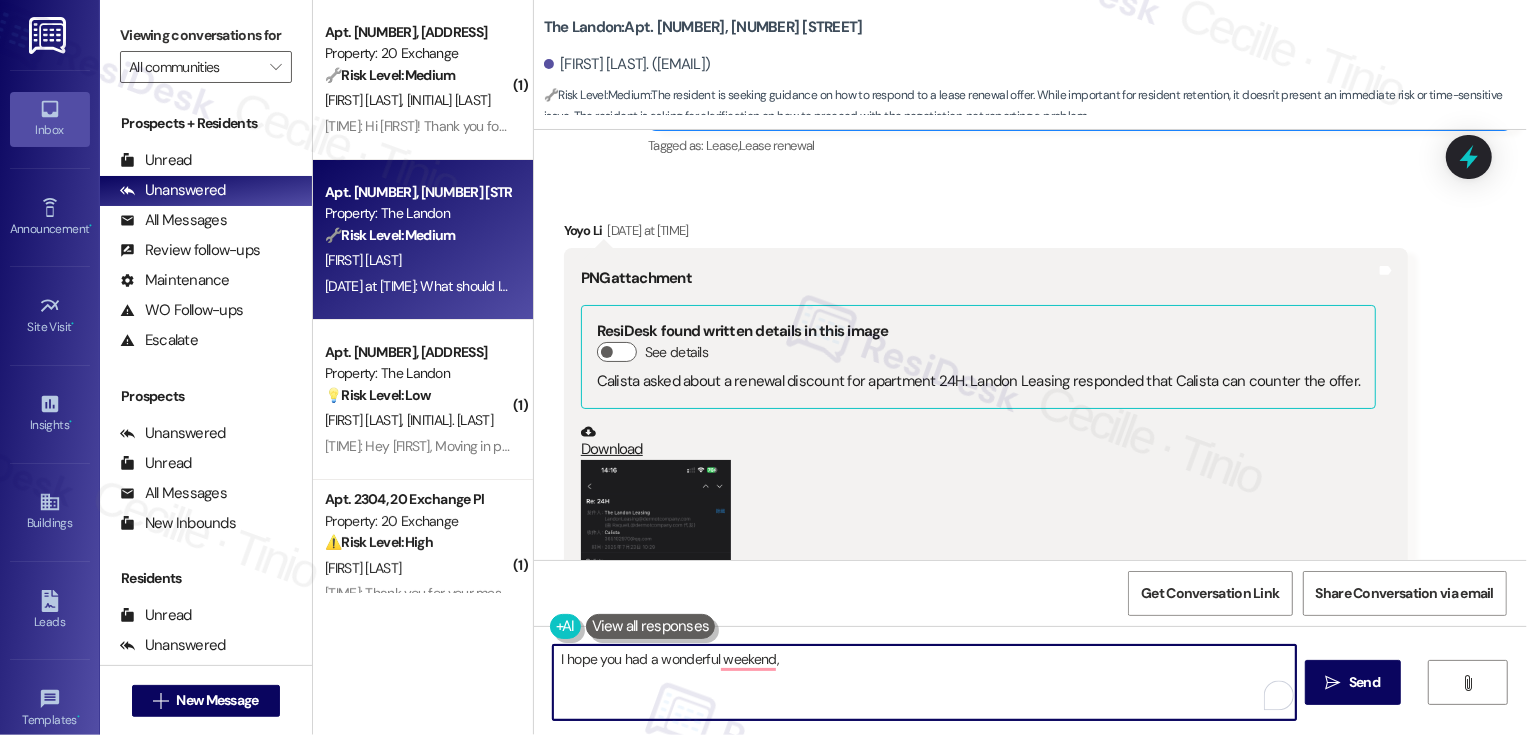 click on "[FIRST] [LAST] [MONTH] [DAY], [YEAR] at [TIME]" at bounding box center (986, 234) 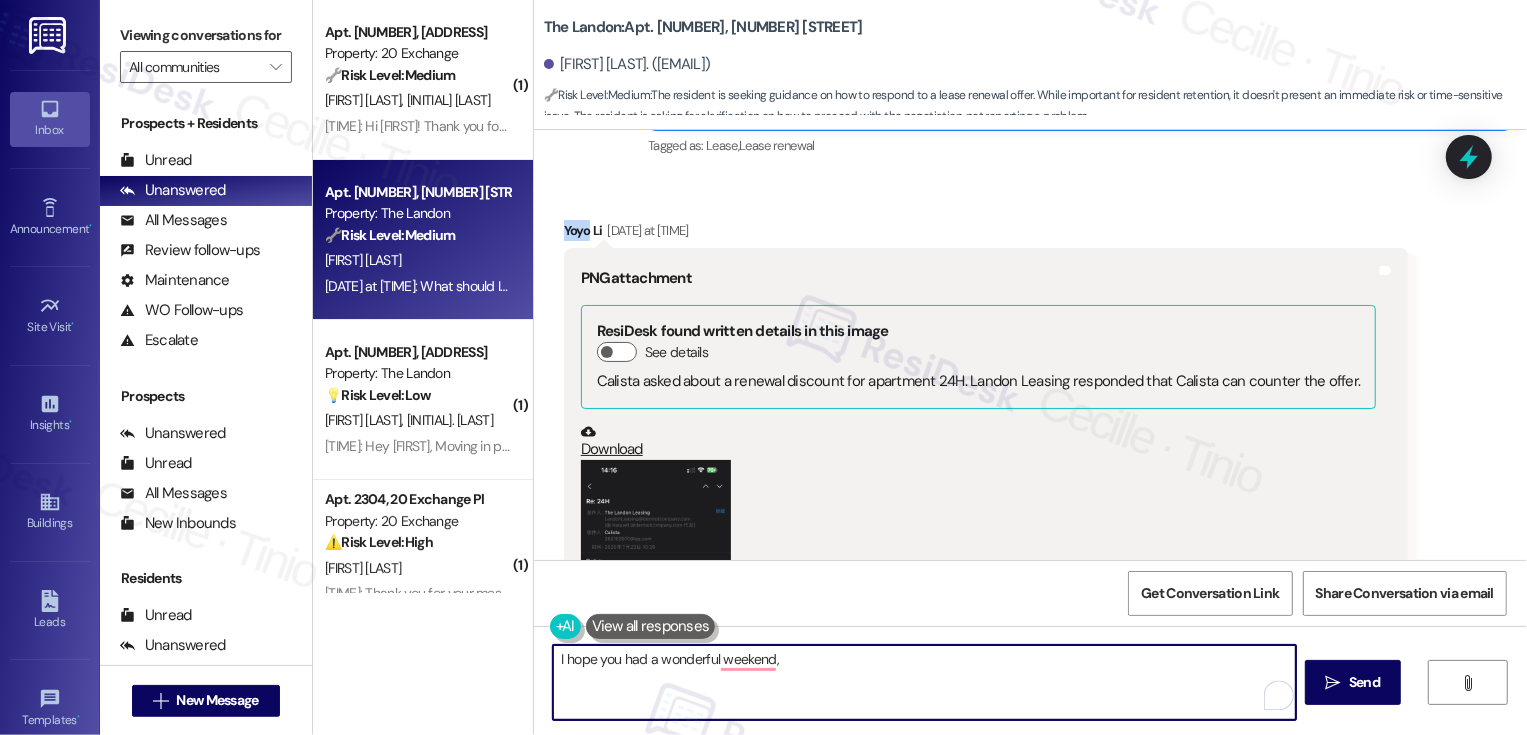 copy on "[NAME]" 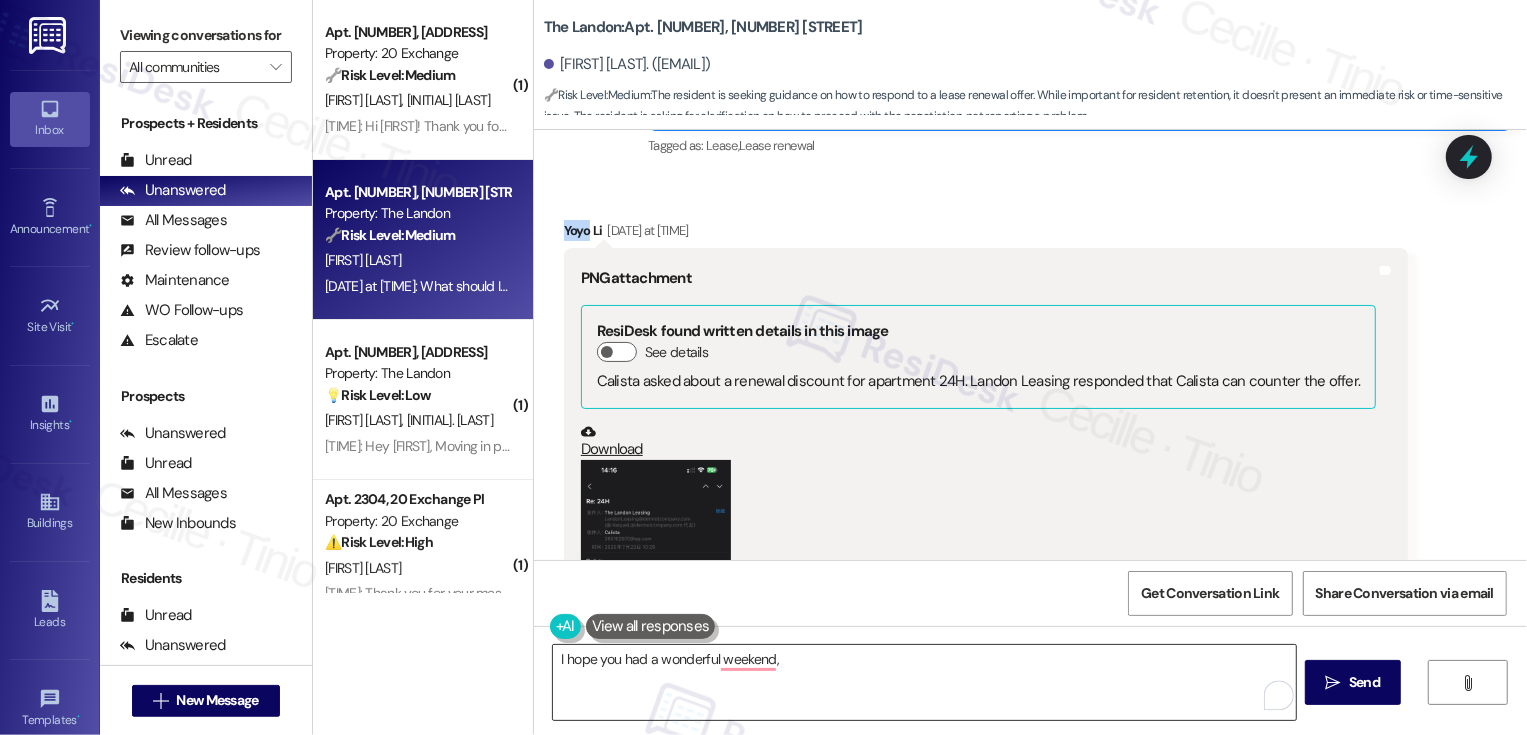 click on "I hope you had a wonderful weekend," at bounding box center (924, 682) 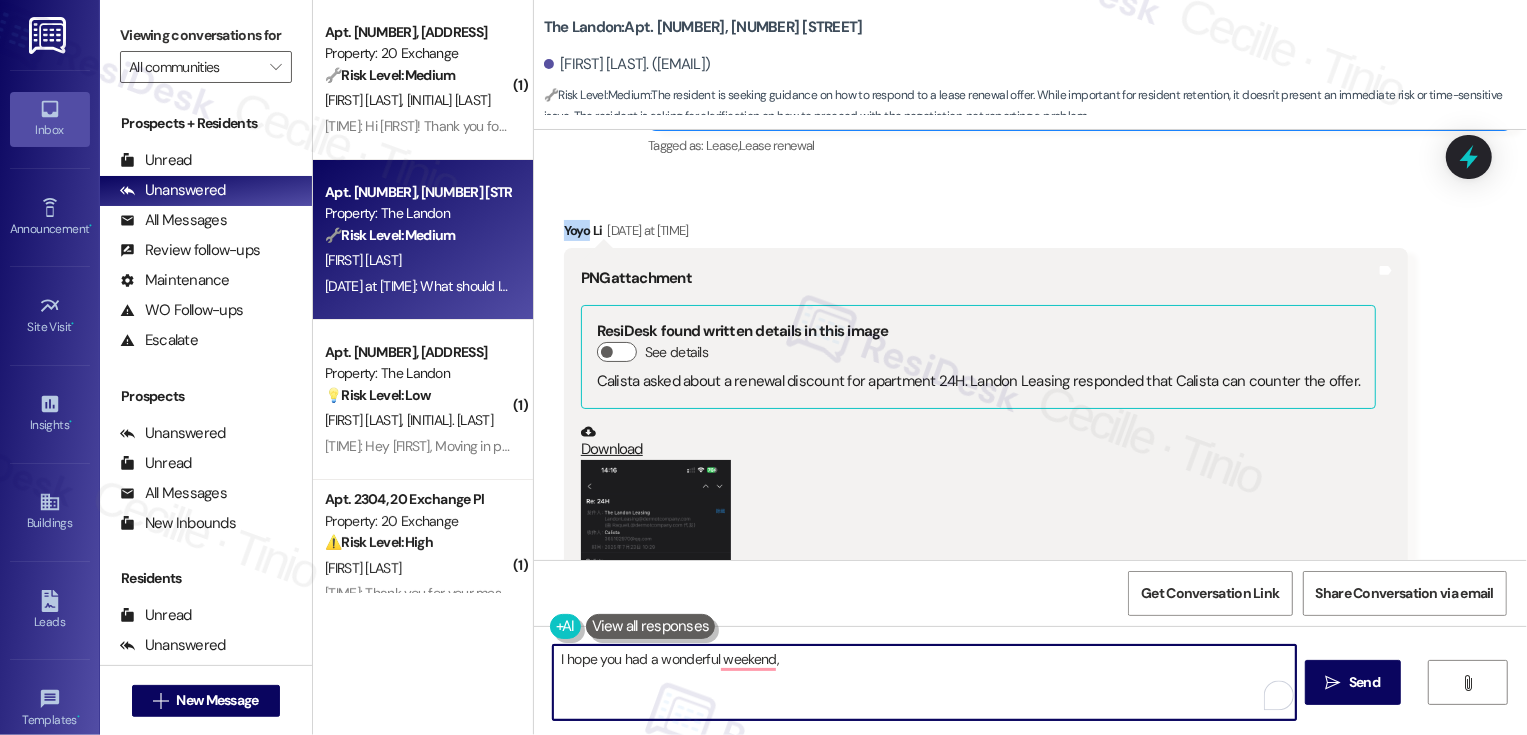 paste on "[NAME]" 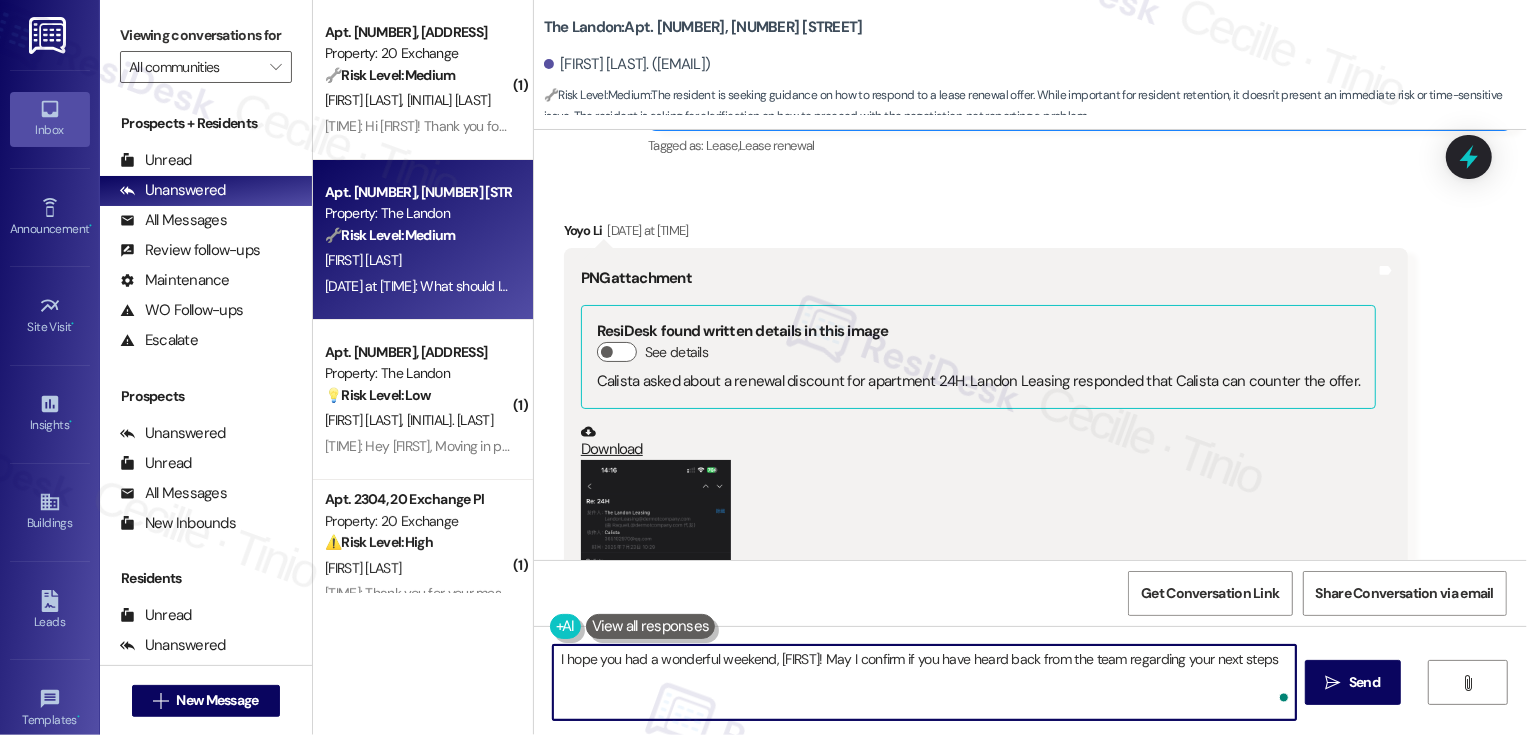 type on "I hope you had a wonderful weekend, [FIRST]! May I confirm if you have heard back from the team regarding your next steps?" 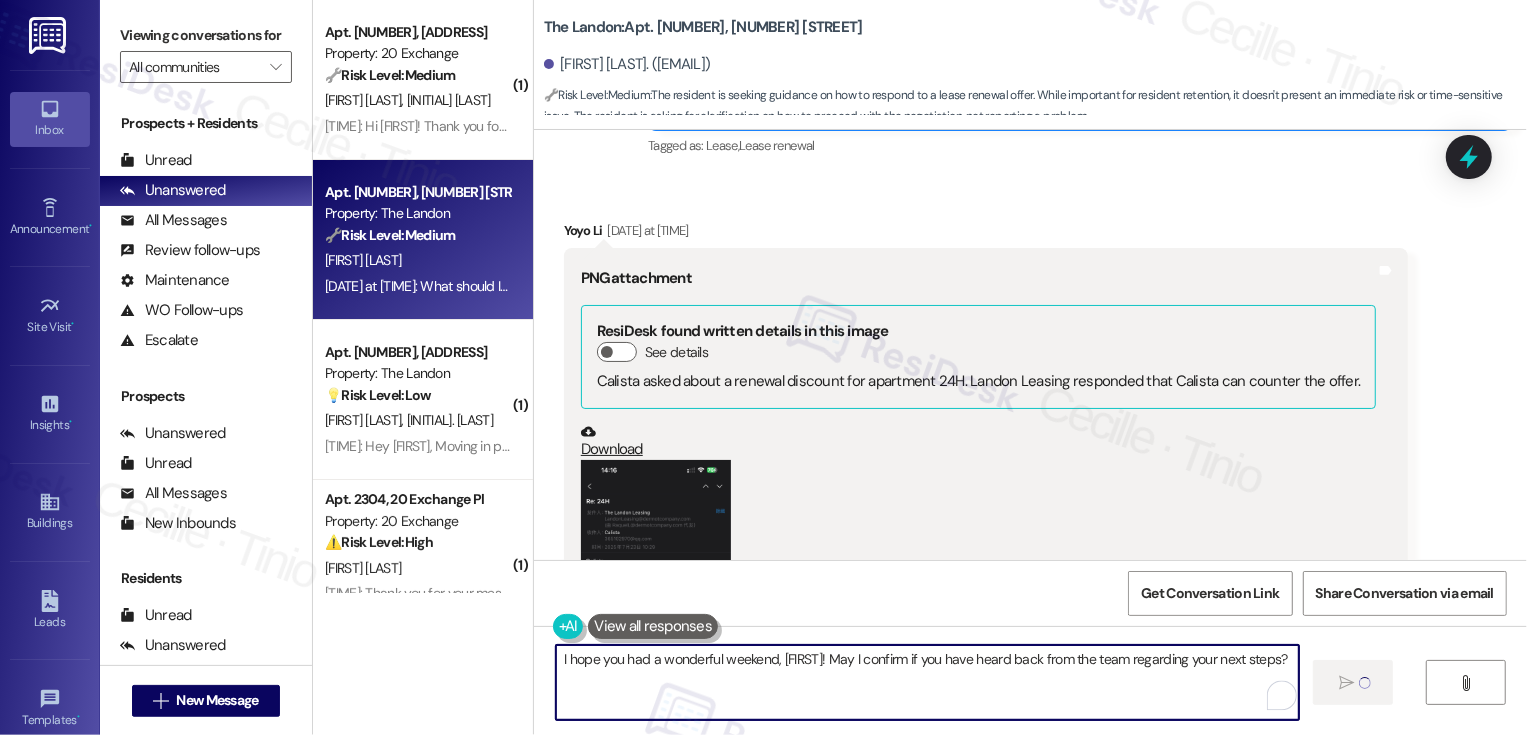 type 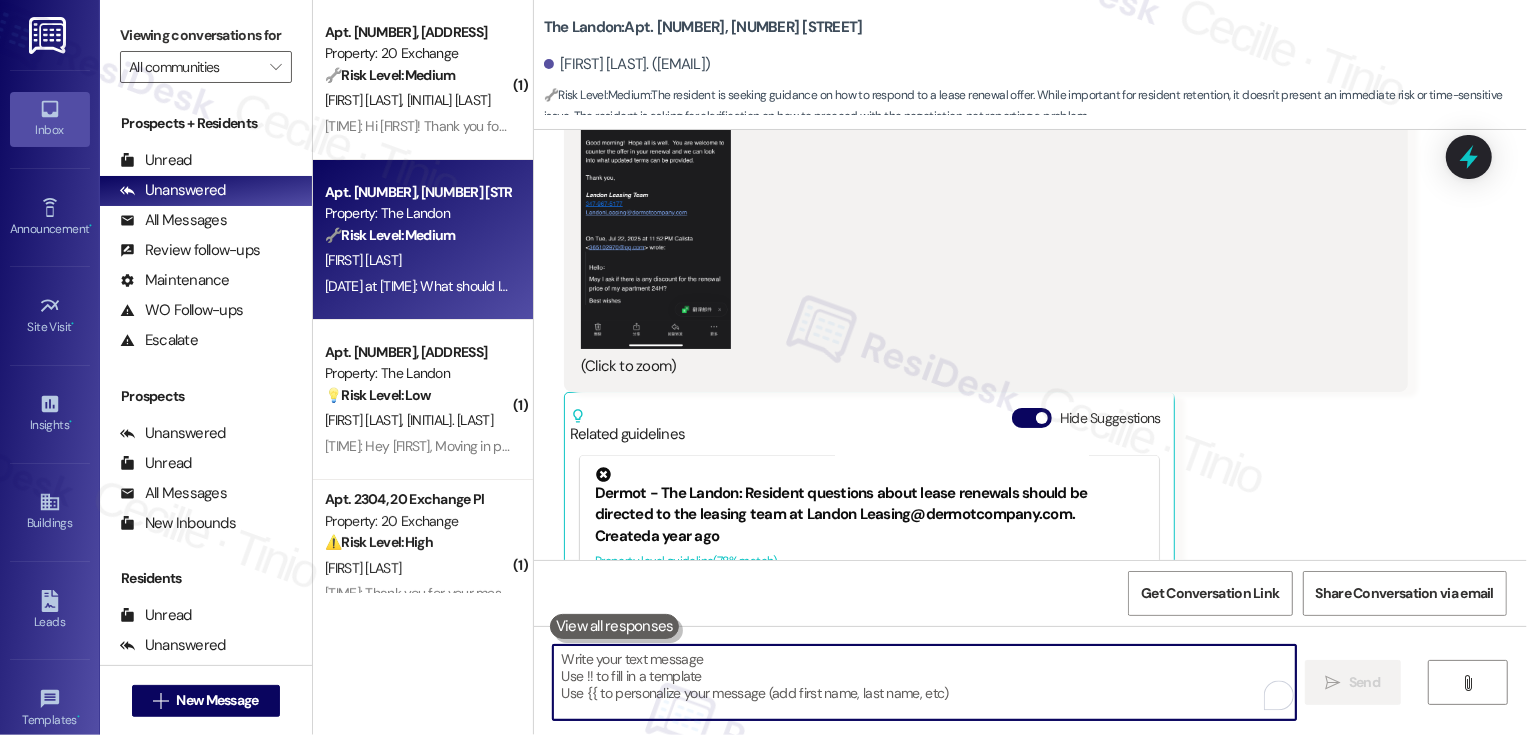 scroll, scrollTop: 14532, scrollLeft: 0, axis: vertical 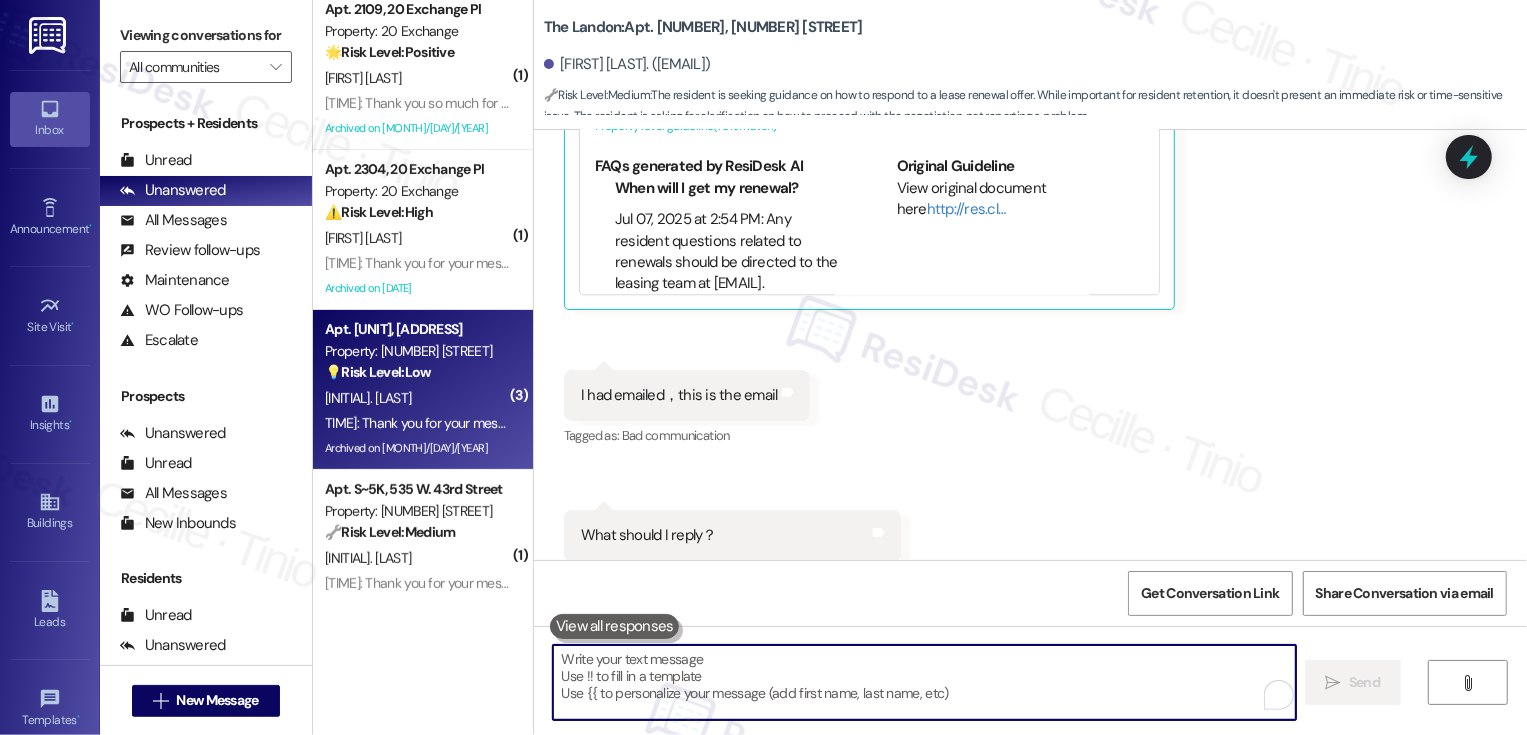click on "💡  Risk Level:  Low The resident is inquiring about the availability of the BBQ grill on the rooftop. This is a non-essential request related to amenity usage." at bounding box center (417, 372) 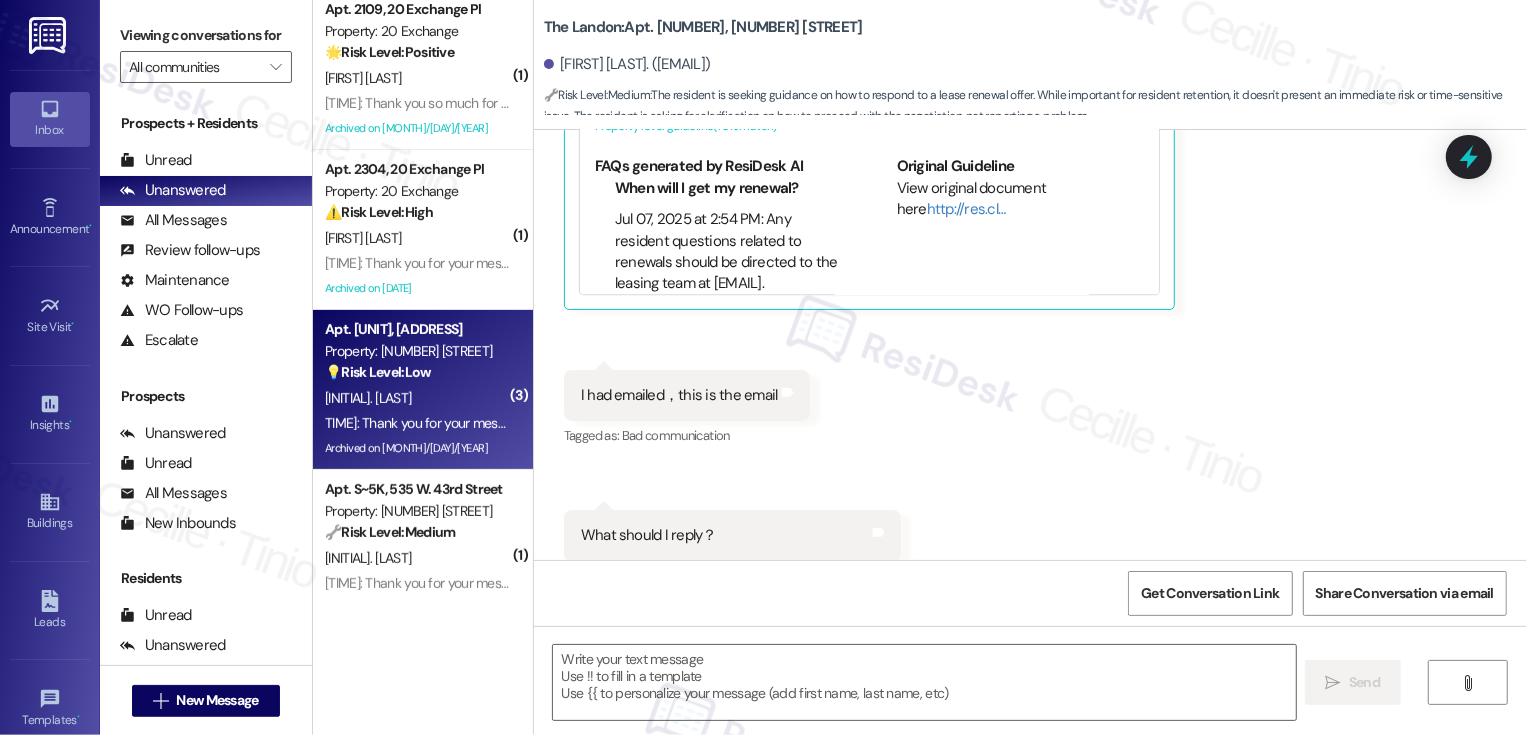 click on "💡  Risk Level:  Low The resident is inquiring about the availability of the BBQ grill on the rooftop. This is a non-essential request related to amenity usage." at bounding box center [417, 372] 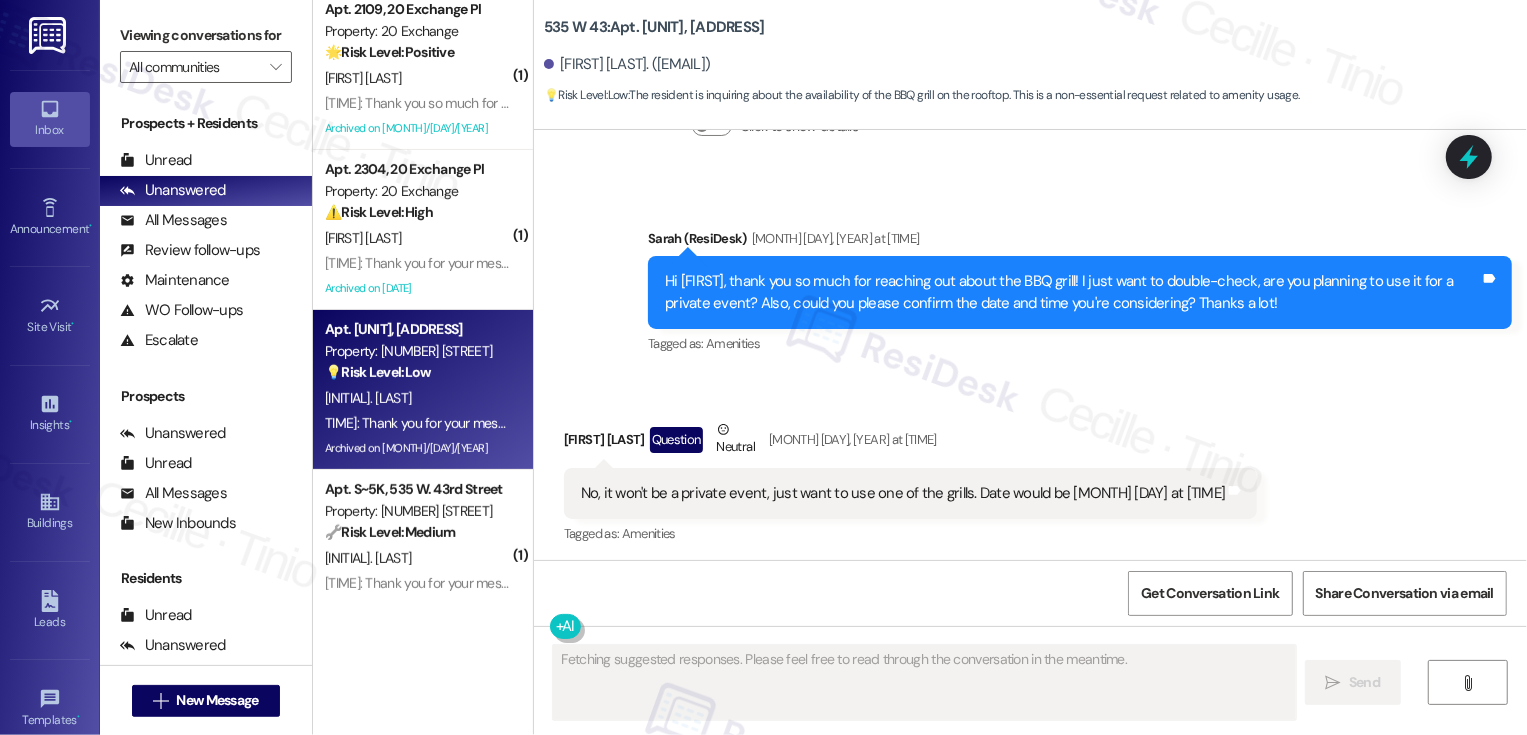 scroll, scrollTop: 12132, scrollLeft: 0, axis: vertical 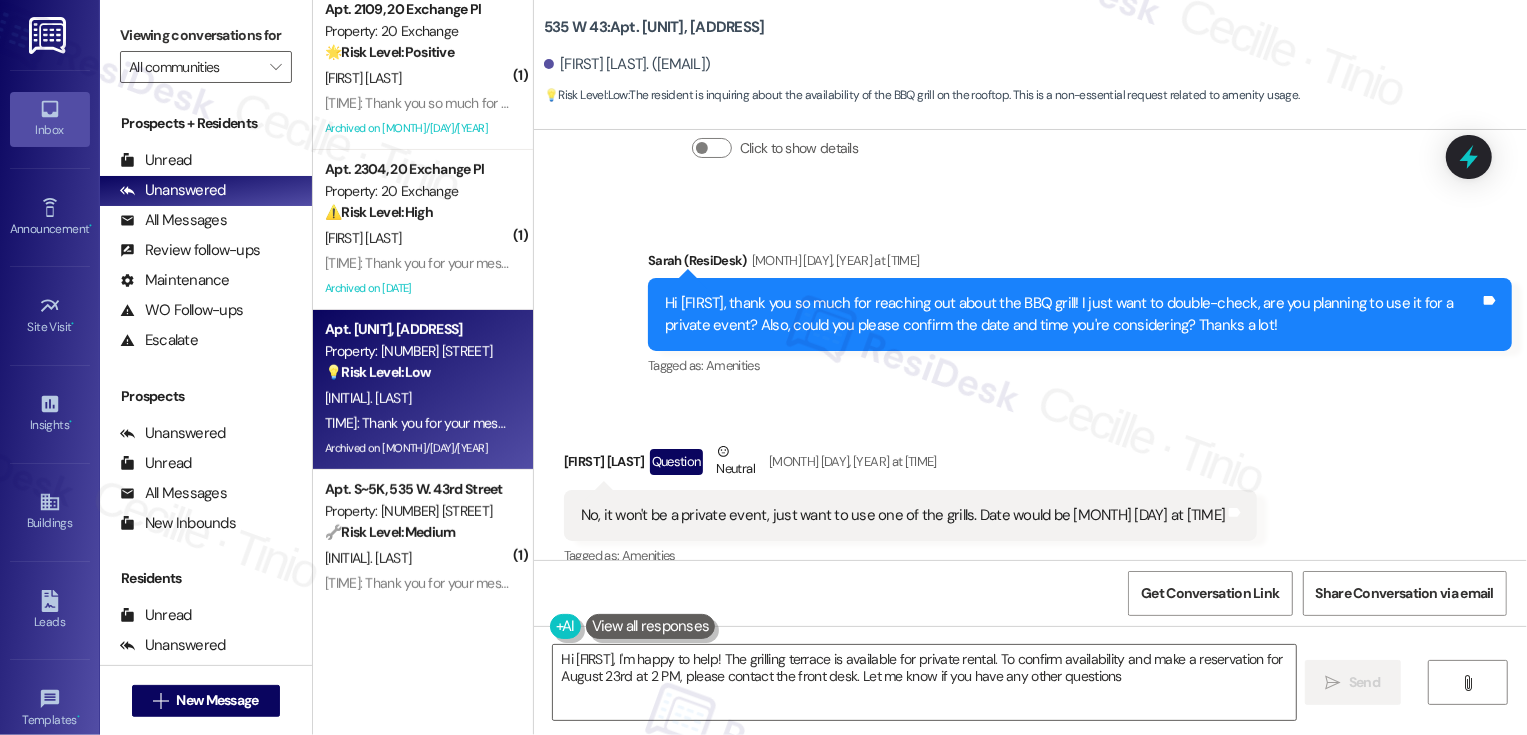 type on "Hi {{first_name}}, I'm happy to help! The grilling terrace is available for private rental. To confirm availability and make a reservation for [MONTH] [DAY] at [TIME], please contact the front desk. Let me know if you have any other questions!" 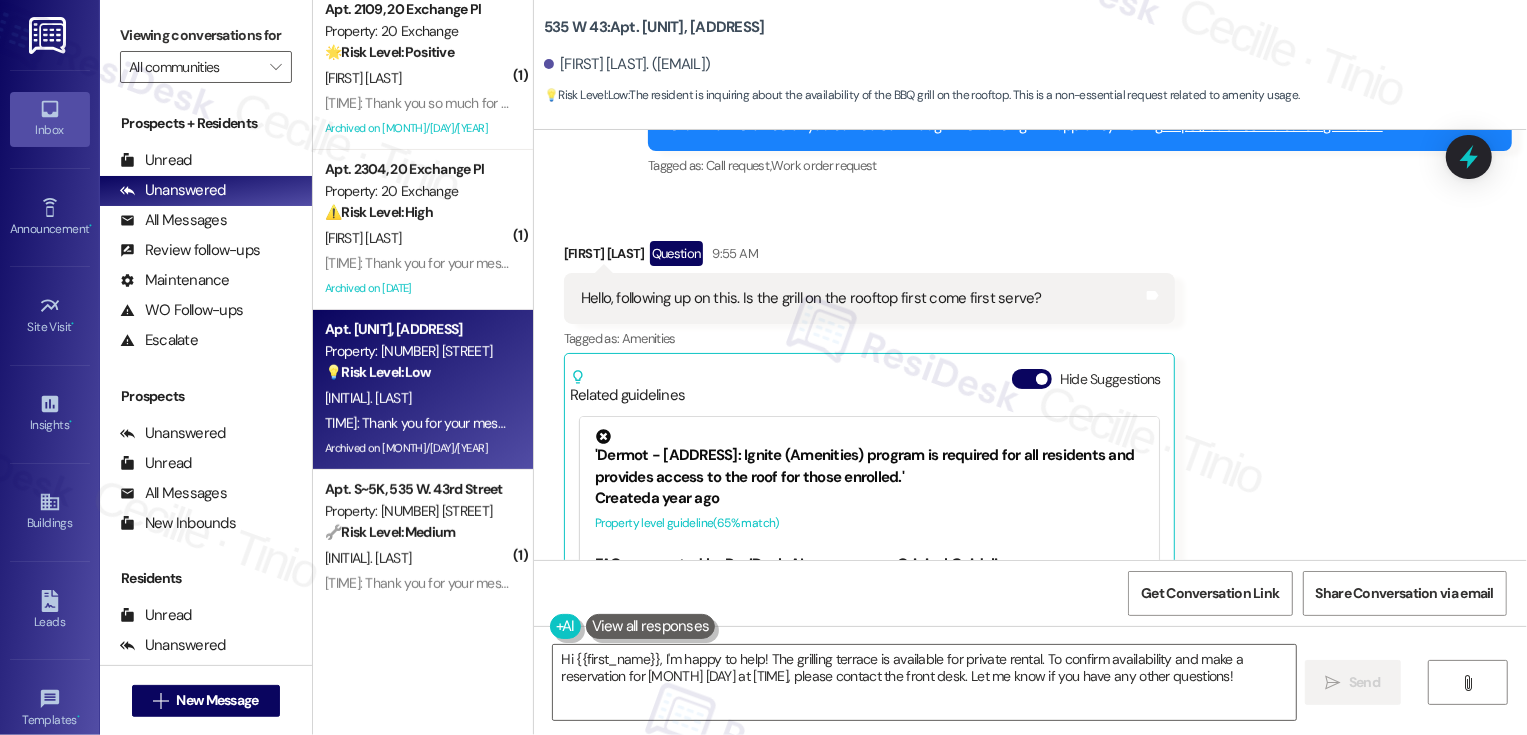 scroll, scrollTop: 13000, scrollLeft: 0, axis: vertical 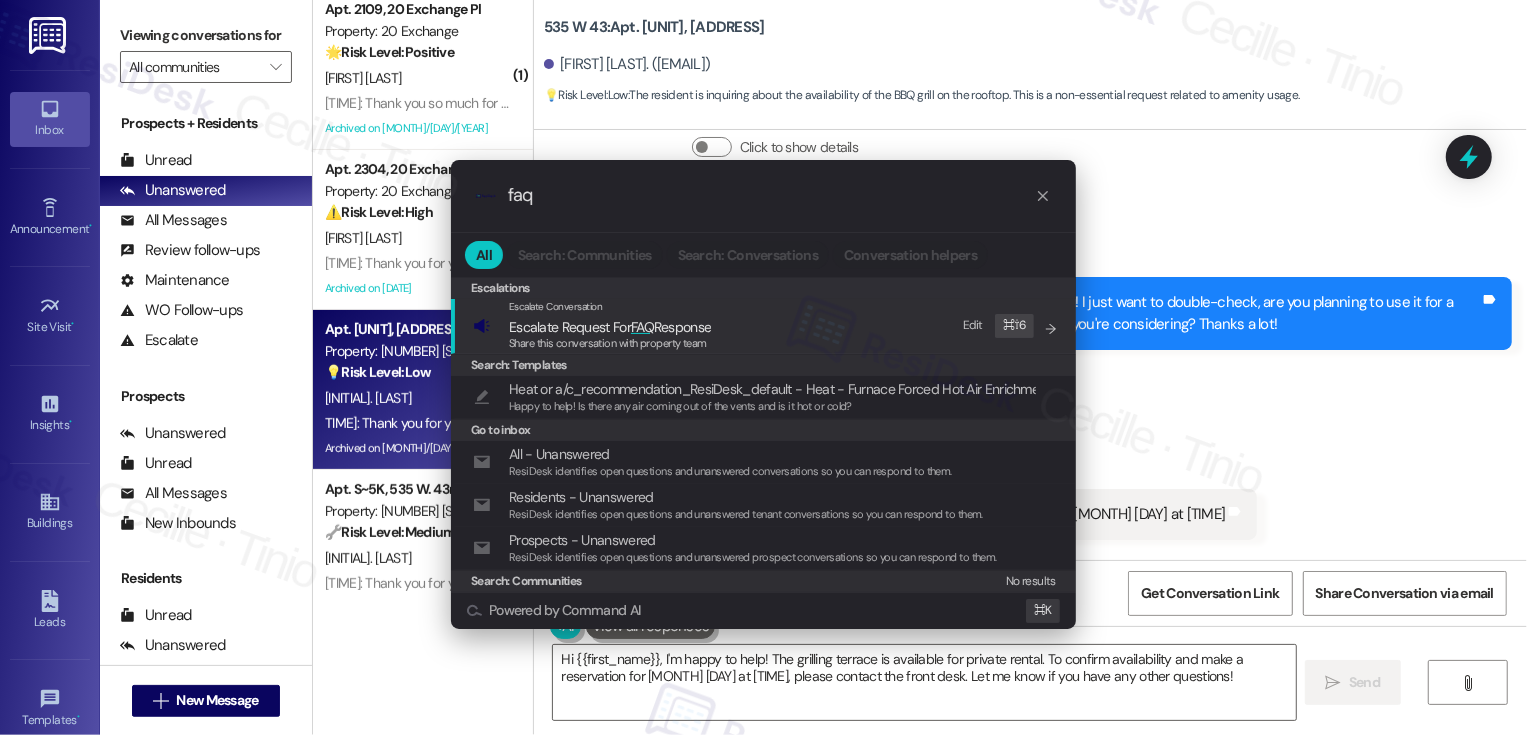 type on "faq" 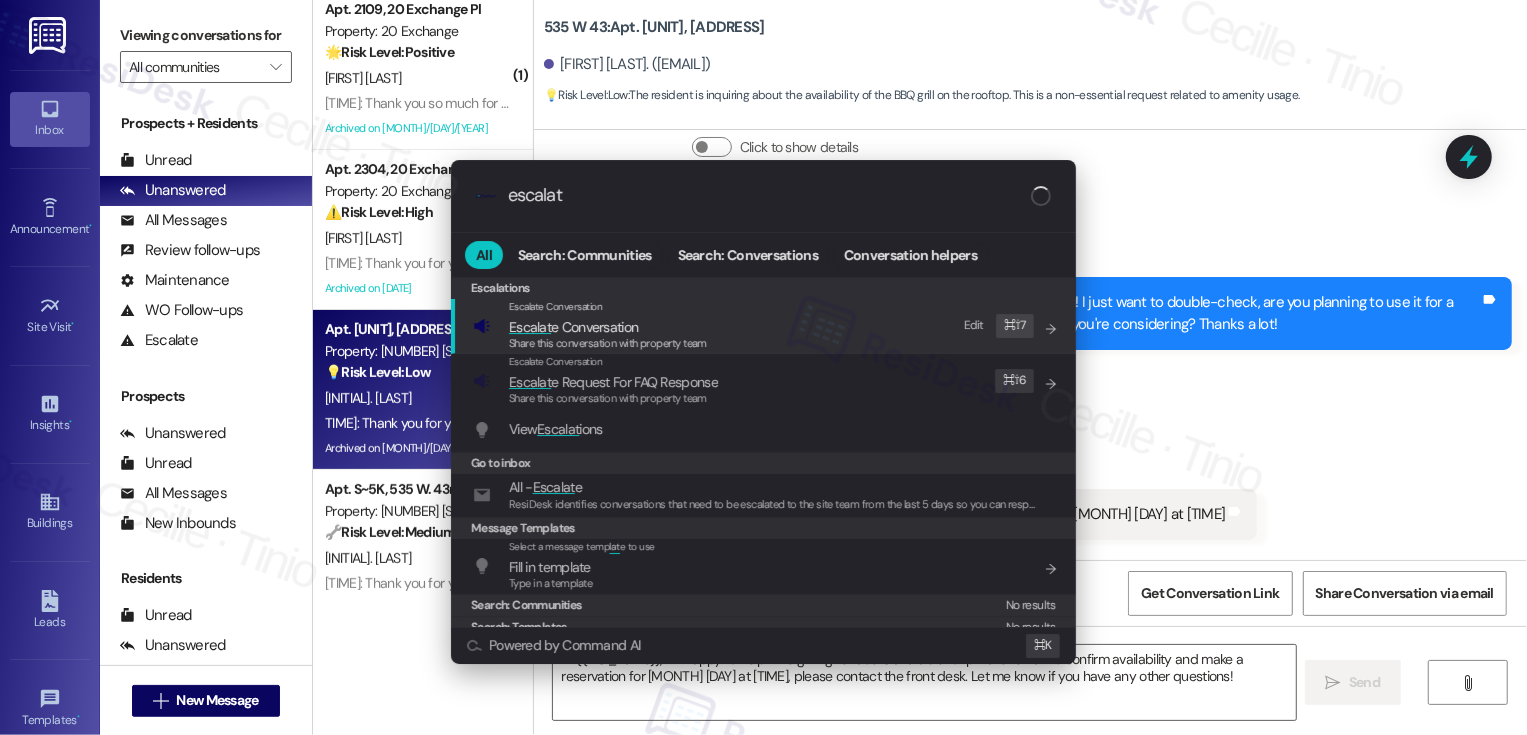 type on "escalate" 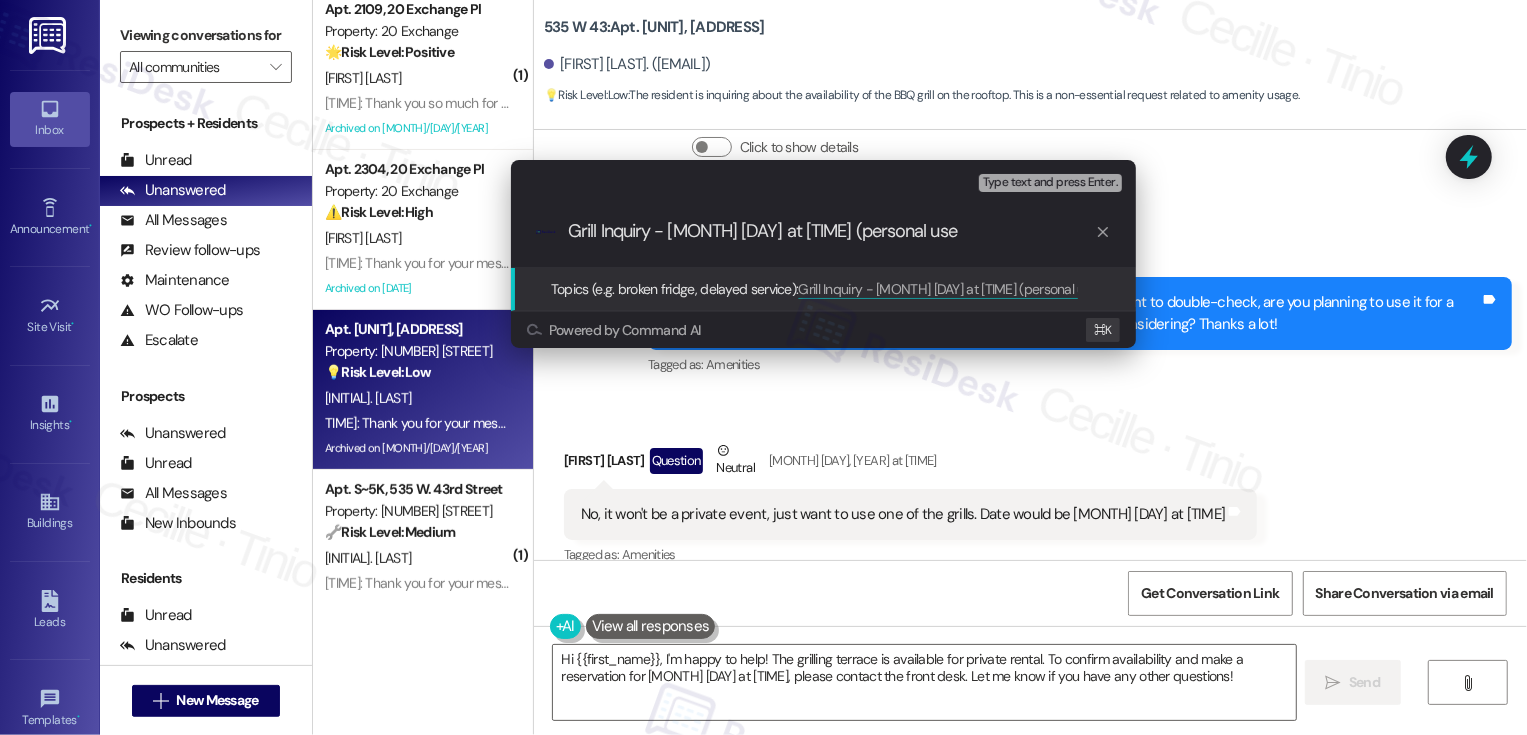 type on "Grill Inquiry - [MONTH] [DAY] at [TIME] (personal use)" 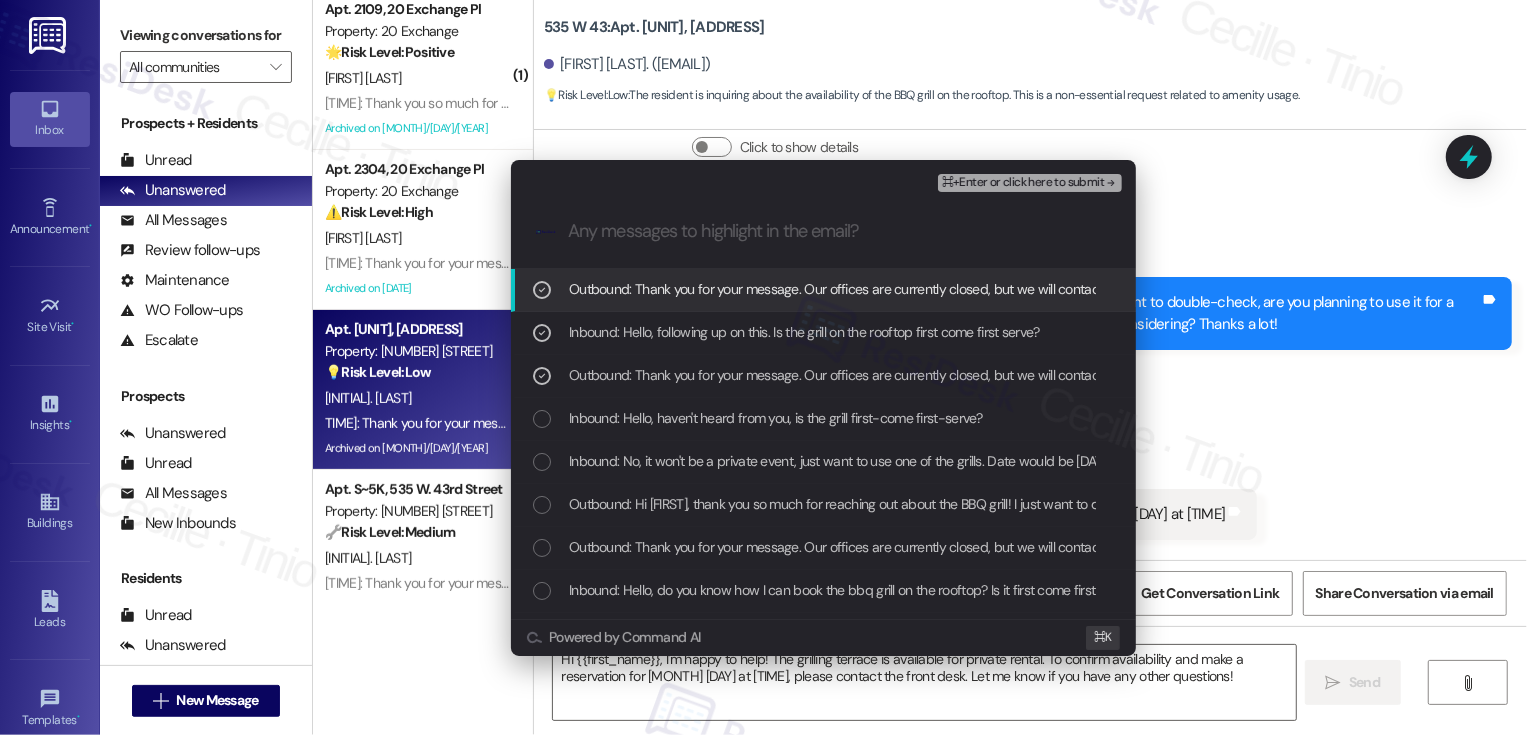 click 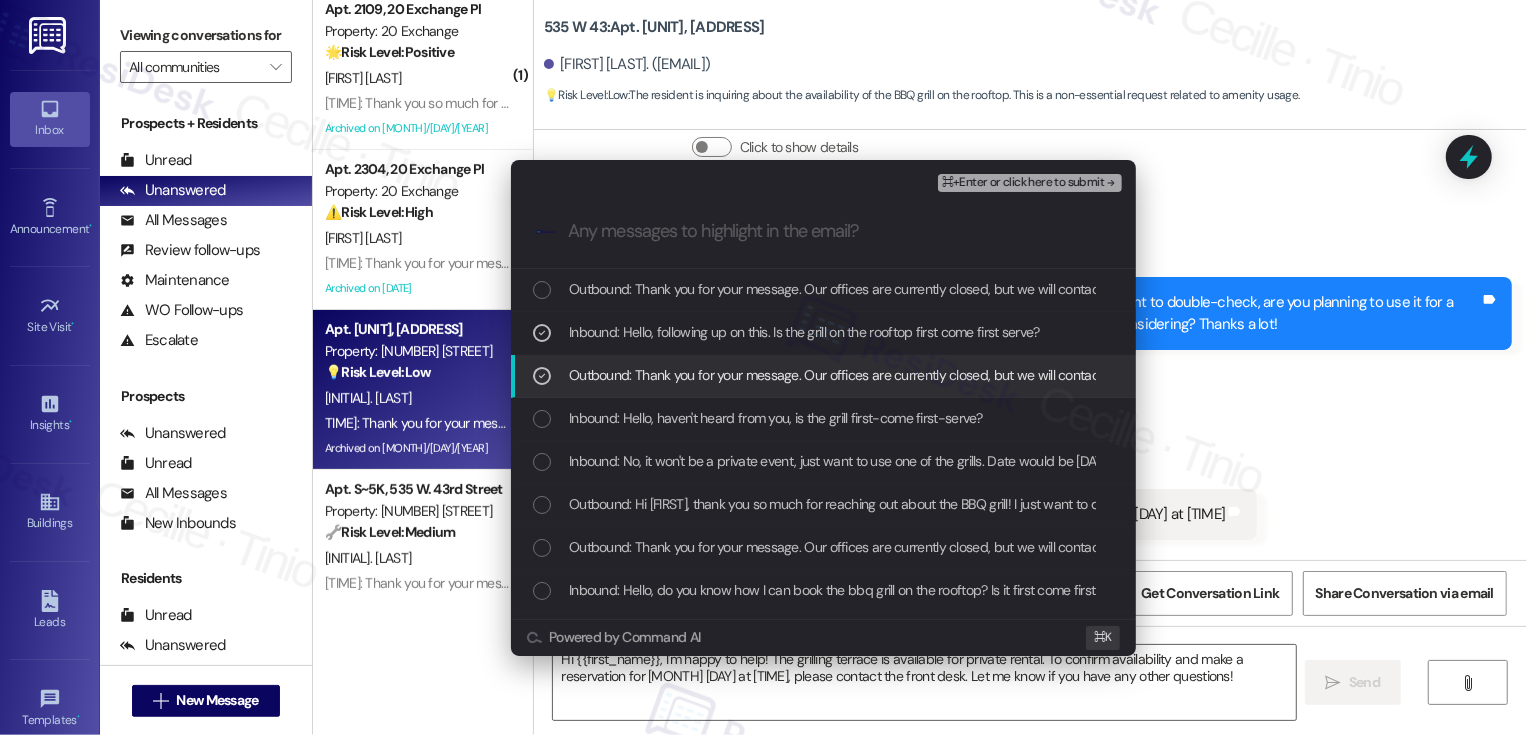 click on "Outbound: Thank you for your message. Our offices are currently closed, but we will contact you when we resume operations. For emergencies, please contact your emergency number [PHONE]. If you are looking to enter a work order, I can help you when I return to the office or you can do so through the BuildingLink app or by visiting [URL]." at bounding box center (823, 376) 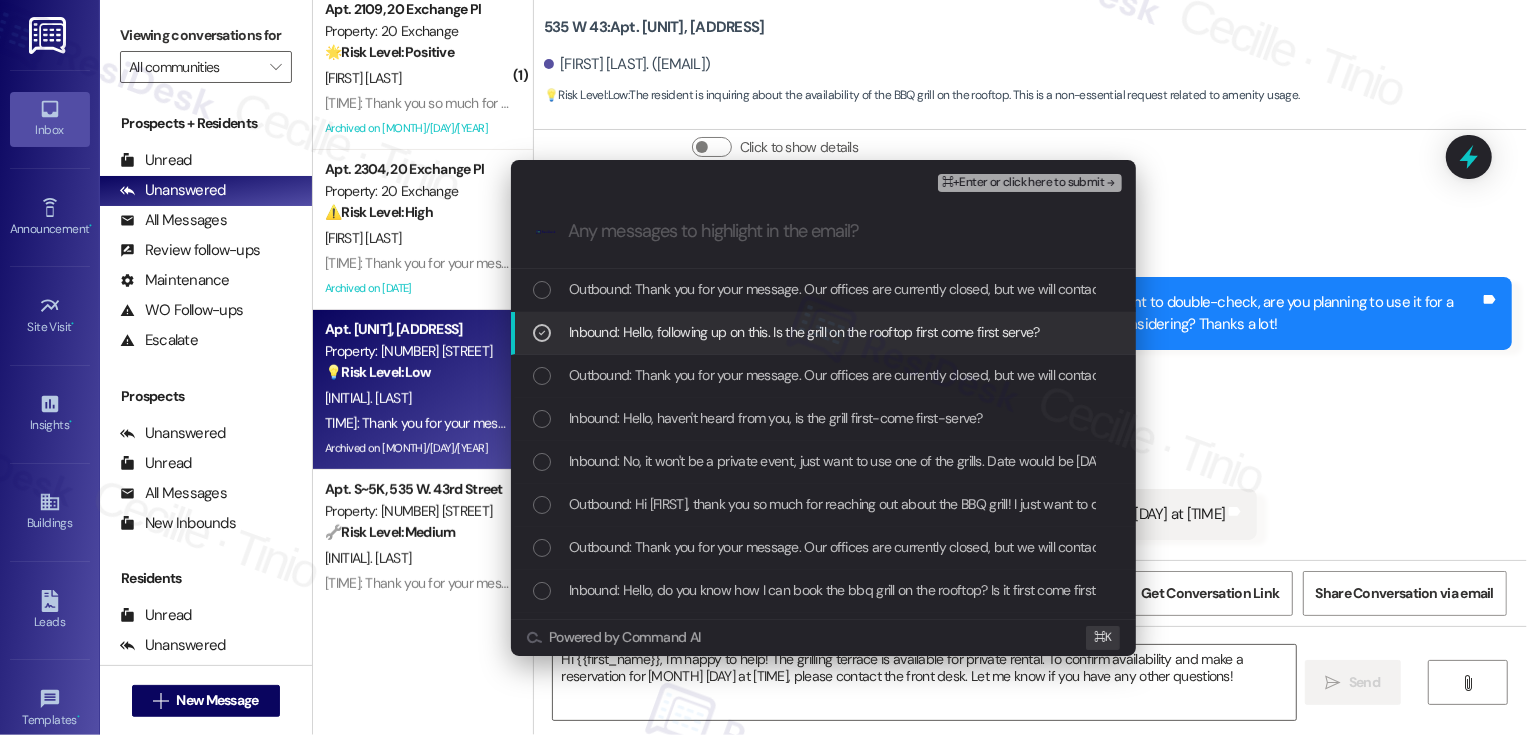click on "Inbound: Hello, following up on this. Is the grill on the rooftop first come first serve?" at bounding box center [823, 333] 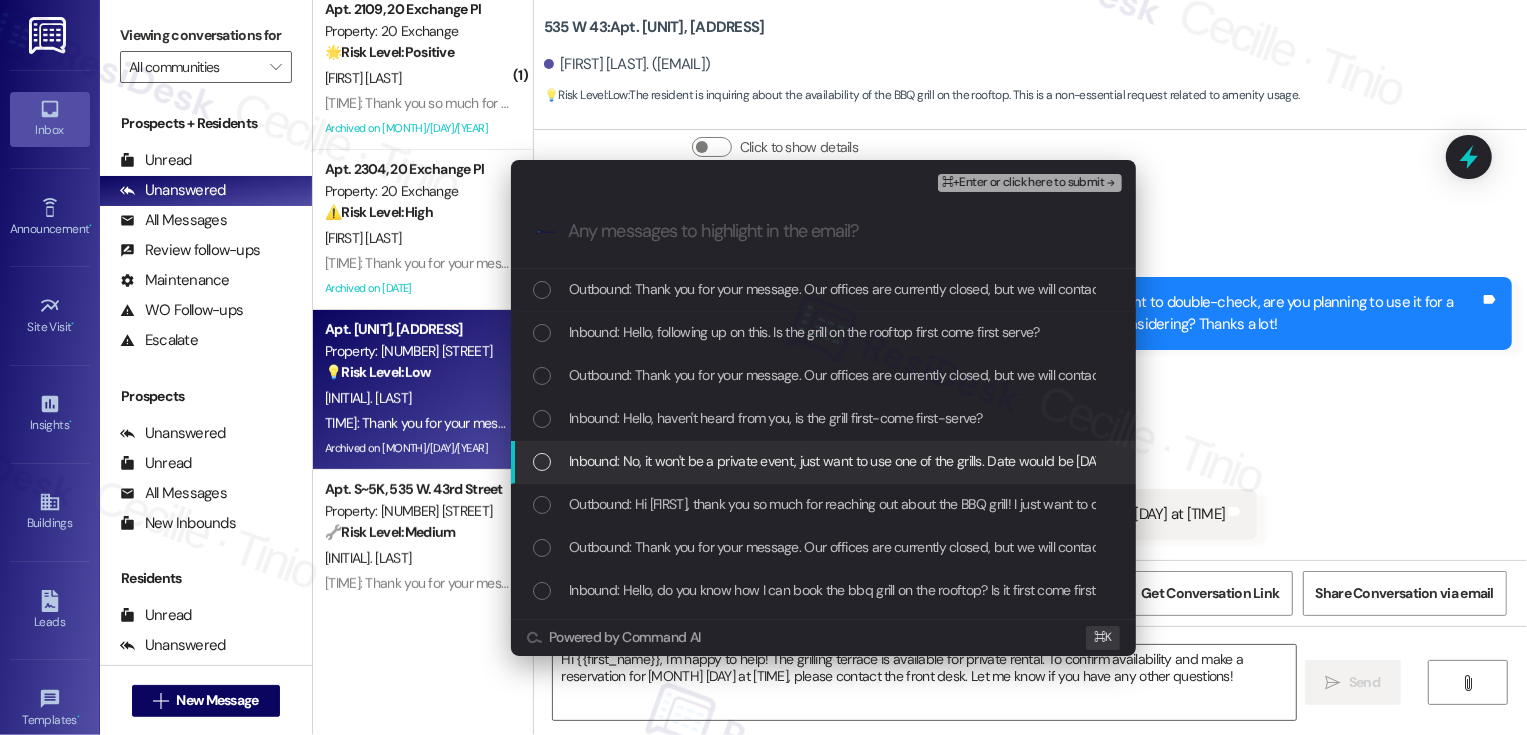click at bounding box center (542, 462) 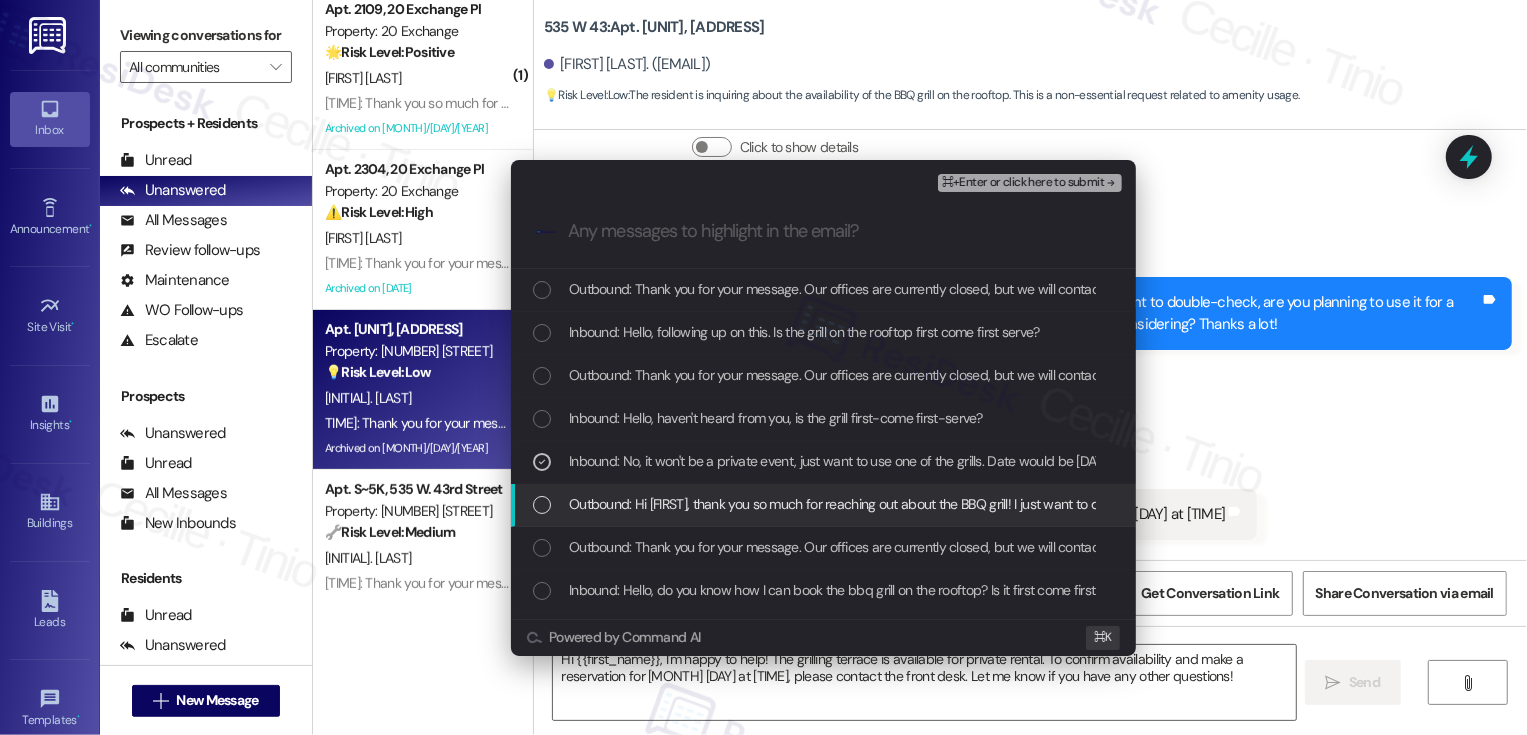 click on "Outbound: Hi [FIRST], thank you so much for reaching out about the BBQ grill! I just want to double-check, are you planning to use it for a private event? Also, could you please confirm the date and time you're considering? Thanks a lot!" at bounding box center [825, 504] 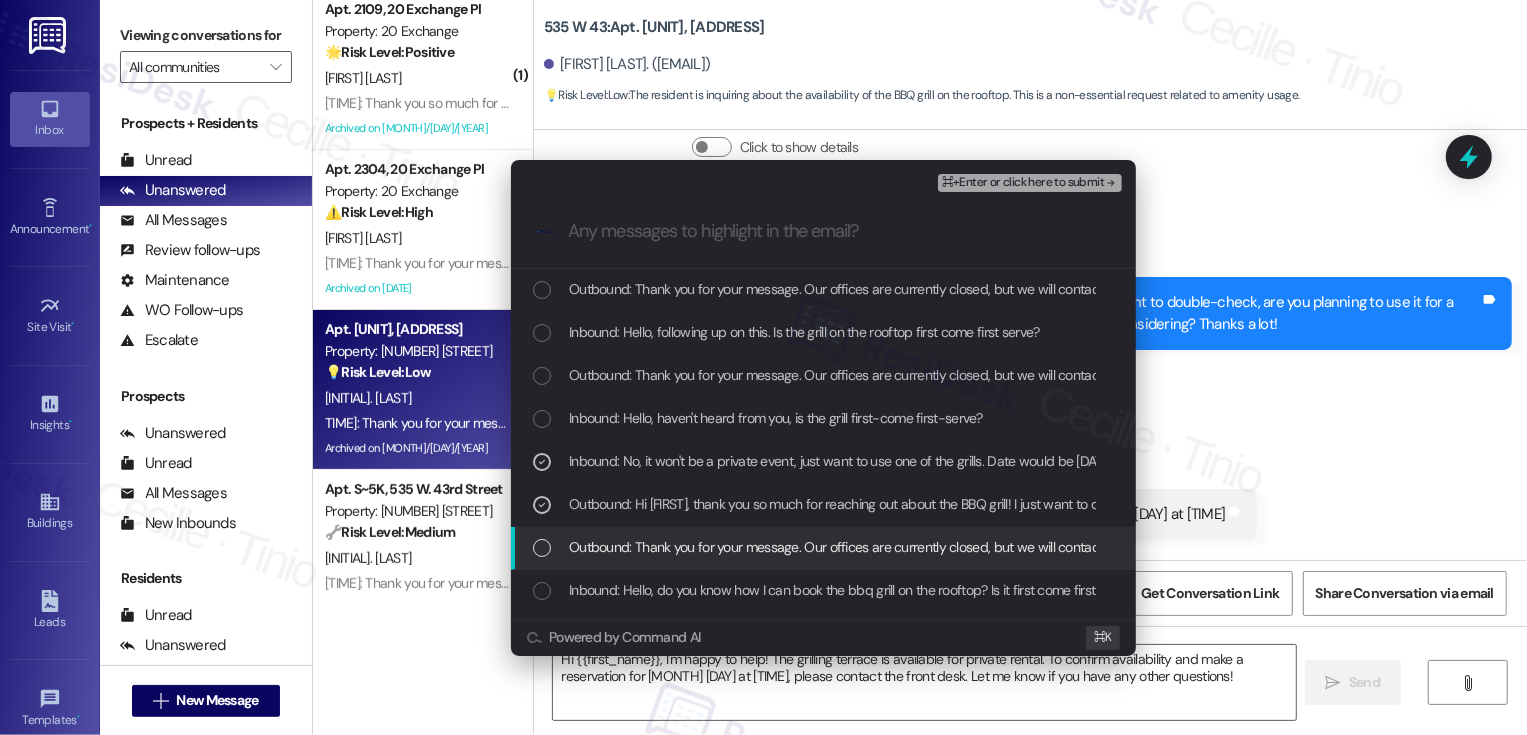 click on "Outbound: Thank you for your message. Our offices are currently closed, but we will contact you when we resume operations. For emergencies, please contact your emergency number [PHONE]. If you are looking to enter a work order, I can help you when I return to the office or you can do so through the BuildingLink app or by visiting [URL]." at bounding box center (823, 548) 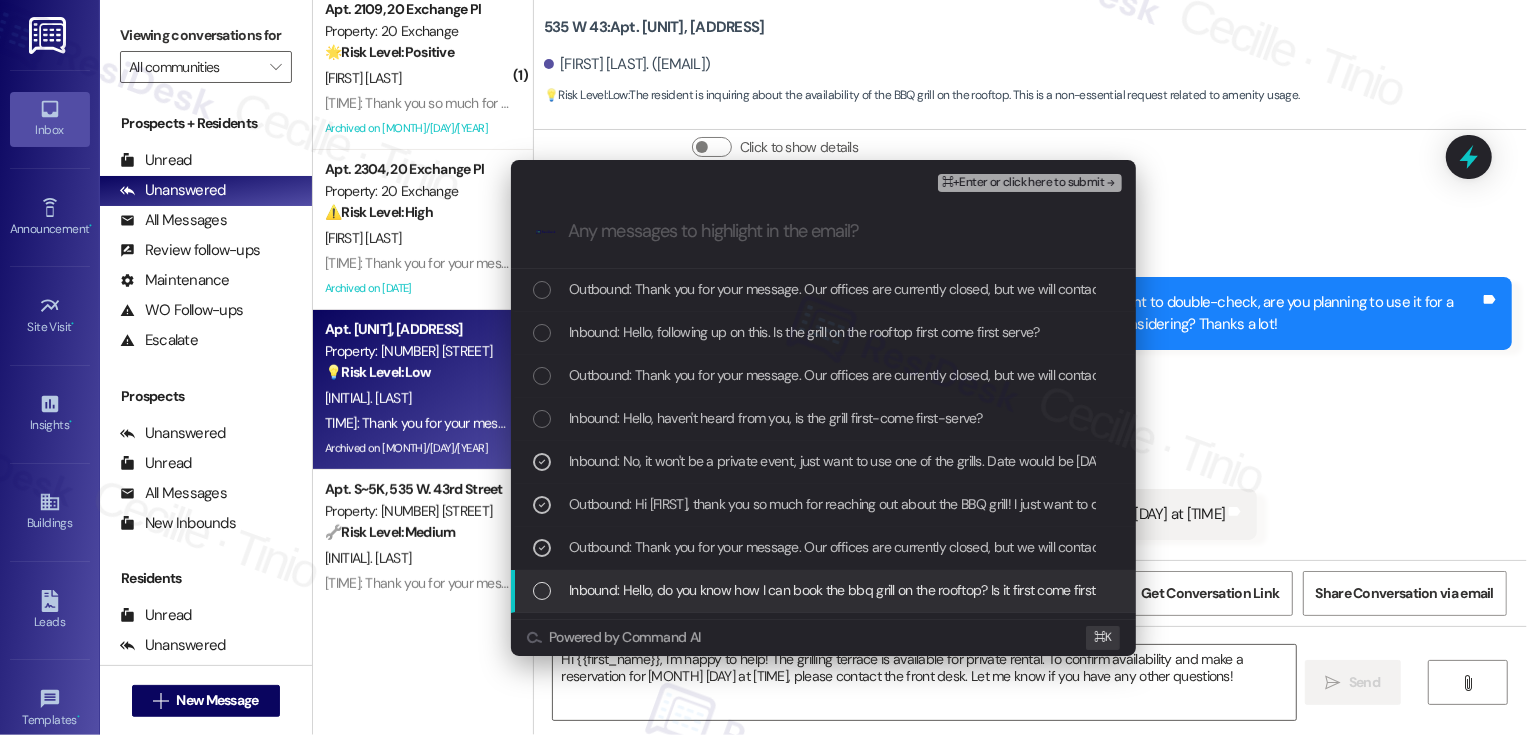click on "Inbound: Hello, do you know how I can book the bbq grill on the rooftop? Is it first come first serve?" at bounding box center [825, 590] 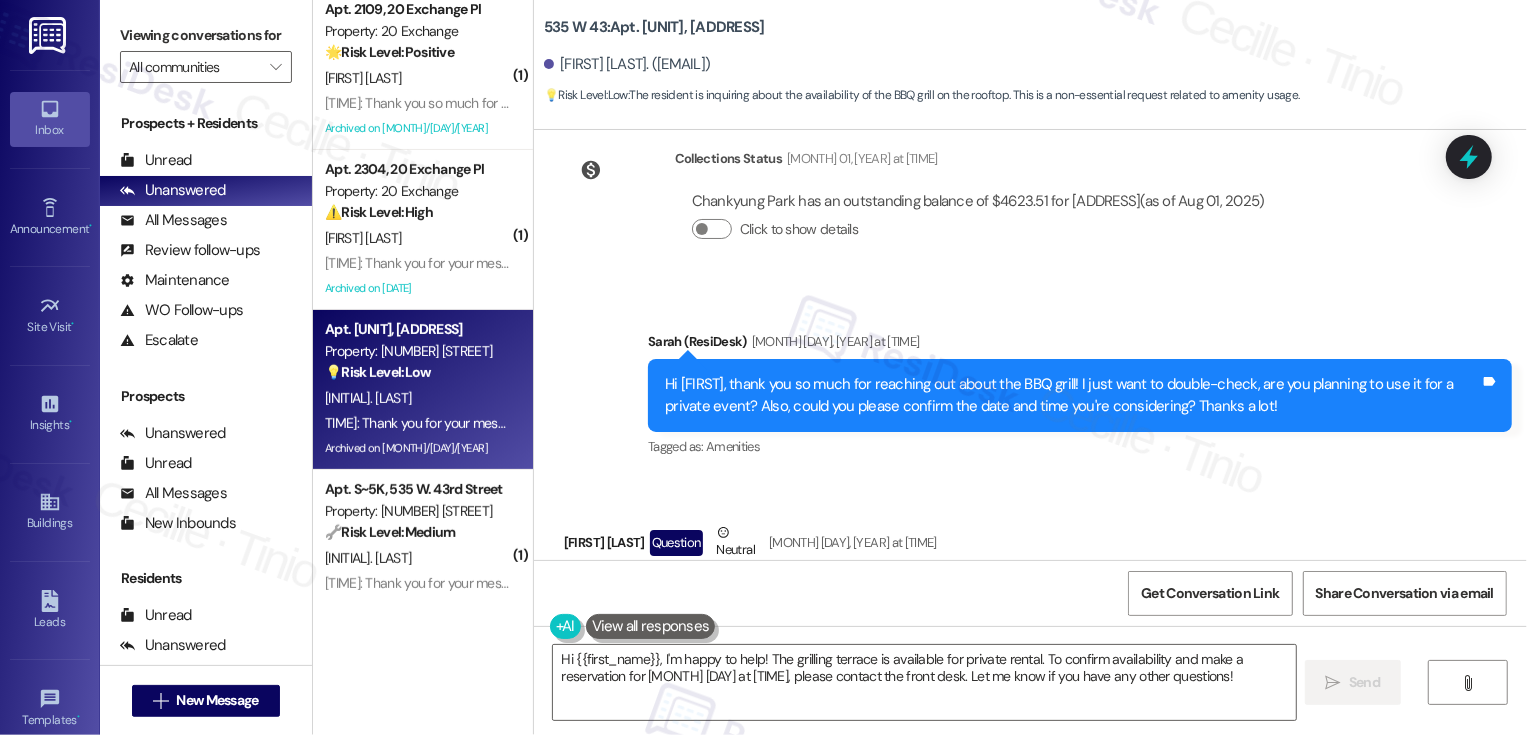 scroll, scrollTop: 12053, scrollLeft: 0, axis: vertical 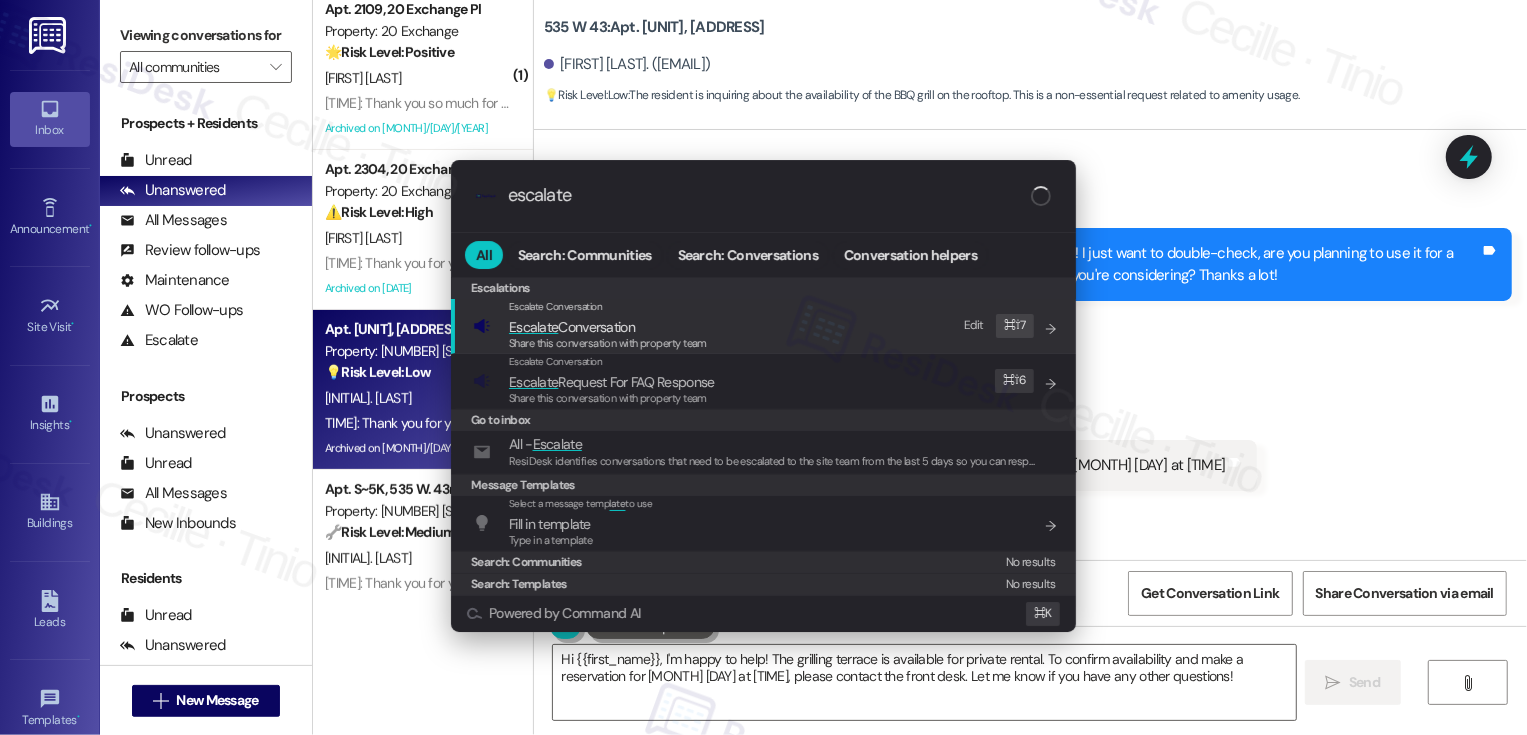 type on "escalate" 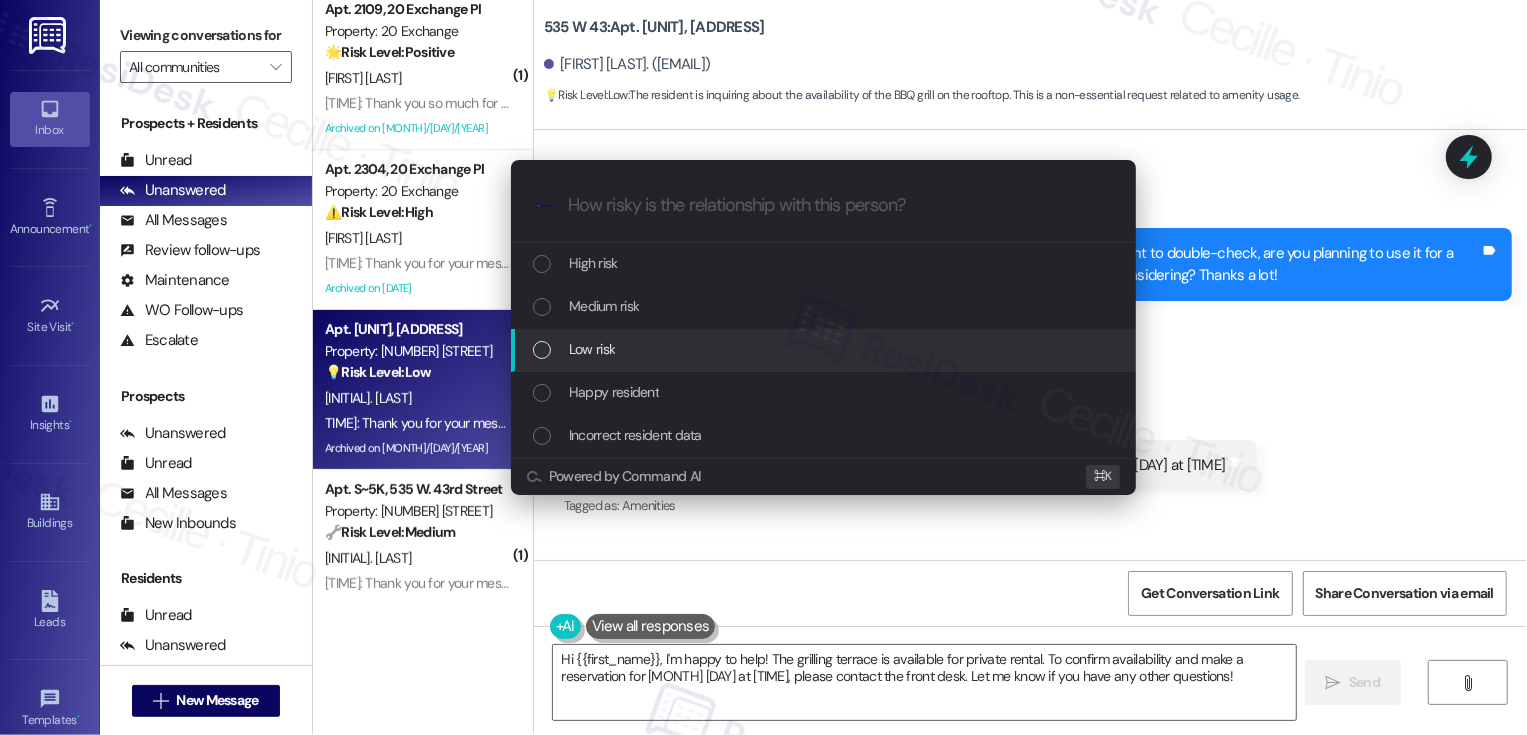 click on "Low risk" at bounding box center [825, 349] 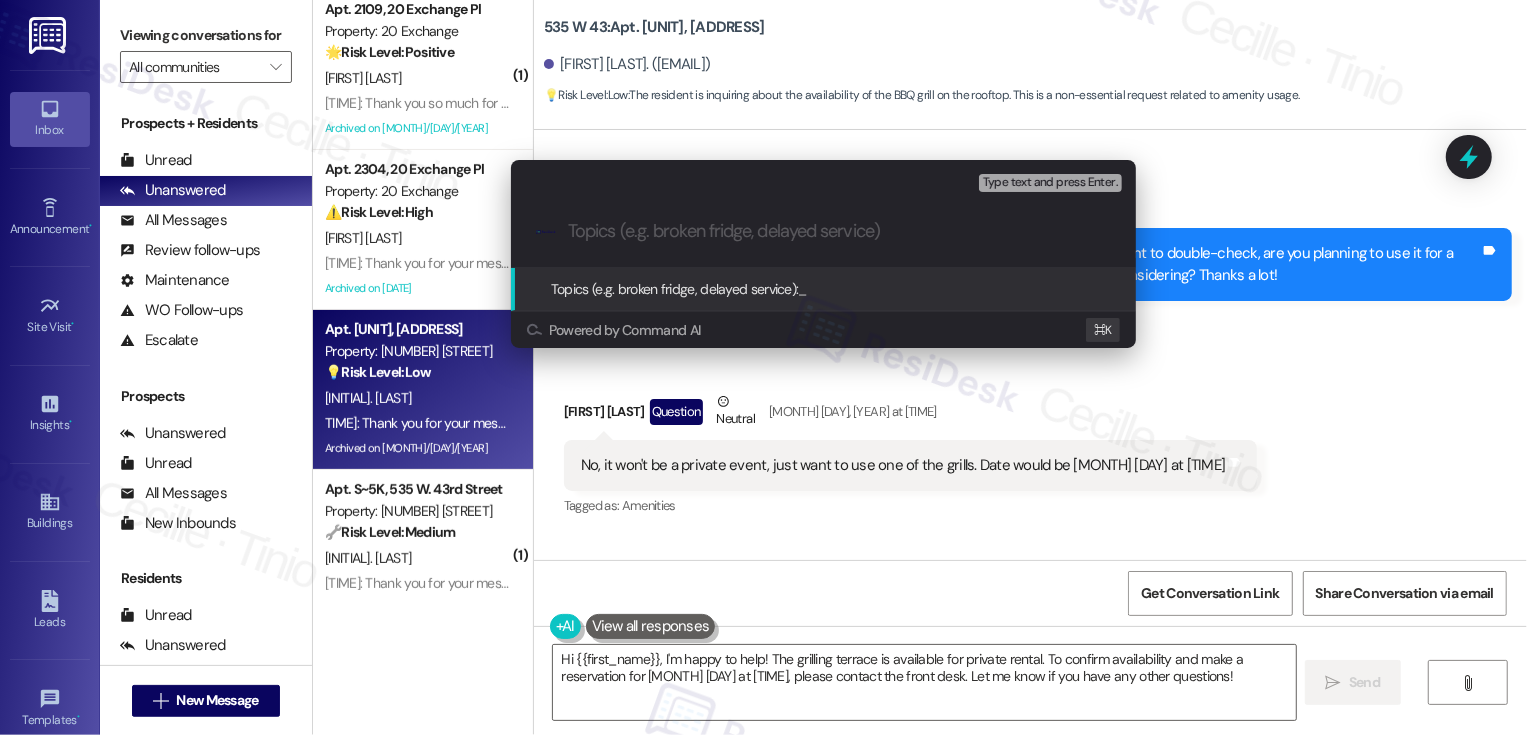 paste on "Grill Inquiry - [MONTH] [DAY] at [TIME] (personal use)" 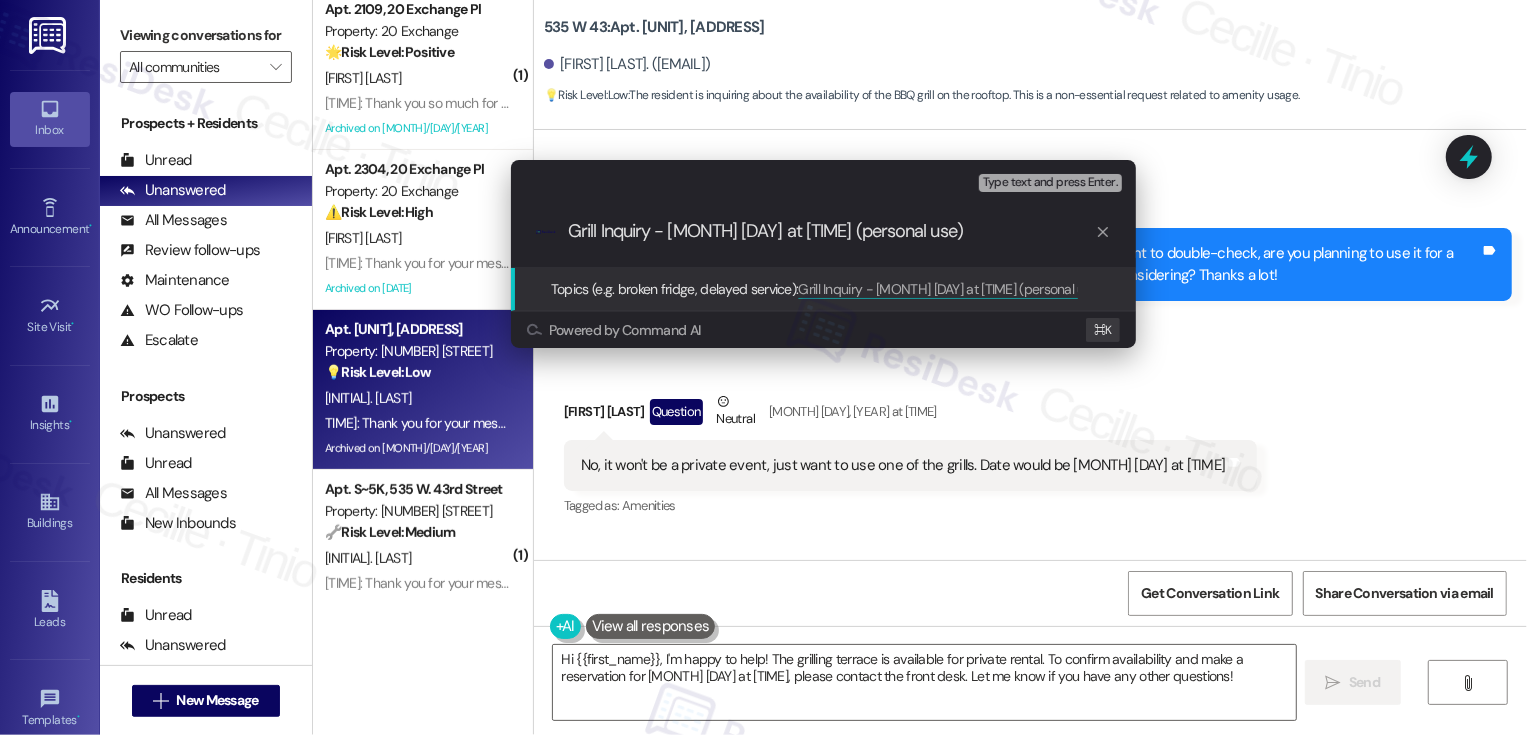 type 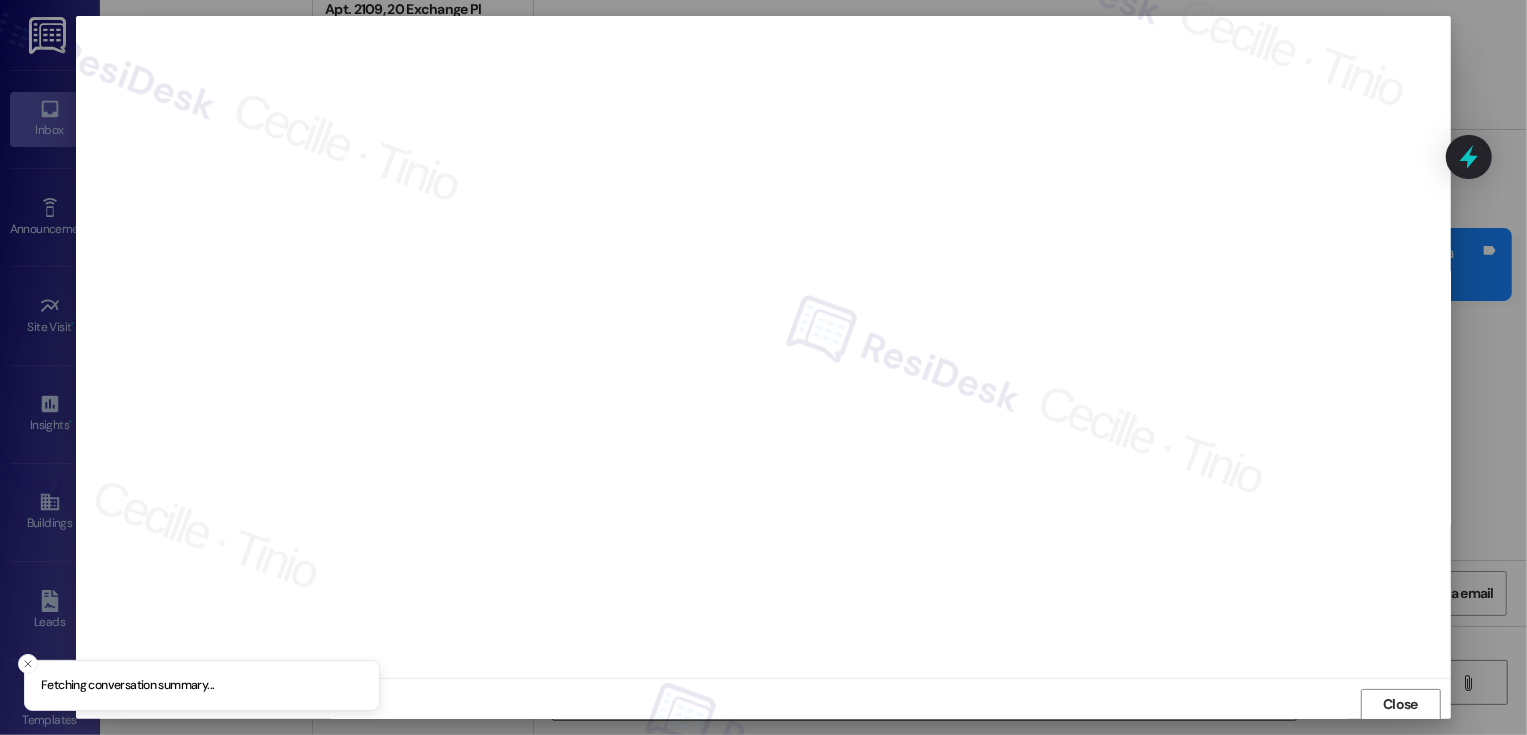 scroll, scrollTop: 1, scrollLeft: 0, axis: vertical 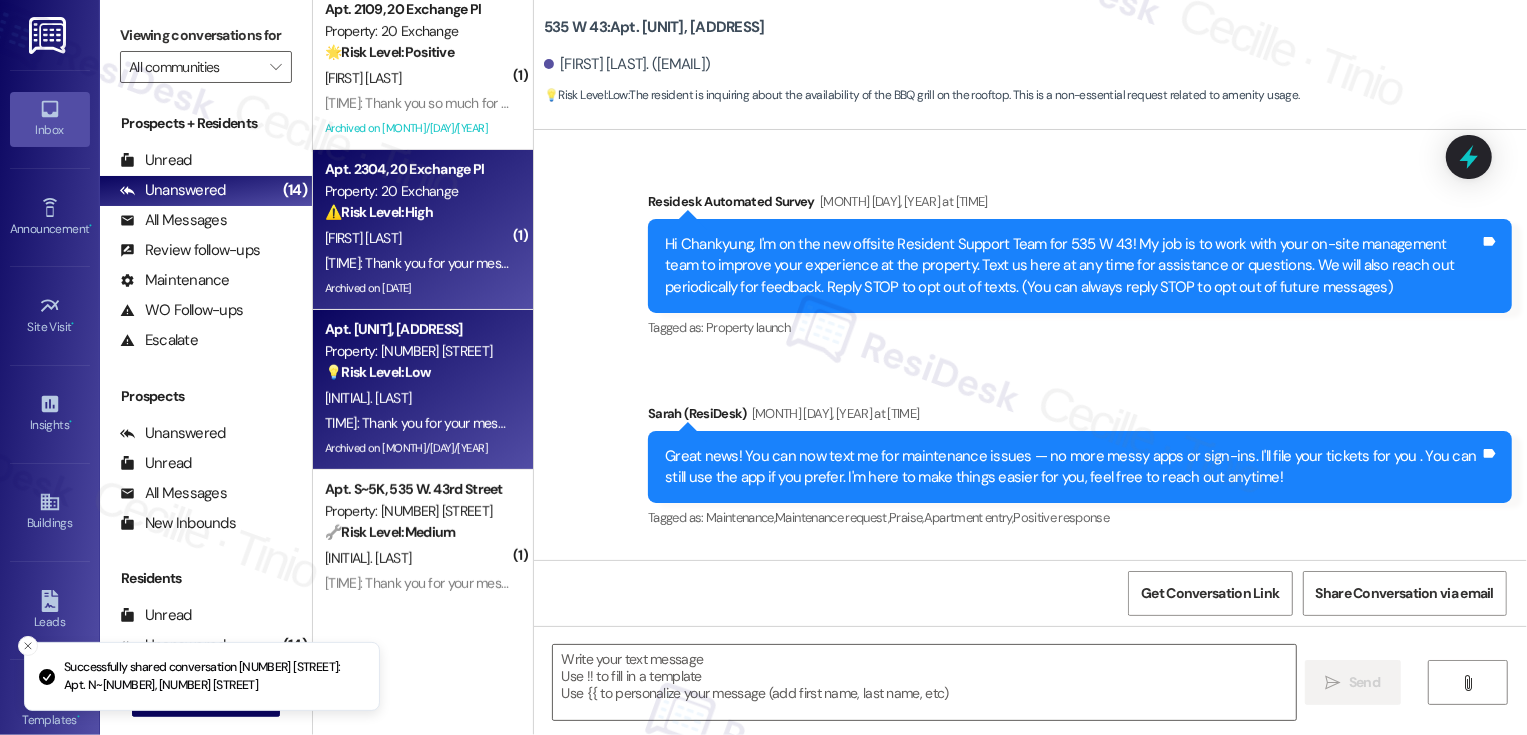 type on "Fetching suggested responses. Please feel free to read through the conversation in the meantime." 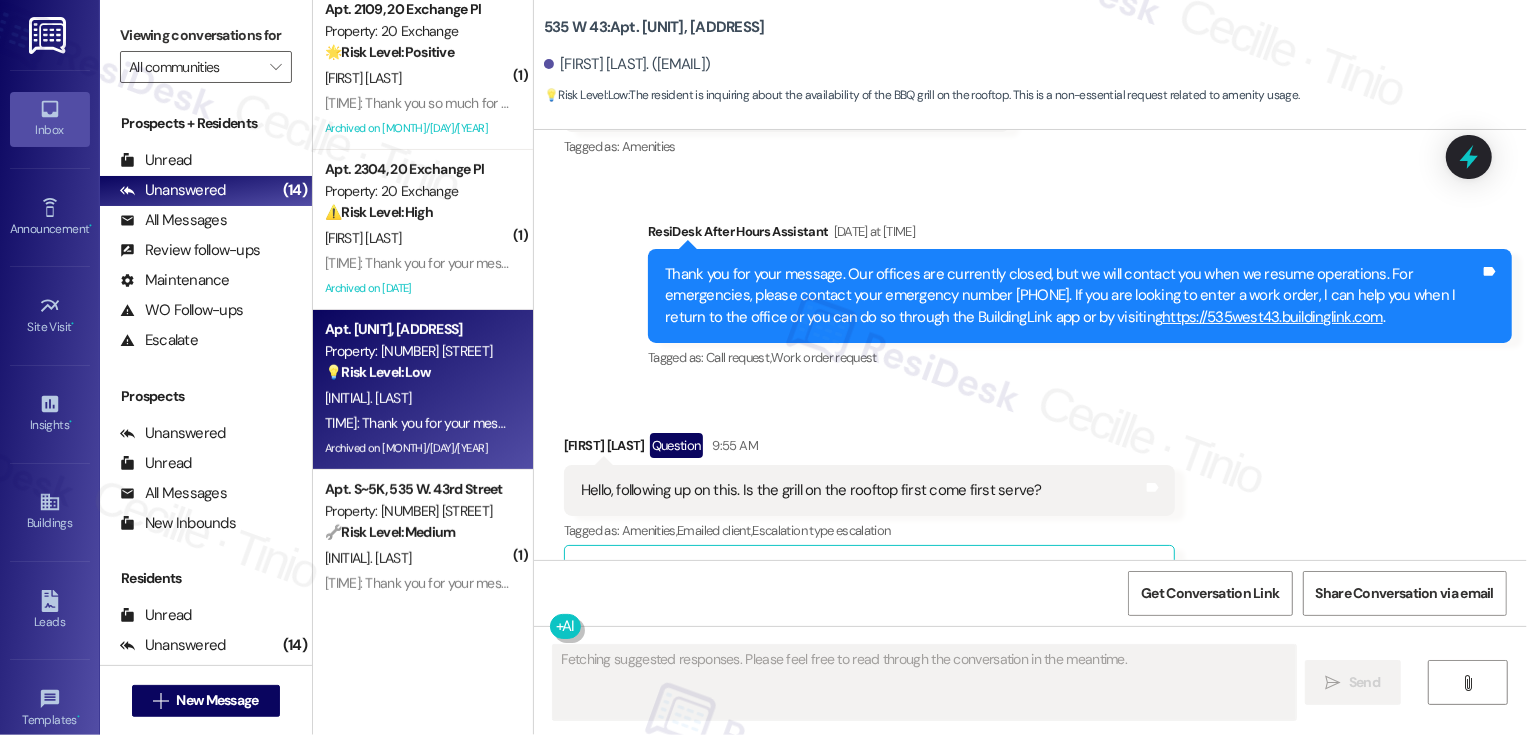 scroll, scrollTop: 12938, scrollLeft: 0, axis: vertical 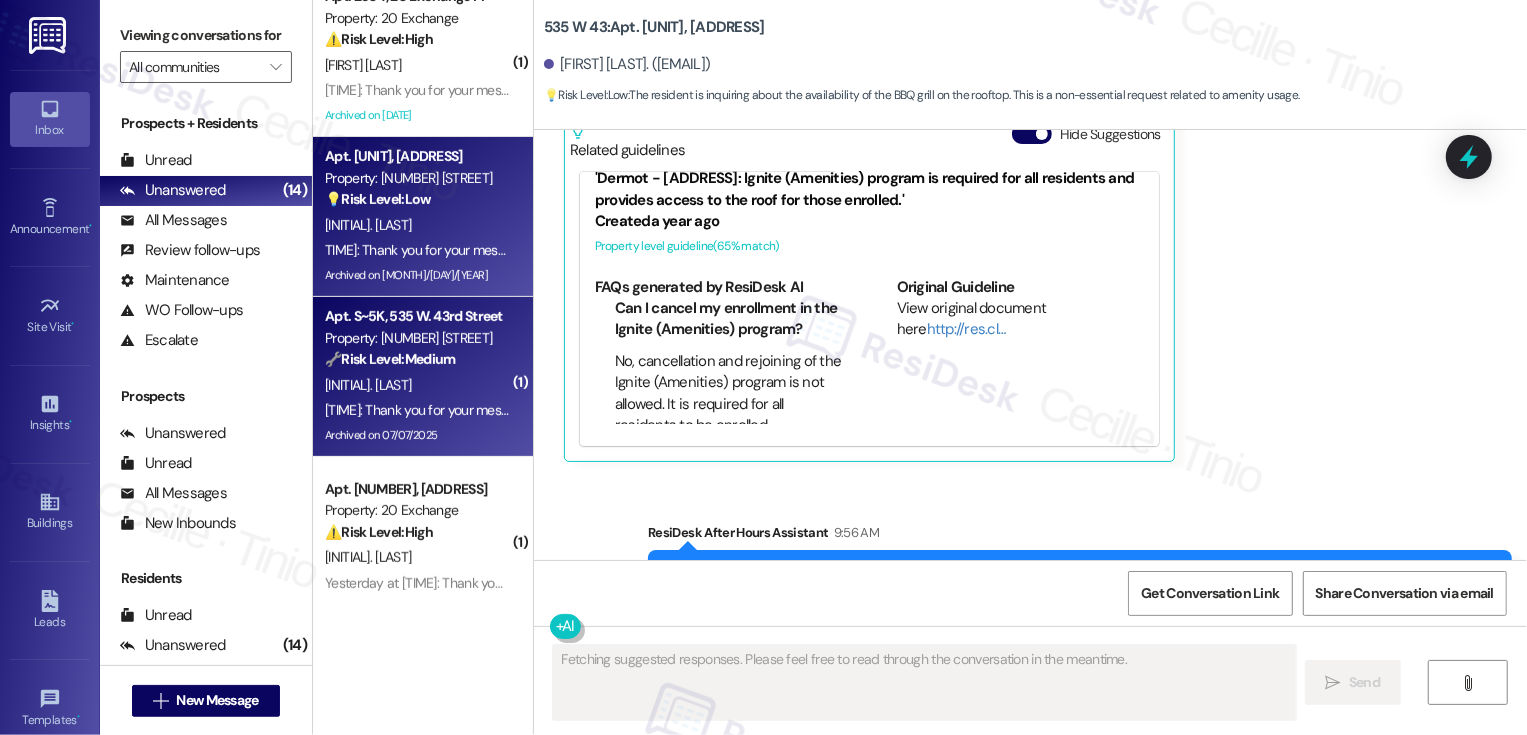click on "[TIME]: Thank you for your message. Our offices are currently closed, but we will contact you when we resume operations. For emergencies, please contact your emergency number [PHONE]. If you are looking to enter a work order, I can help you when I return to the office or you can do so through the BuildingLink app or by visiting https://[WEBSITE]. [TIME]: Thank you for your message. Our offices are currently closed, but we will contact you when we resume operations. For emergencies, please contact your emergency number [PHONE]. If you are looking to enter a work order, I can help you when I return to the office or you can do so through the BuildingLink app or by visiting https://[WEBSITE]." at bounding box center (417, 410) 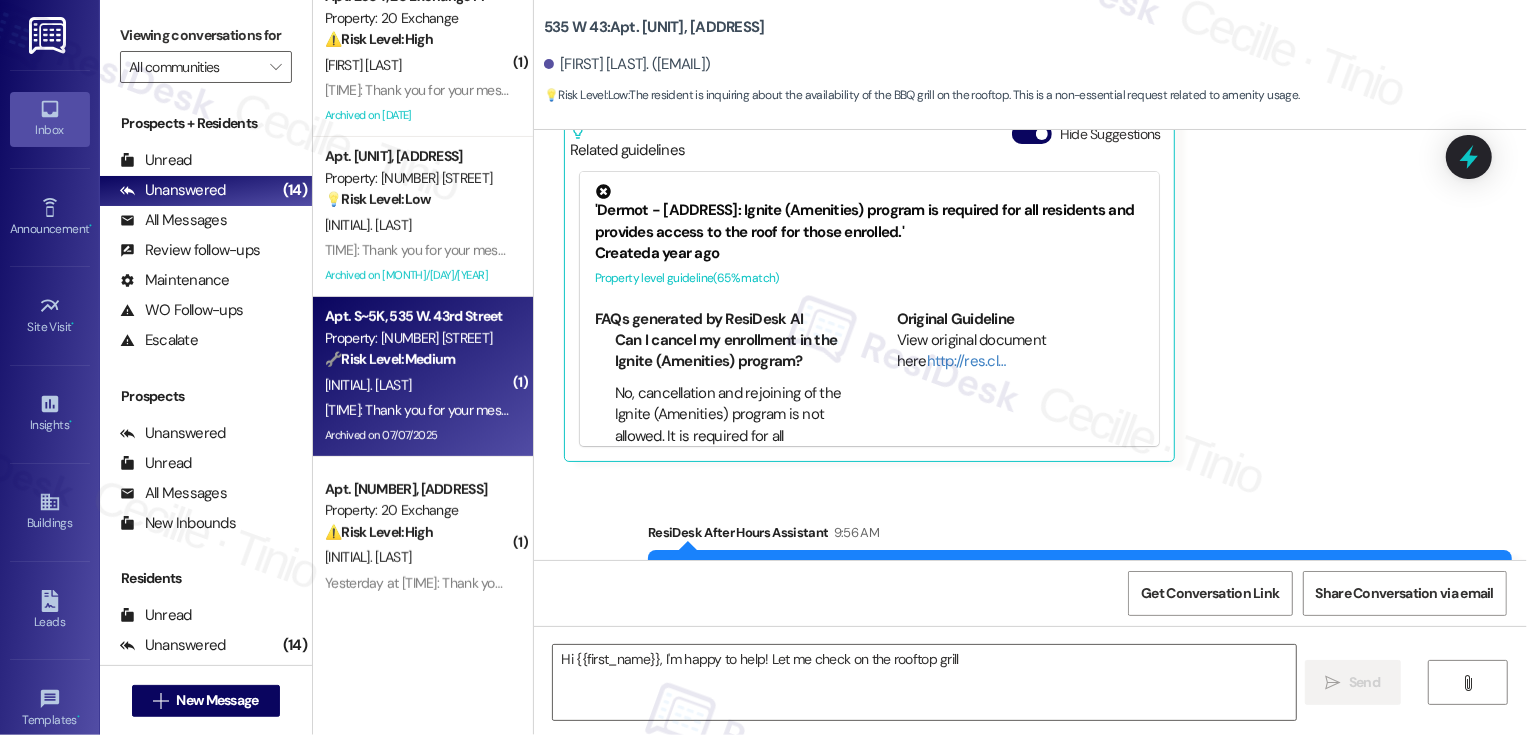 click on "[TIME]: Thank you for your message. Our offices are currently closed, but we will contact you when we resume operations. For emergencies, please contact your emergency number [PHONE]. If you are looking to enter a work order, I can help you when I return to the office or you can do so through the BuildingLink app or by visiting https://[WEBSITE]. [TIME]: Thank you for your message. Our offices are currently closed, but we will contact you when we resume operations. For emergencies, please contact your emergency number [PHONE]. If you are looking to enter a work order, I can help you when I return to the office or you can do so through the BuildingLink app or by visiting https://[WEBSITE]." at bounding box center (417, 410) 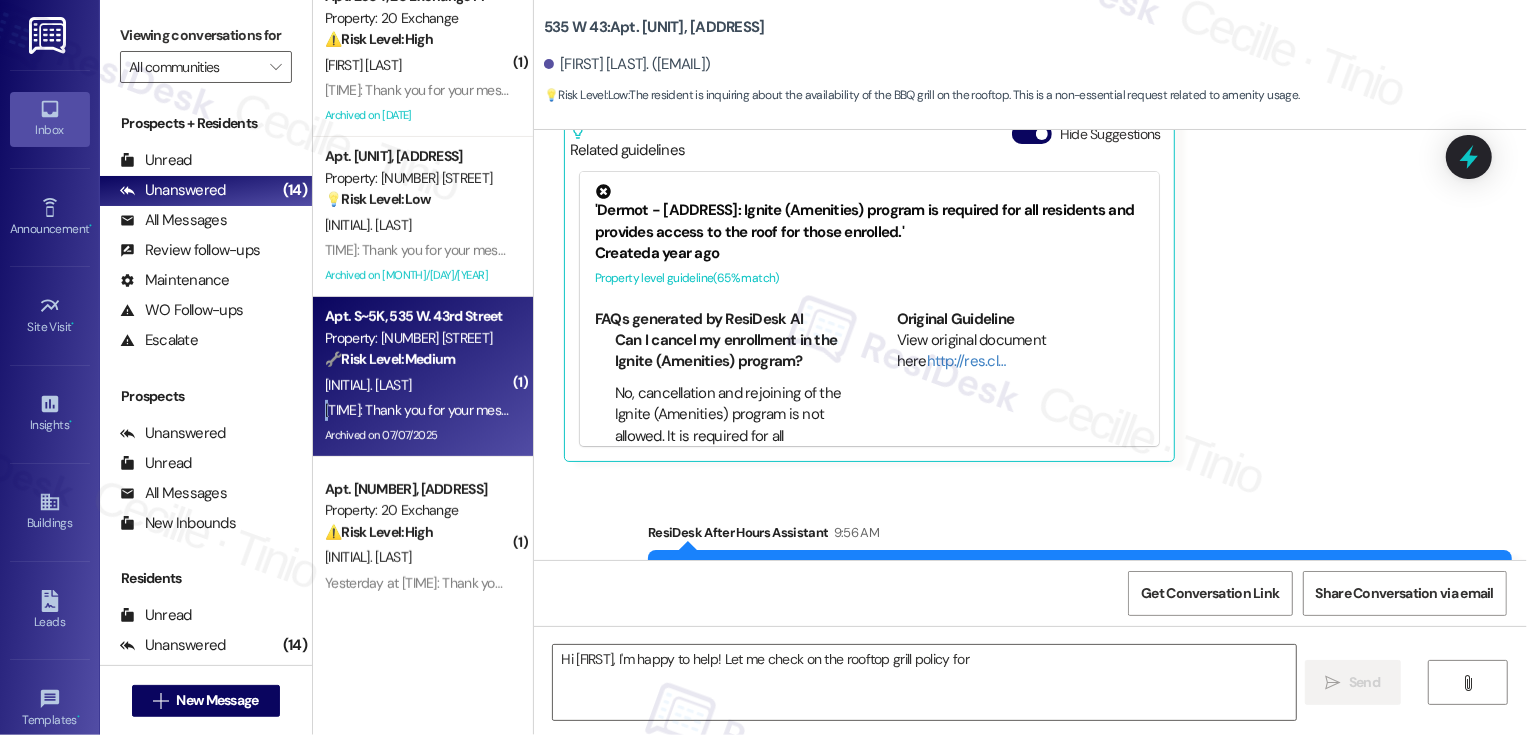 type on "Hi [FIRST], I'm happy to help! Let me check on the rooftop grill policy for you" 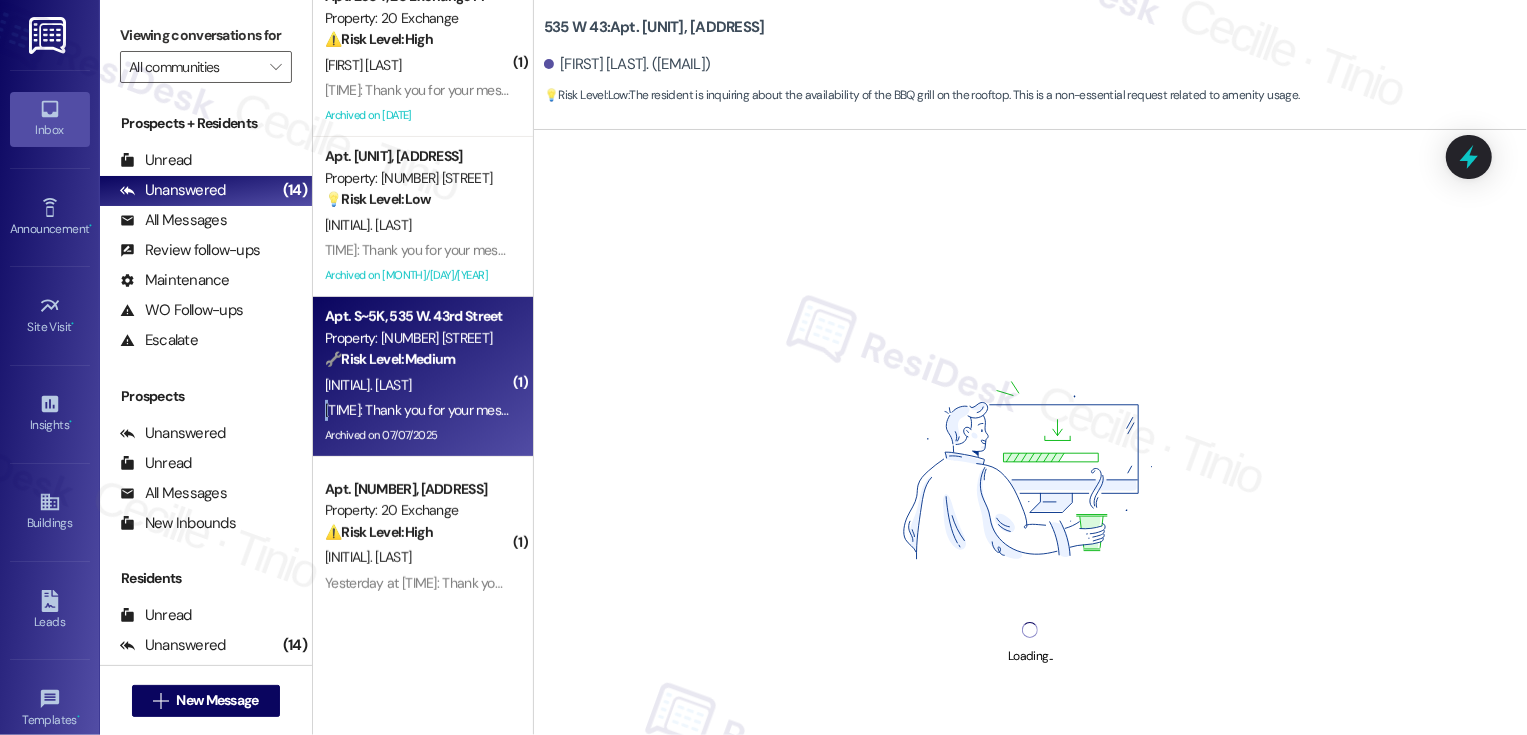 click on "[TIME]: Thank you for your message. Our offices are currently closed, but we will contact you when we resume operations. For emergencies, please contact your emergency number [PHONE]. If you are looking to enter a work order, I can help you when I return to the office or you can do so through the BuildingLink app or by visiting https://[WEBSITE]. [TIME]: Thank you for your message. Our offices are currently closed, but we will contact you when we resume operations. For emergencies, please contact your emergency number [PHONE]. If you are looking to enter a work order, I can help you when I return to the office or you can do so through the BuildingLink app or by visiting https://[WEBSITE]." at bounding box center [417, 410] 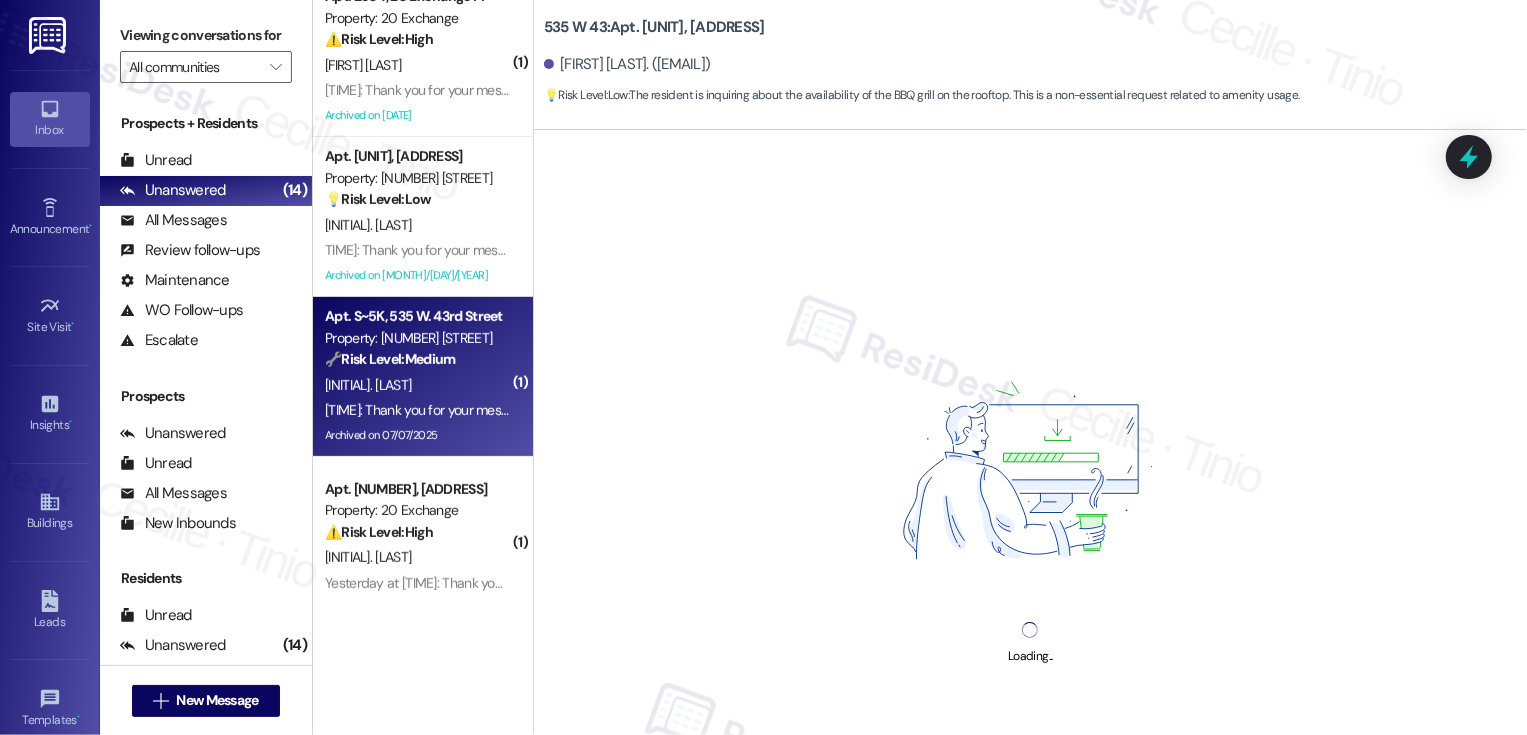 click on "[INITIAL]. [LAST]" at bounding box center (417, 385) 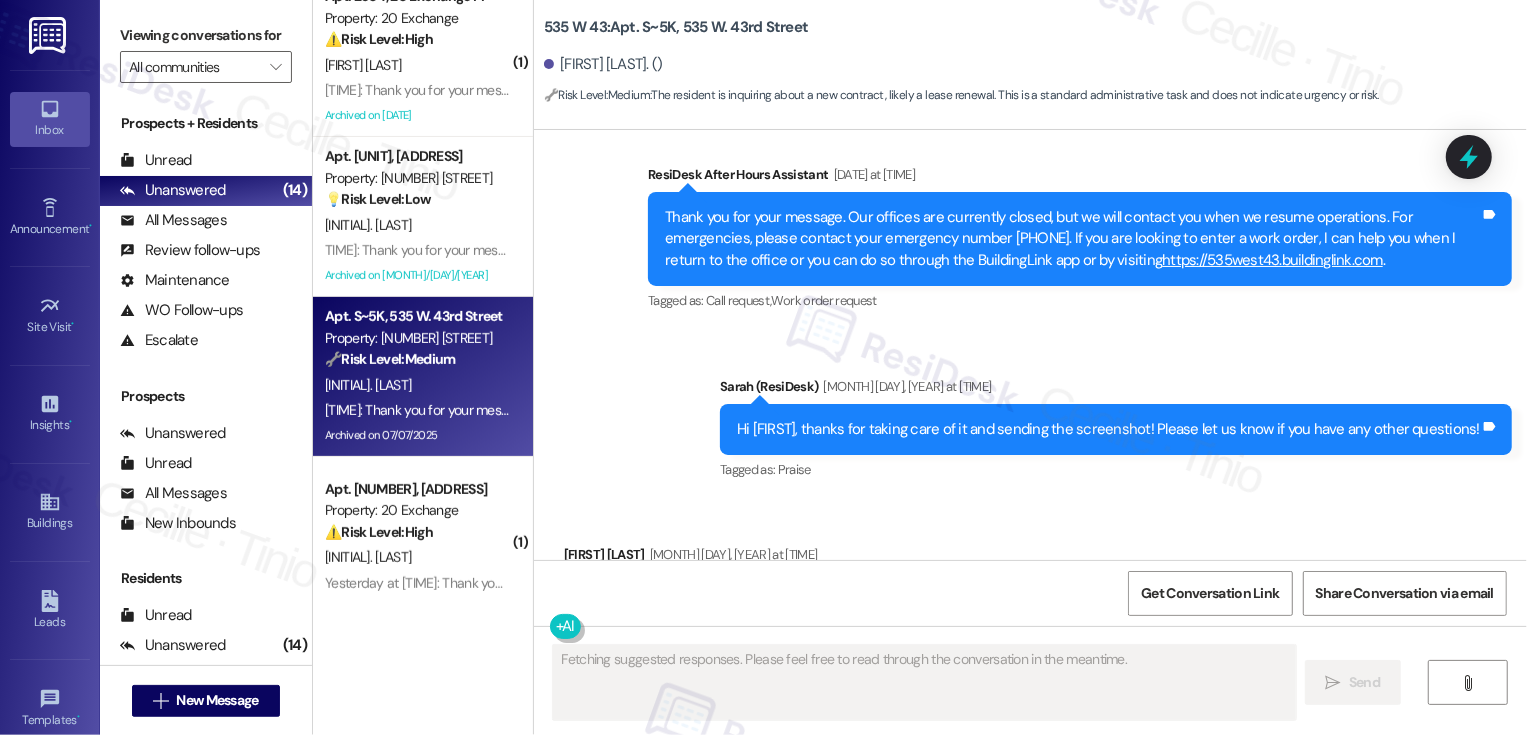 scroll, scrollTop: 32923, scrollLeft: 0, axis: vertical 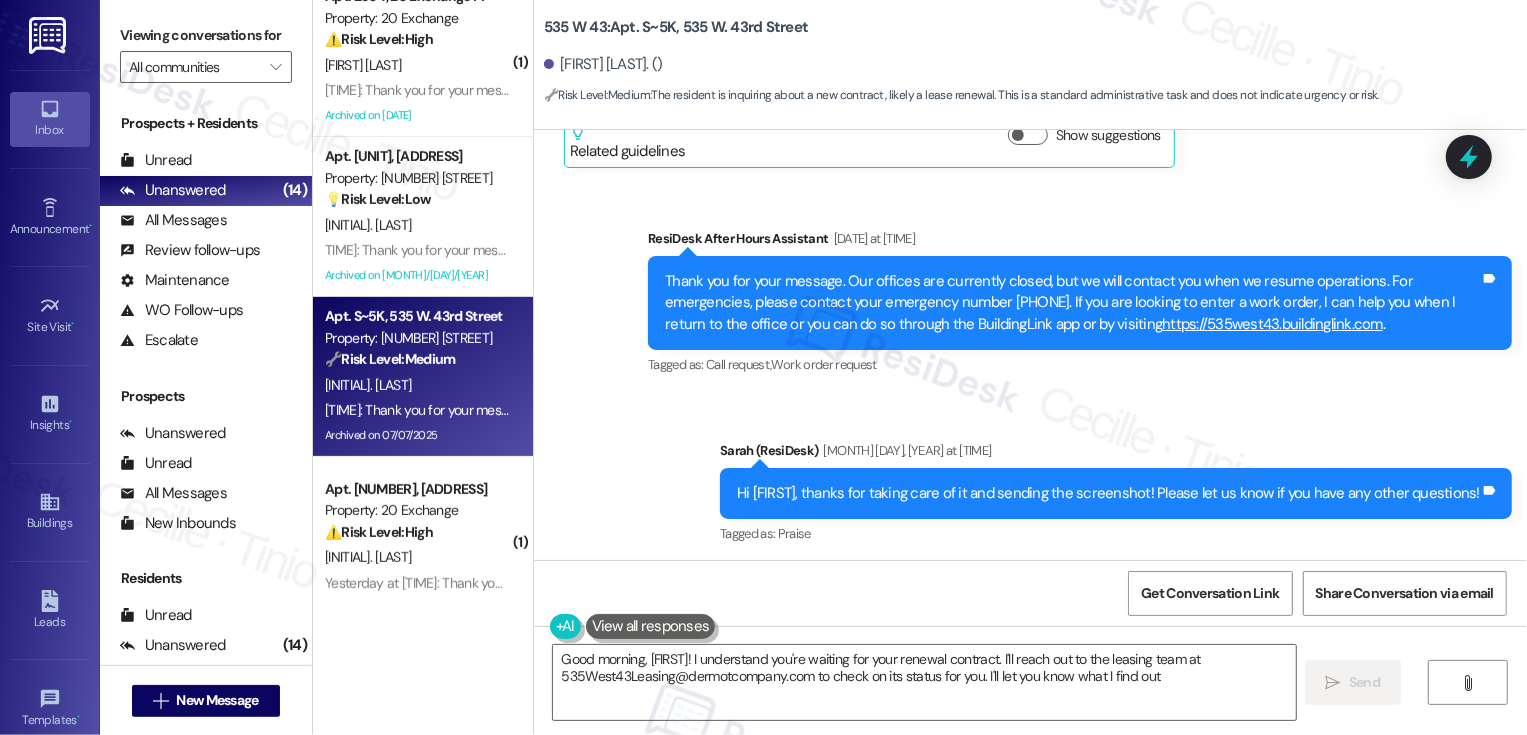type on "Good morning, [FIRST]! I understand you're waiting for your renewal contract. I'll reach out to the leasing team at [EMAIL] to check on its status for you. I'll let you know what I find out!" 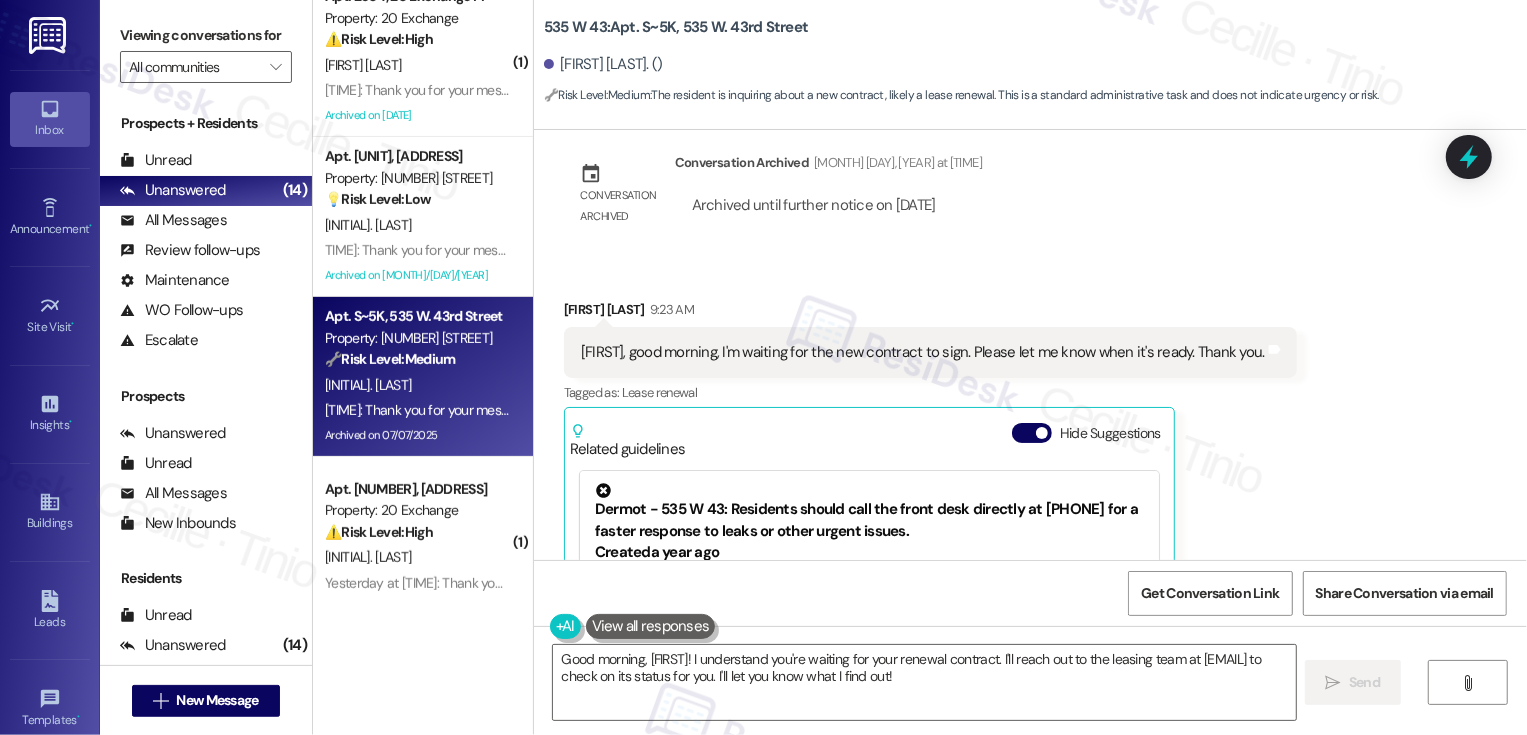 scroll, scrollTop: 33299, scrollLeft: 0, axis: vertical 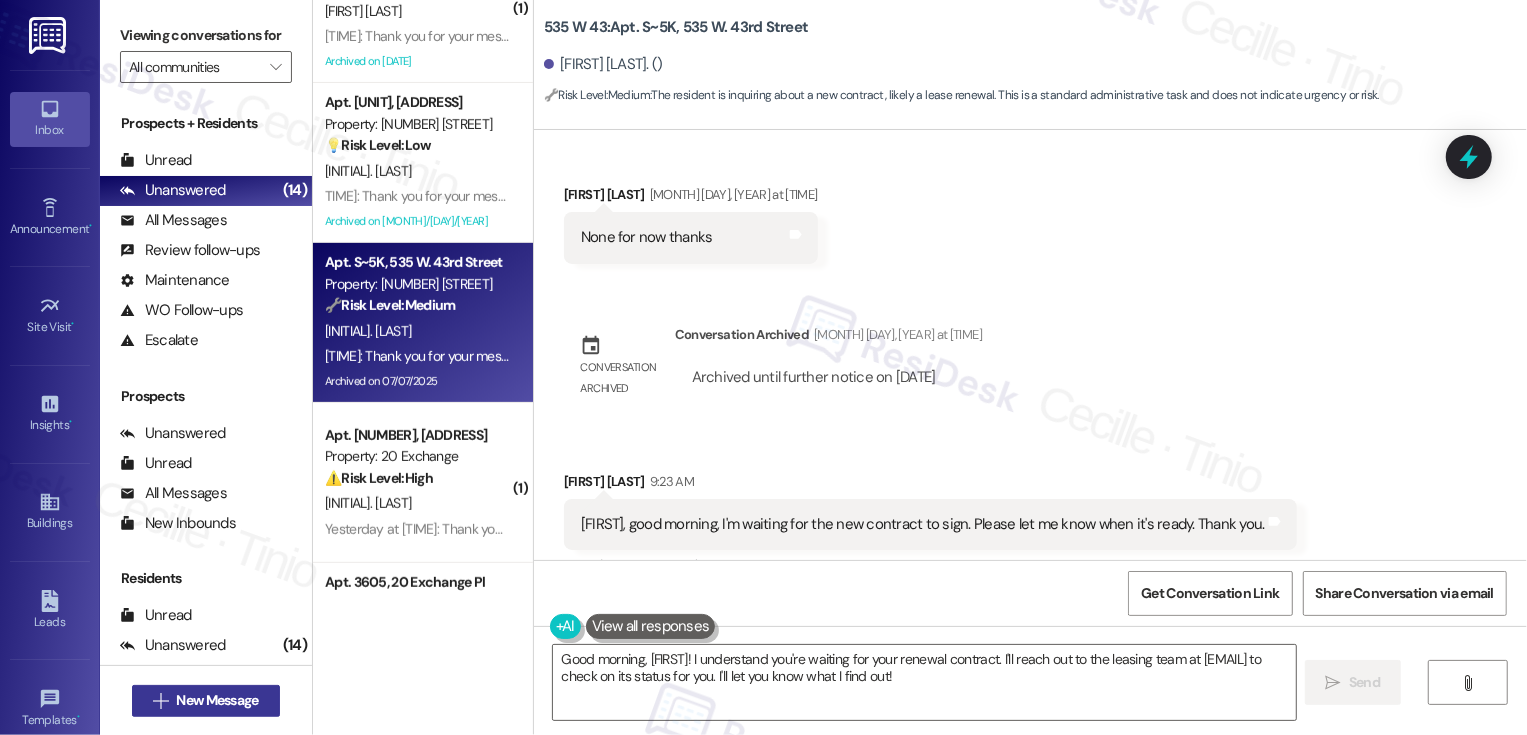 click on "New Message" at bounding box center (217, 700) 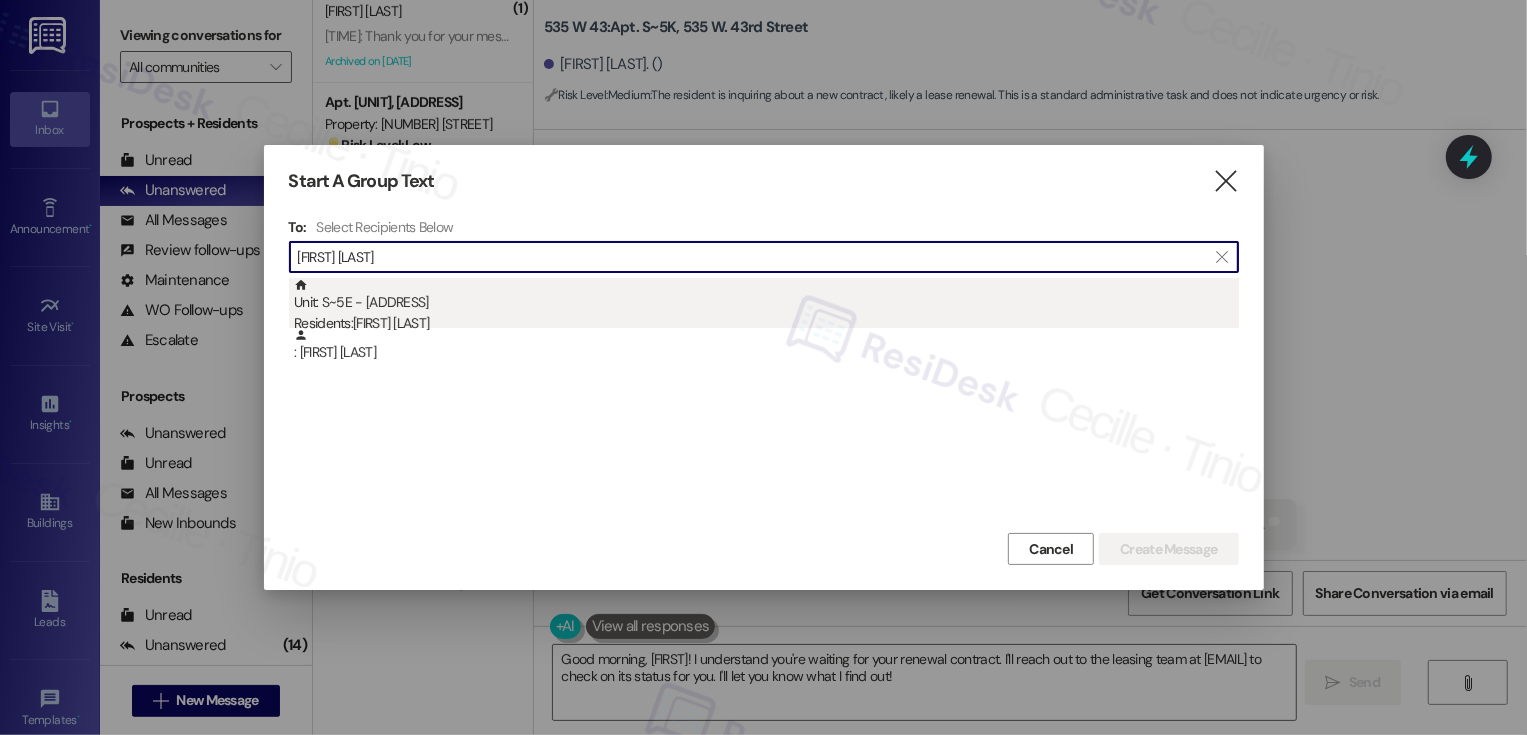 type on "[FIRST] [LAST]" 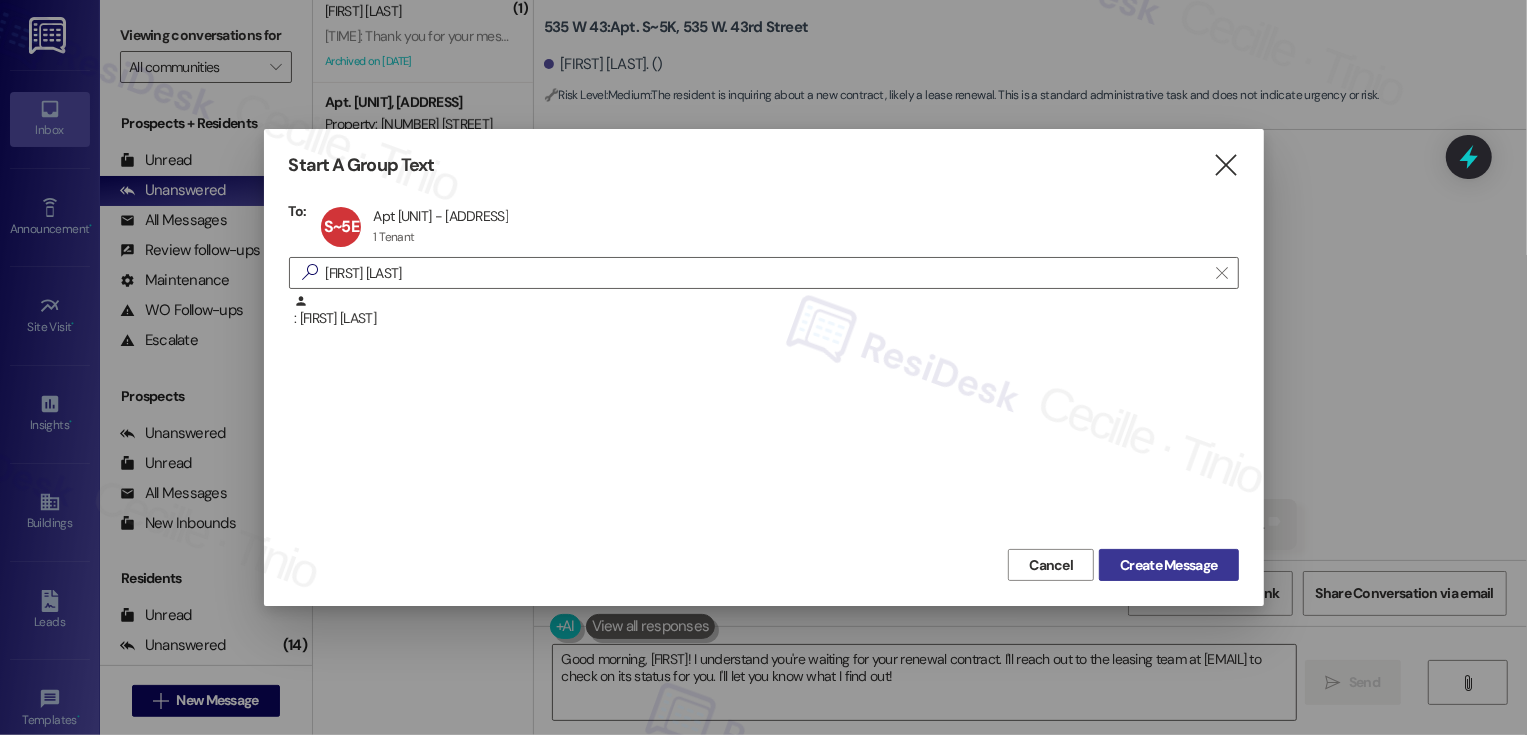 click on "Create Message" at bounding box center [1168, 565] 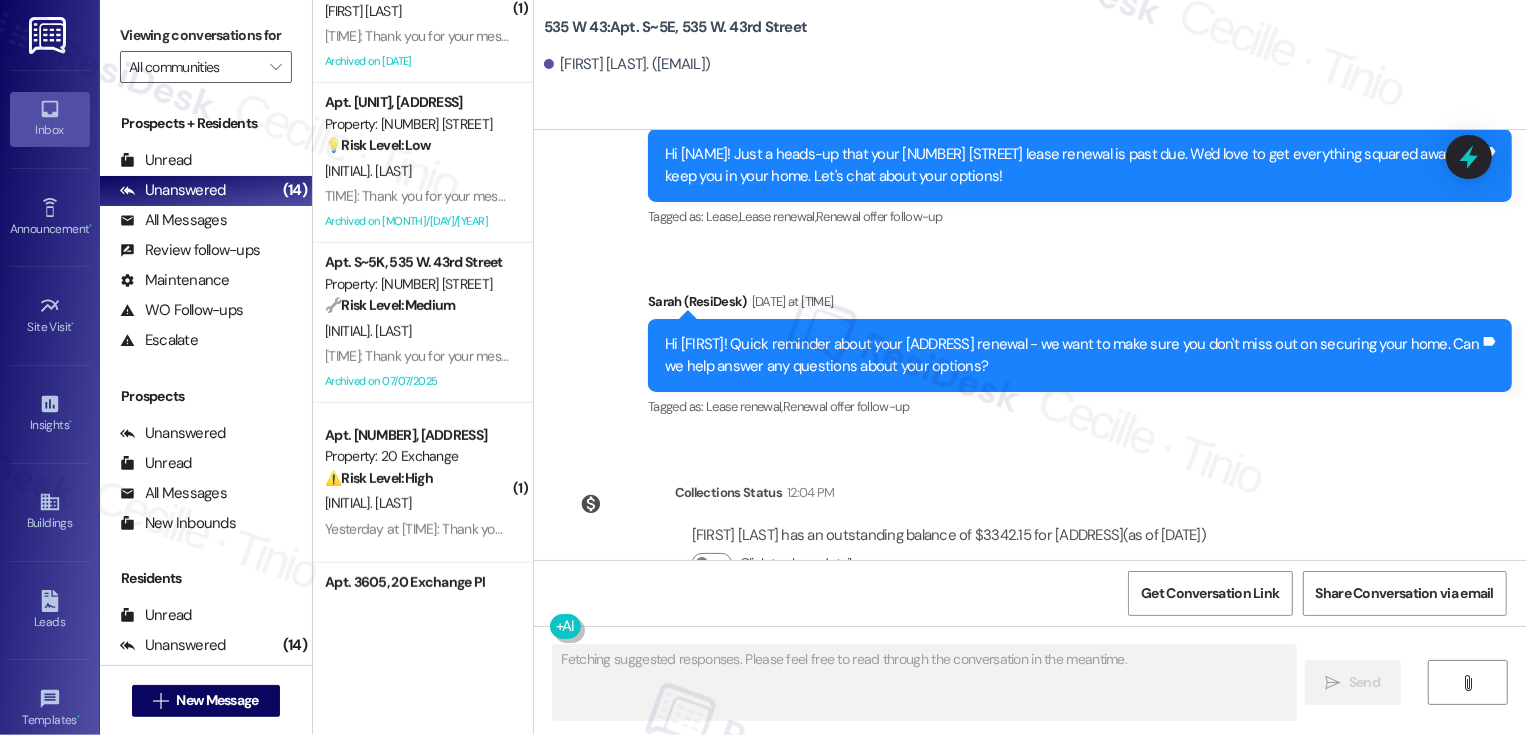 scroll, scrollTop: 7775, scrollLeft: 0, axis: vertical 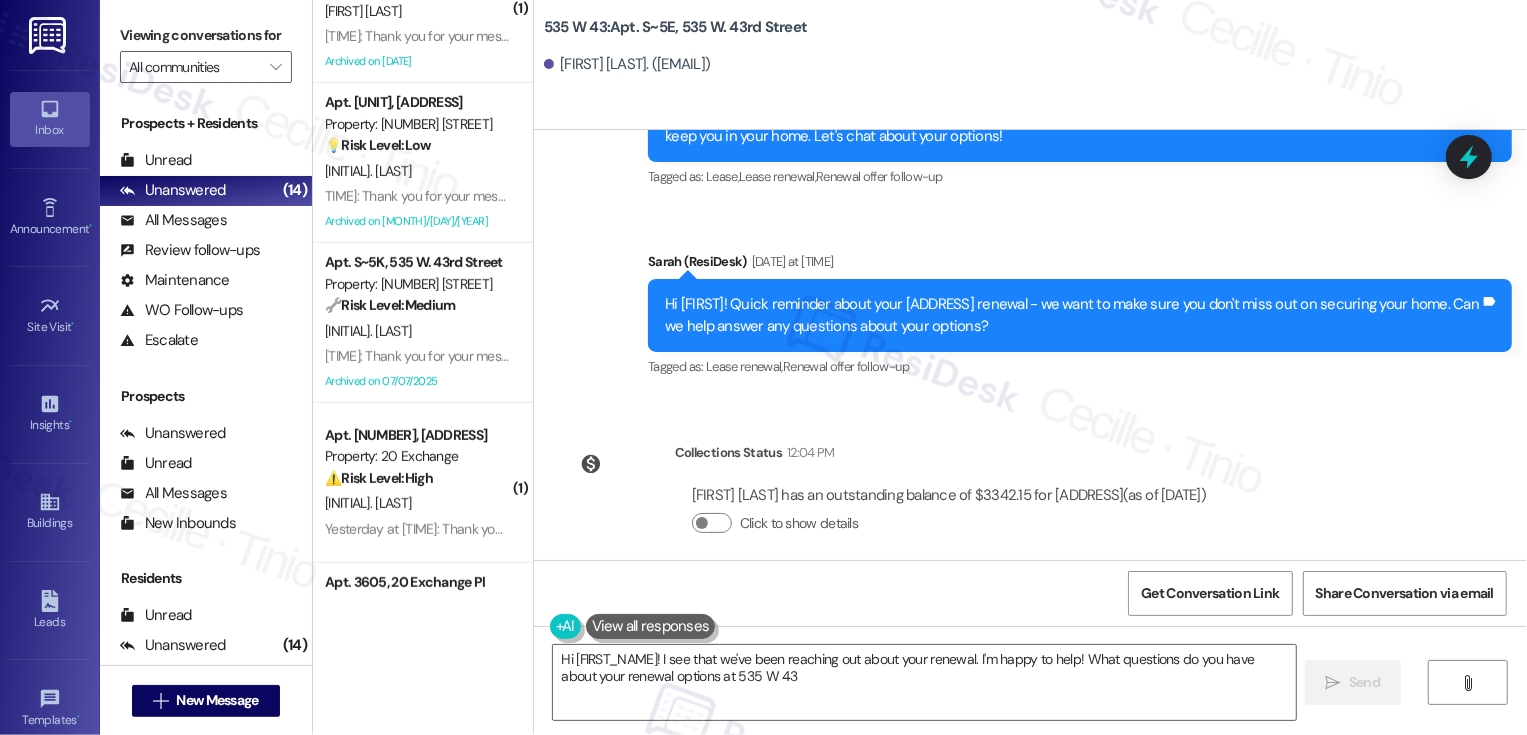 type on "Hi [FIRST]! I see that we've been reaching out about your renewal. I'm happy to help! What questions do you have about your renewal options at [NUMBER] [STREET]?" 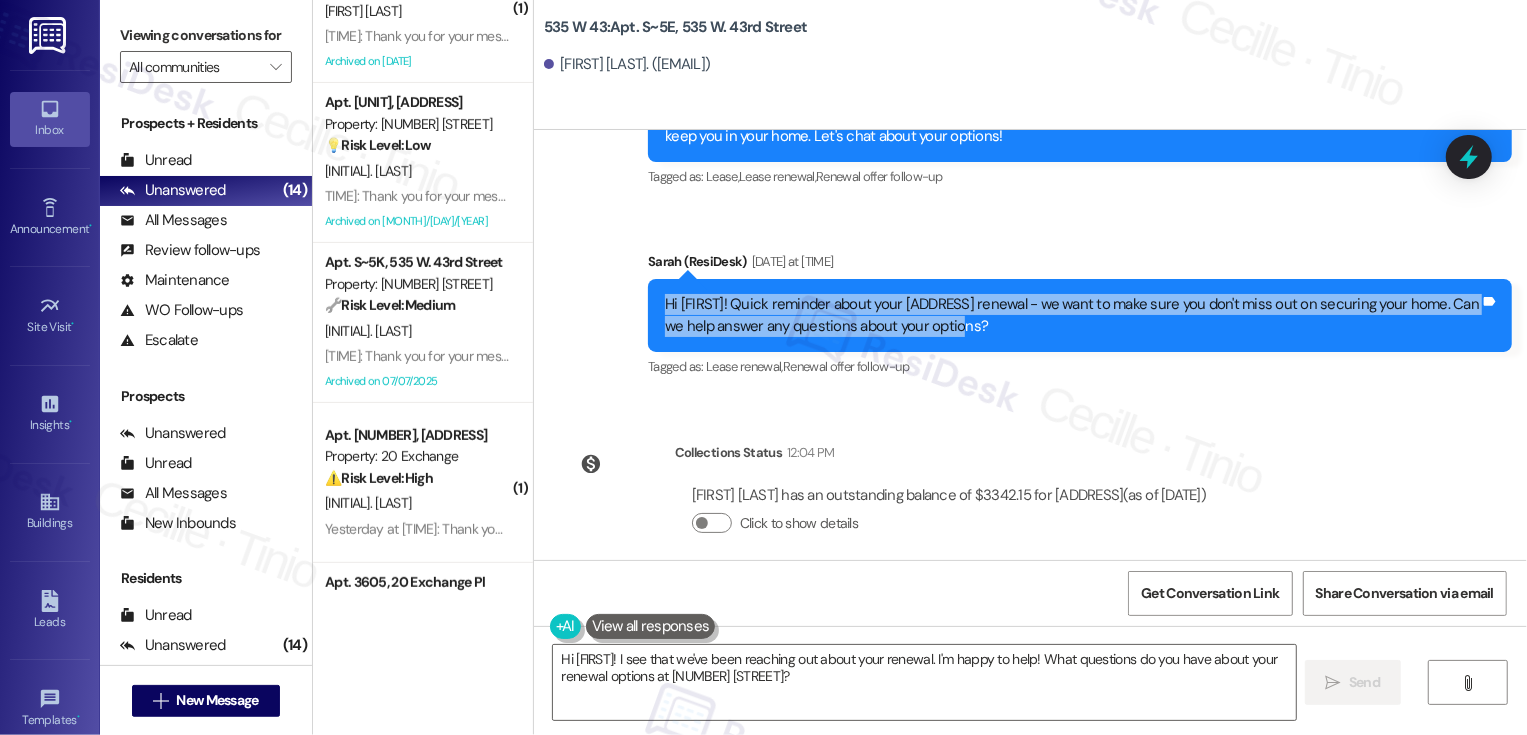 drag, startPoint x: 652, startPoint y: 284, endPoint x: 982, endPoint y: 301, distance: 330.4376 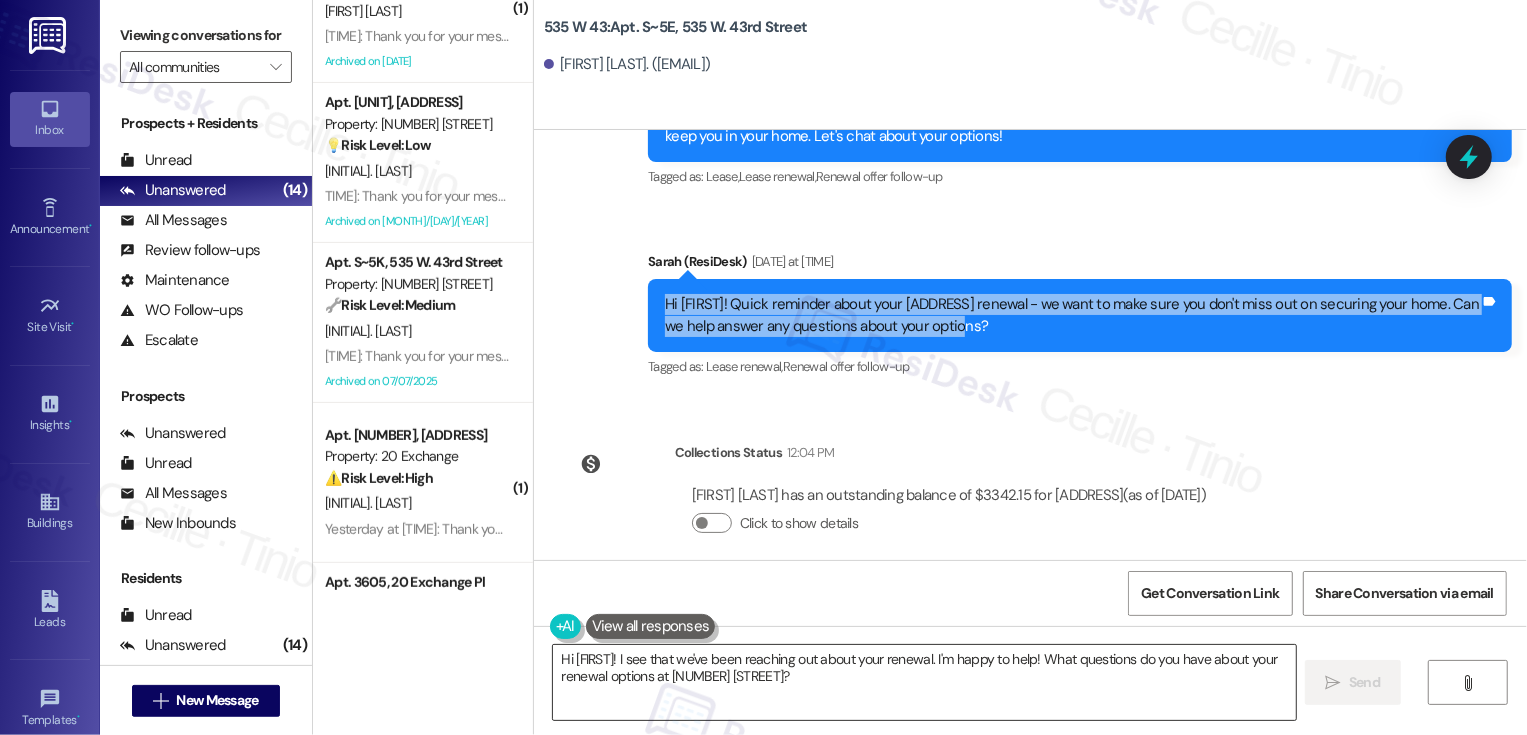 click on "Hi [FIRST]! I see that we've been reaching out about your renewal. I'm happy to help! What questions do you have about your renewal options at [NUMBER] [STREET]?" at bounding box center [924, 682] 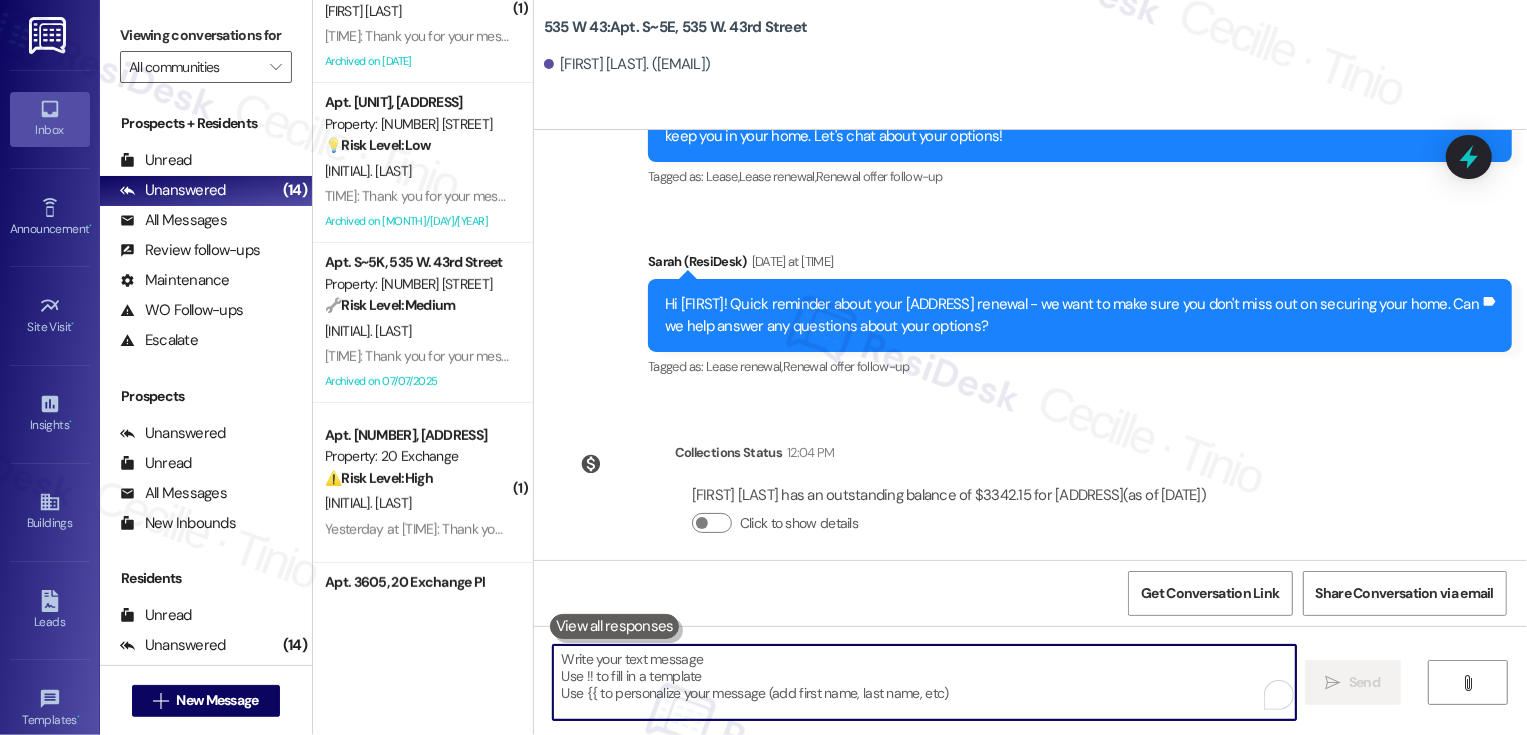 paste on "Hi [FIRST]! Quick reminder about your [ADDRESS] renewal - we want to make sure you don't miss out on securing your home. Can we help answer any questions about your options?" 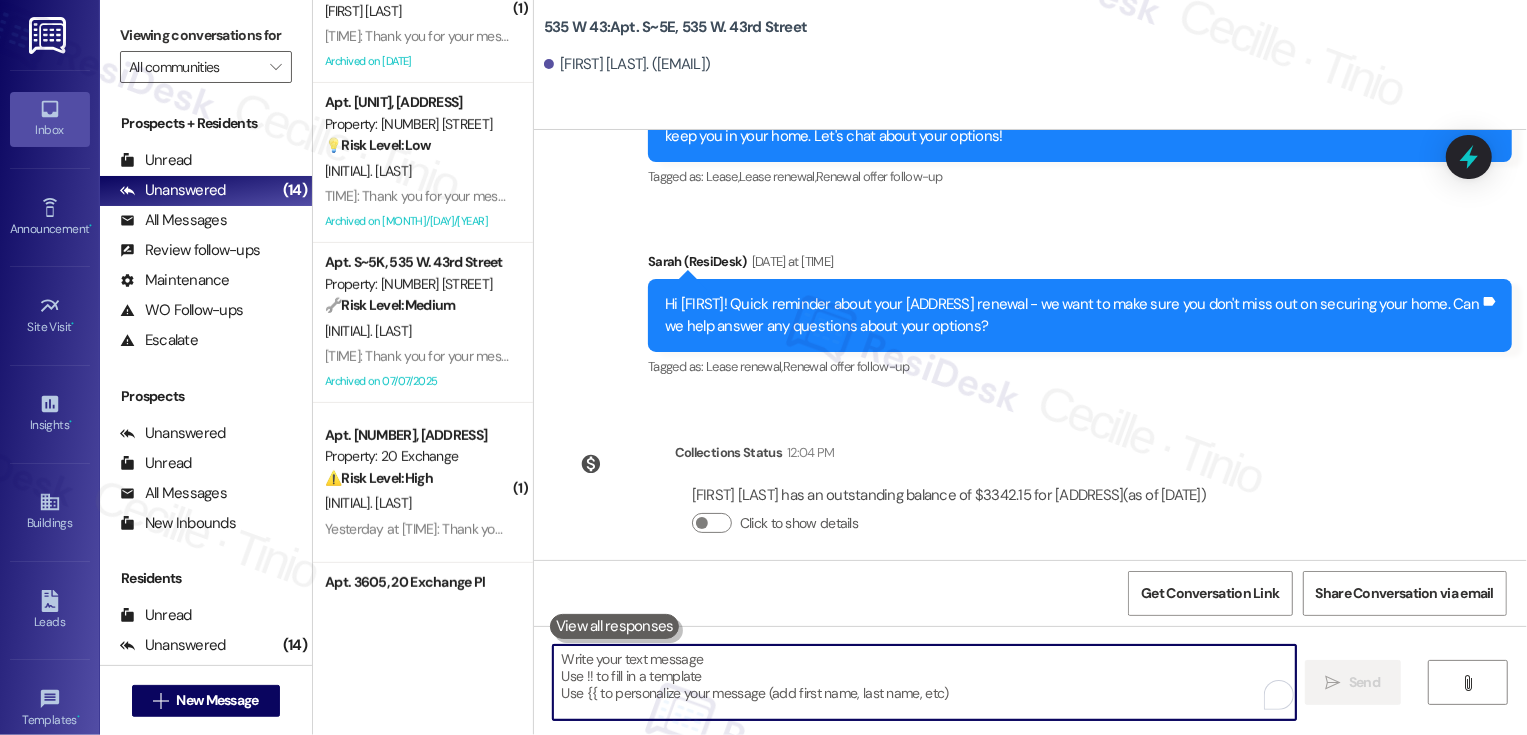 type 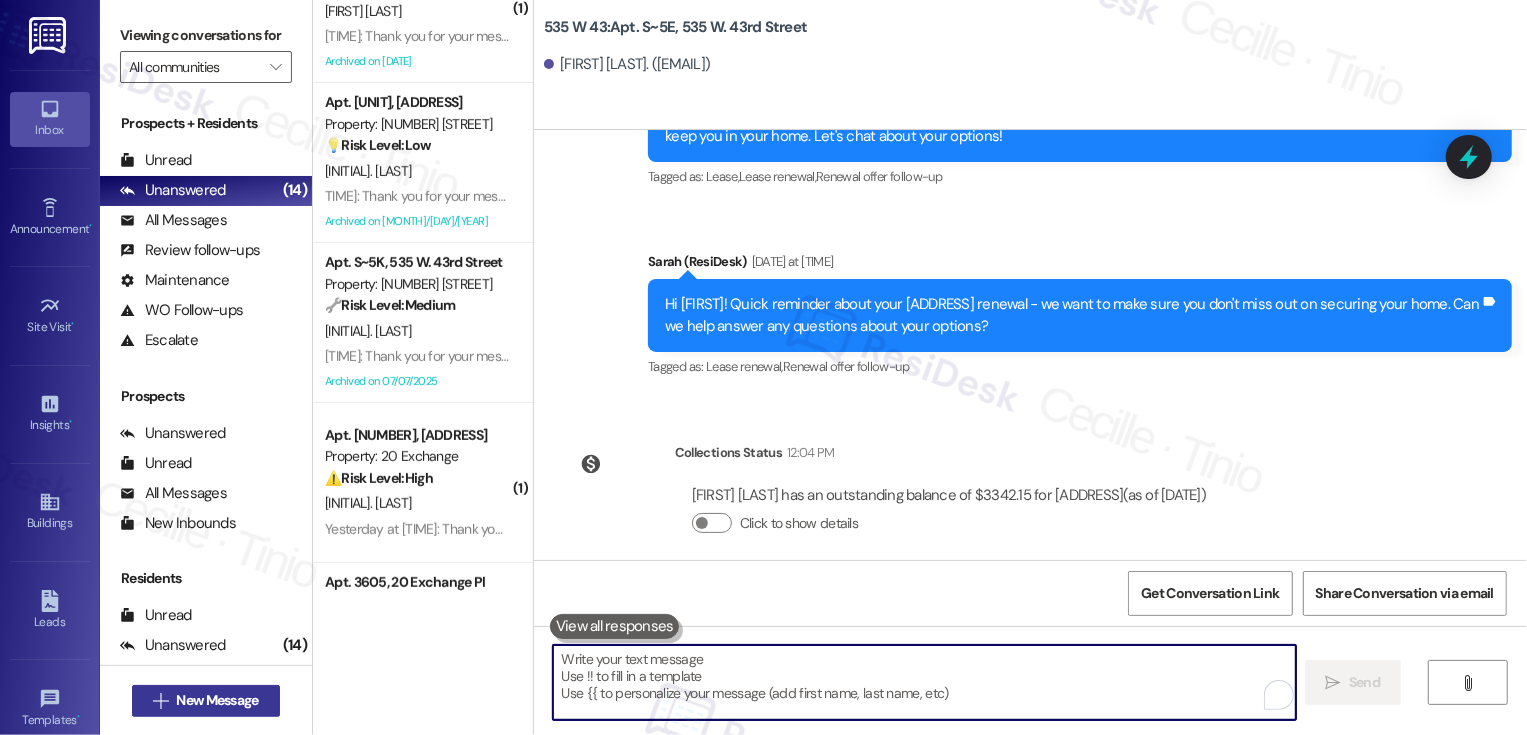 click on "New Message" at bounding box center [217, 700] 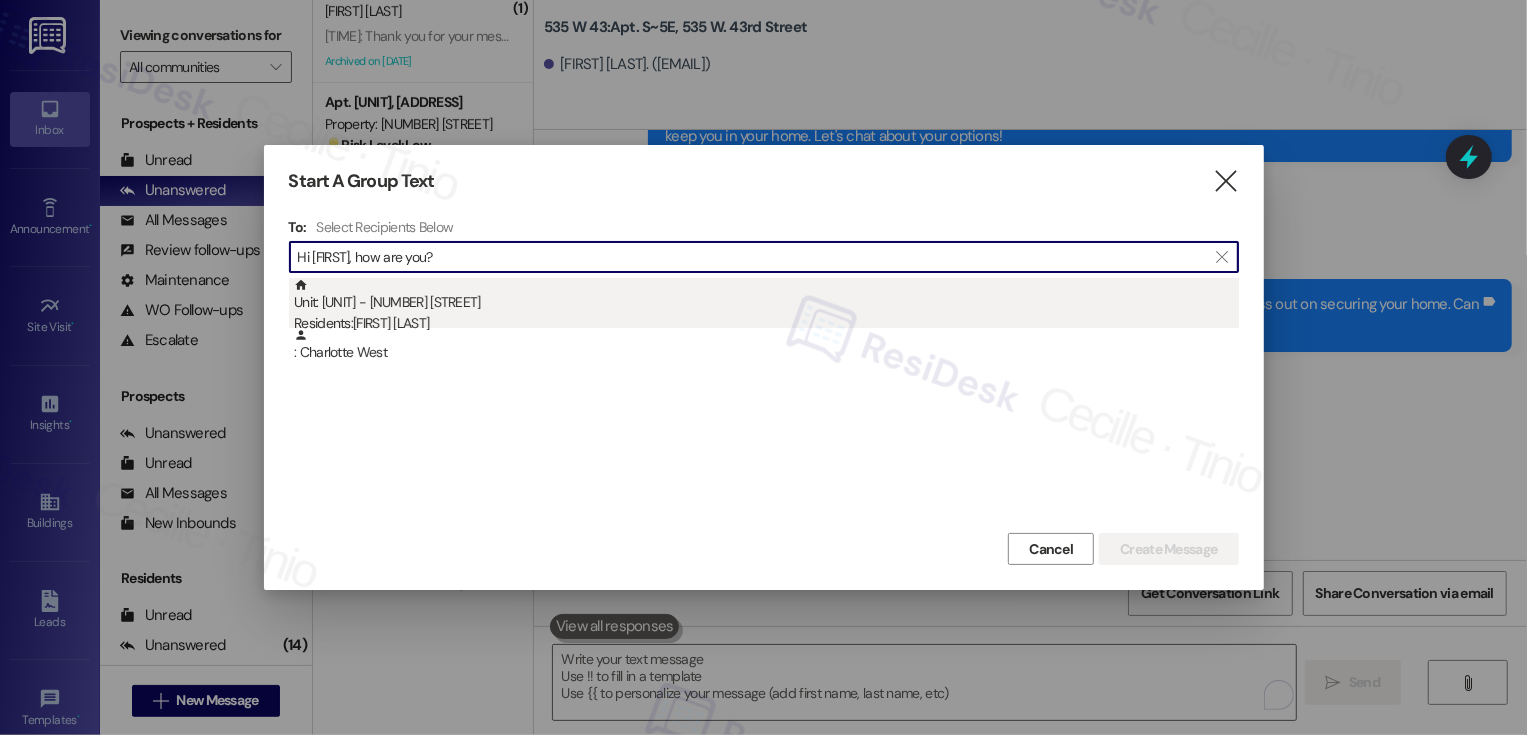type on "Hi [FIRST], how are you?" 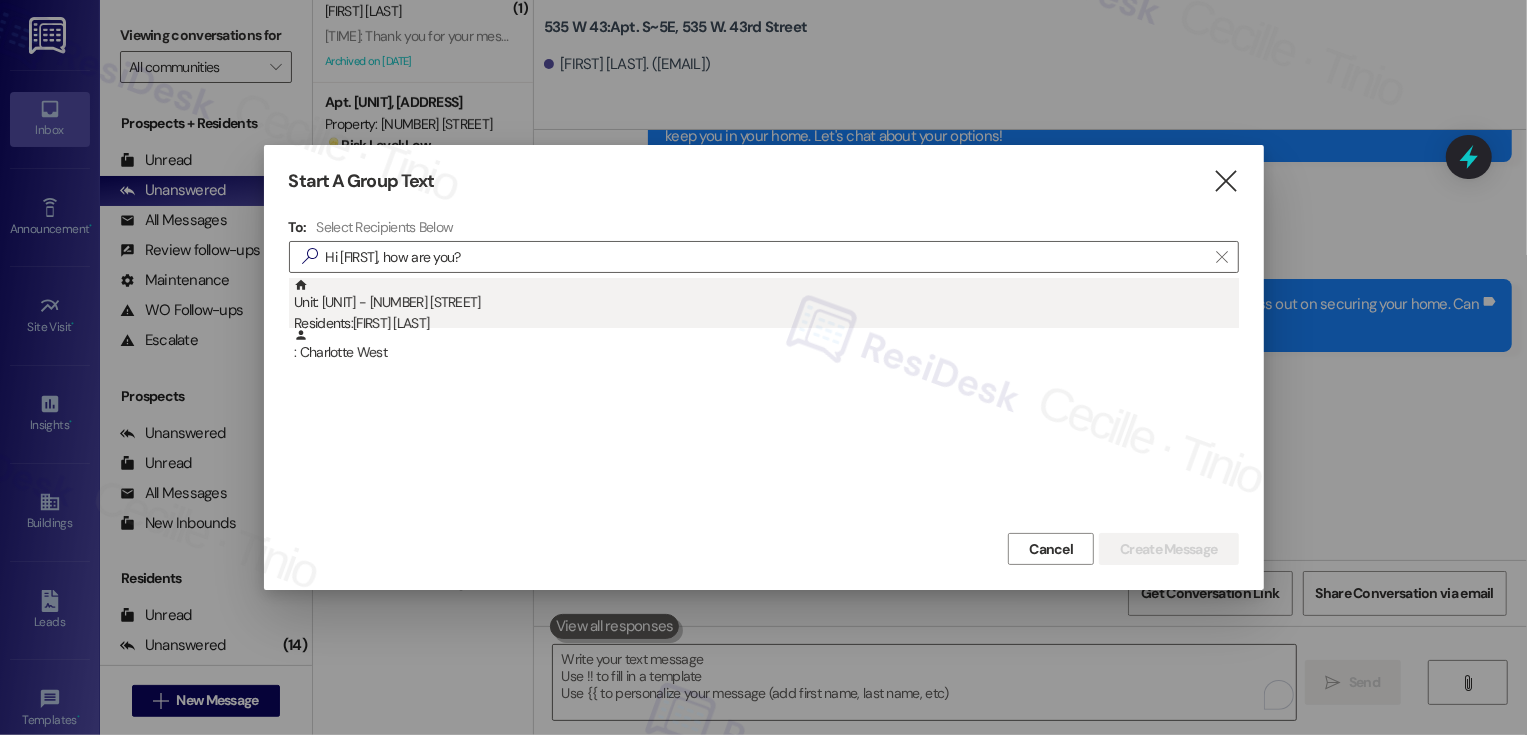 click on "Unit: [UNIT] - [ADDRESS] Residents: [FIRST] [LAST]" at bounding box center [766, 306] 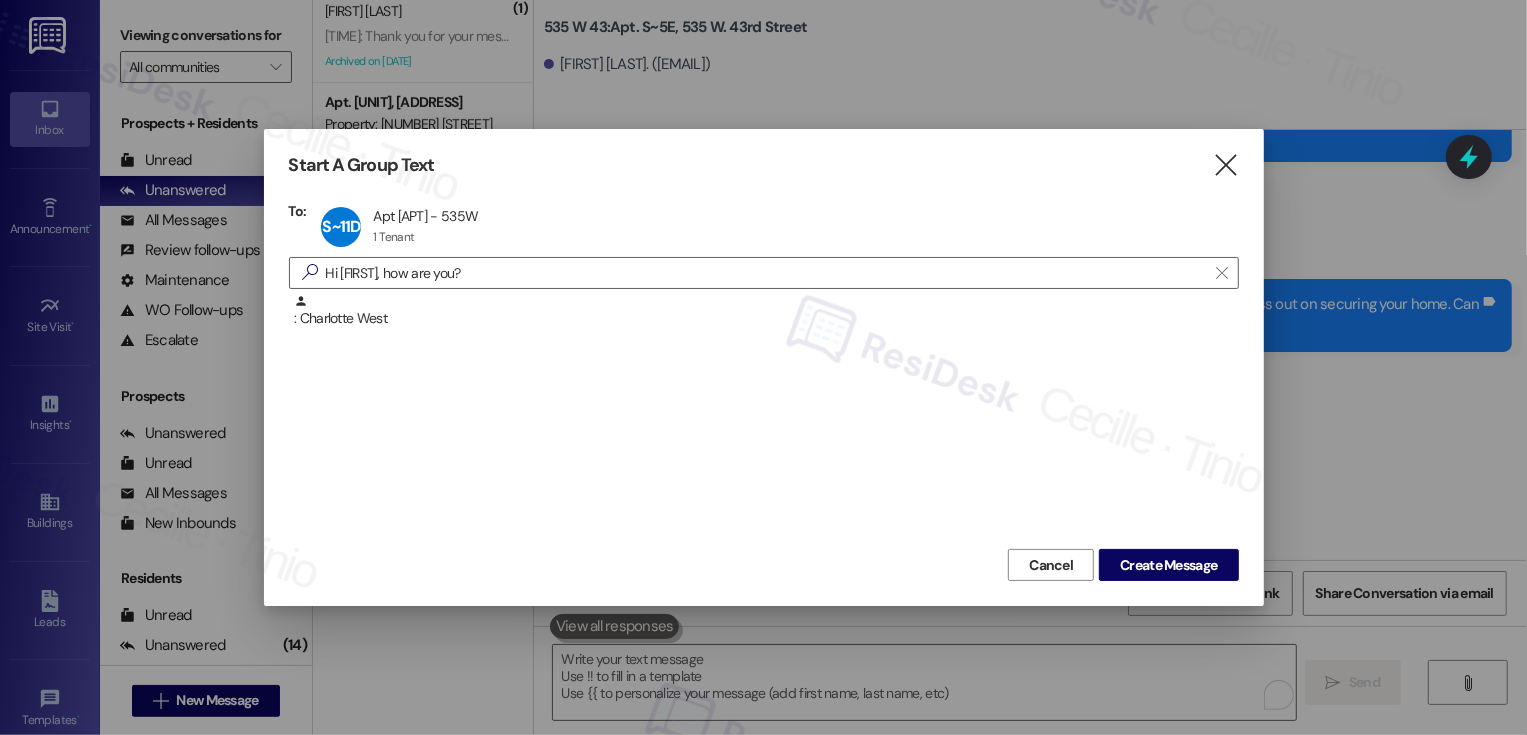 click on "Start A Group Text  To:  [ALPHANUMERIC] Apt [ALPHANUMERIC] - [NUMBER] Apt [ALPHANUMERIC] - [NUMBER] [NUMBER] Tenant [NUMBER] Tenant click to remove  [FIRST] [LAST]  : [FIRST] [LAST] Cancel Create Message" at bounding box center [764, 367] 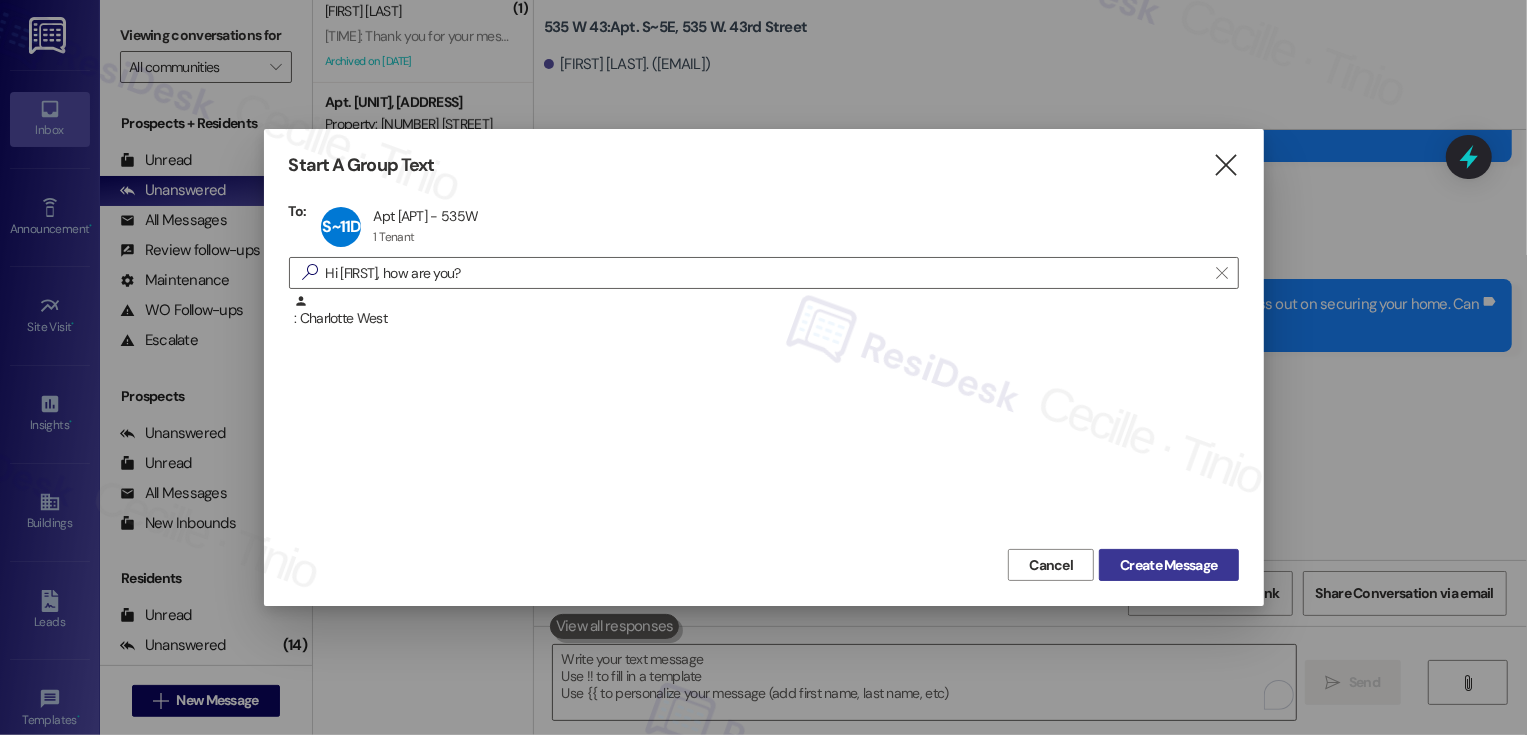 click on "Create Message" at bounding box center (1168, 565) 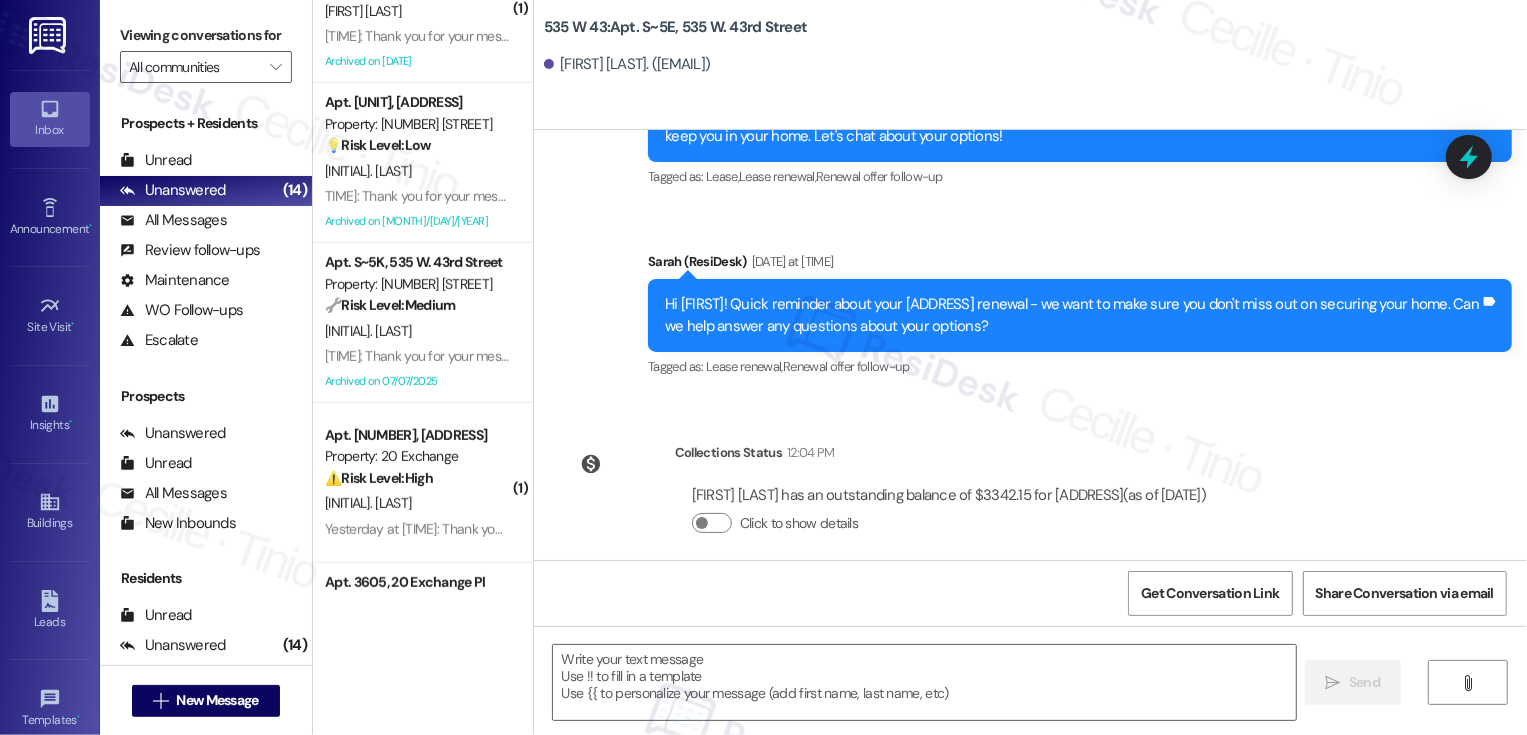type on "Fetching suggested responses. Please feel free to read through the conversation in the meantime." 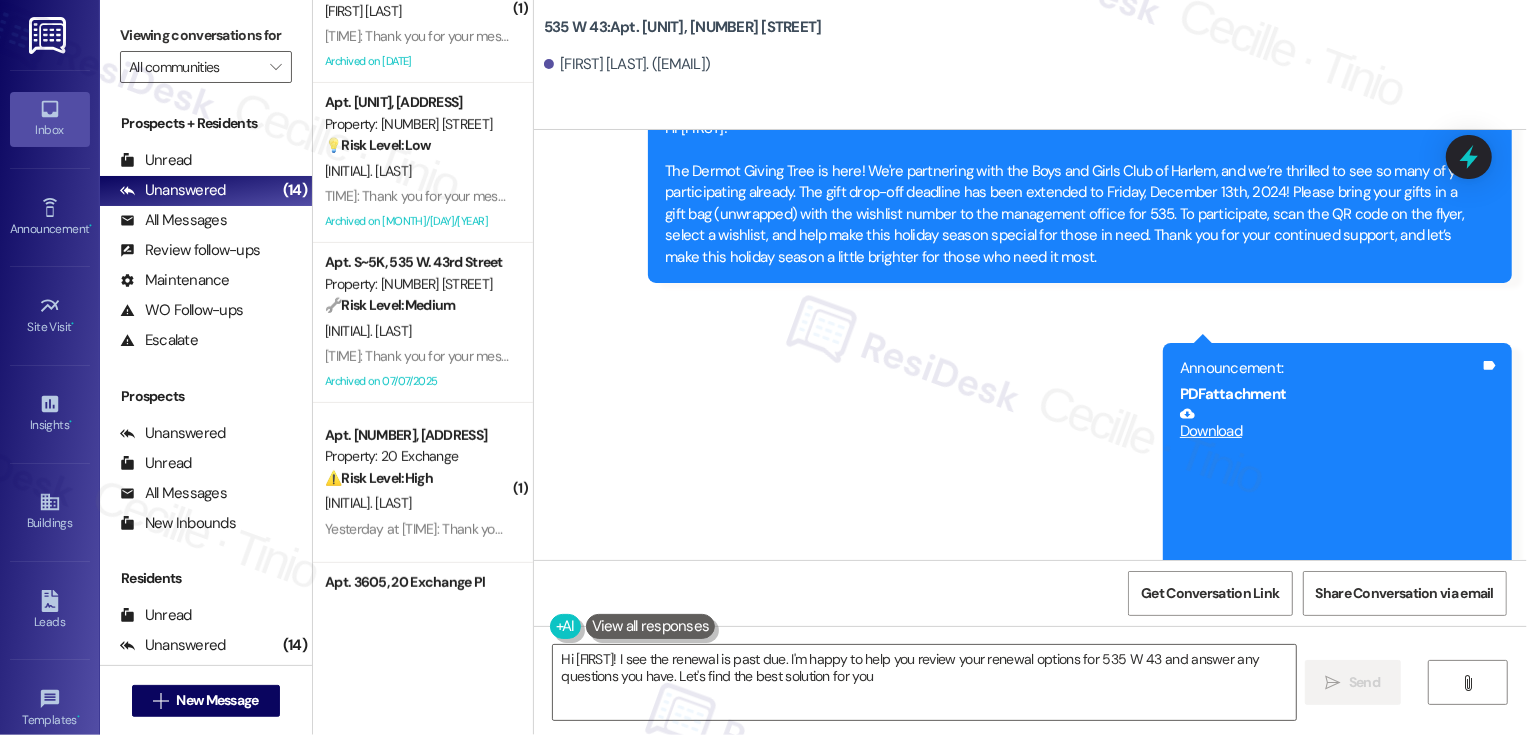 type on "Hi {{first_name}}! I see the renewal is past due. I'm happy to help you review your renewal options for [NUMBER] [STREET] and answer any questions you have. Let's find the best solution for you!" 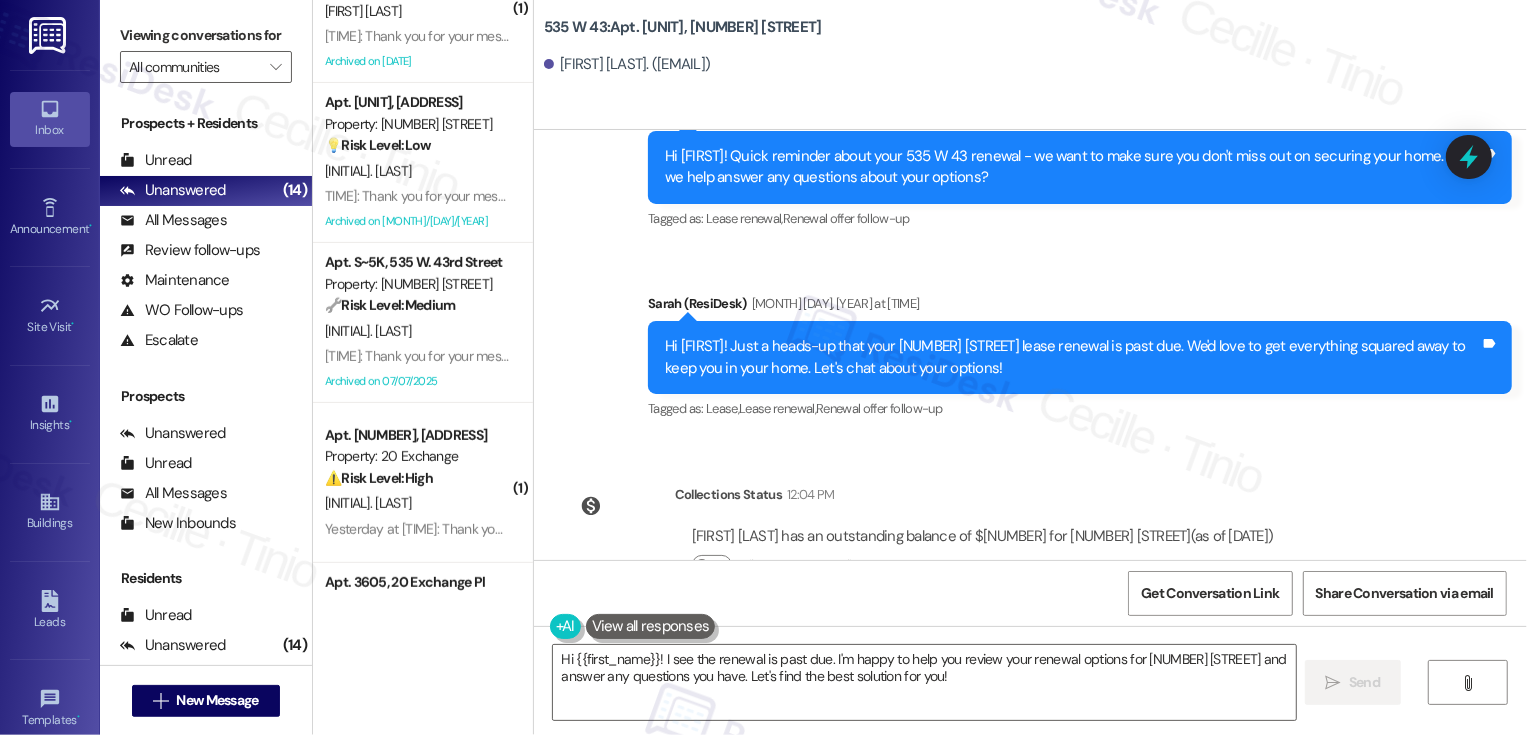 scroll, scrollTop: 13089, scrollLeft: 0, axis: vertical 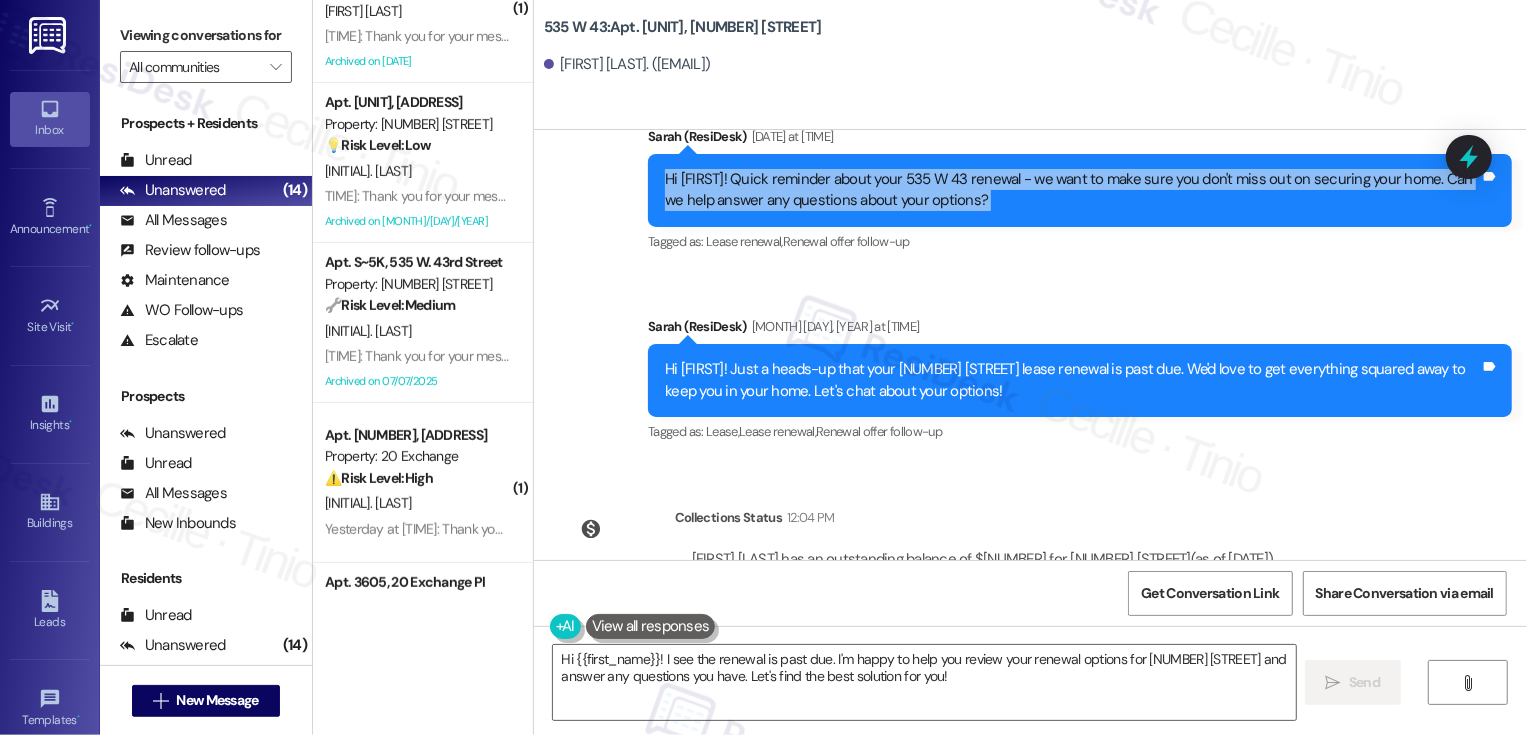 drag, startPoint x: 654, startPoint y: 179, endPoint x: 1057, endPoint y: 229, distance: 406.0899 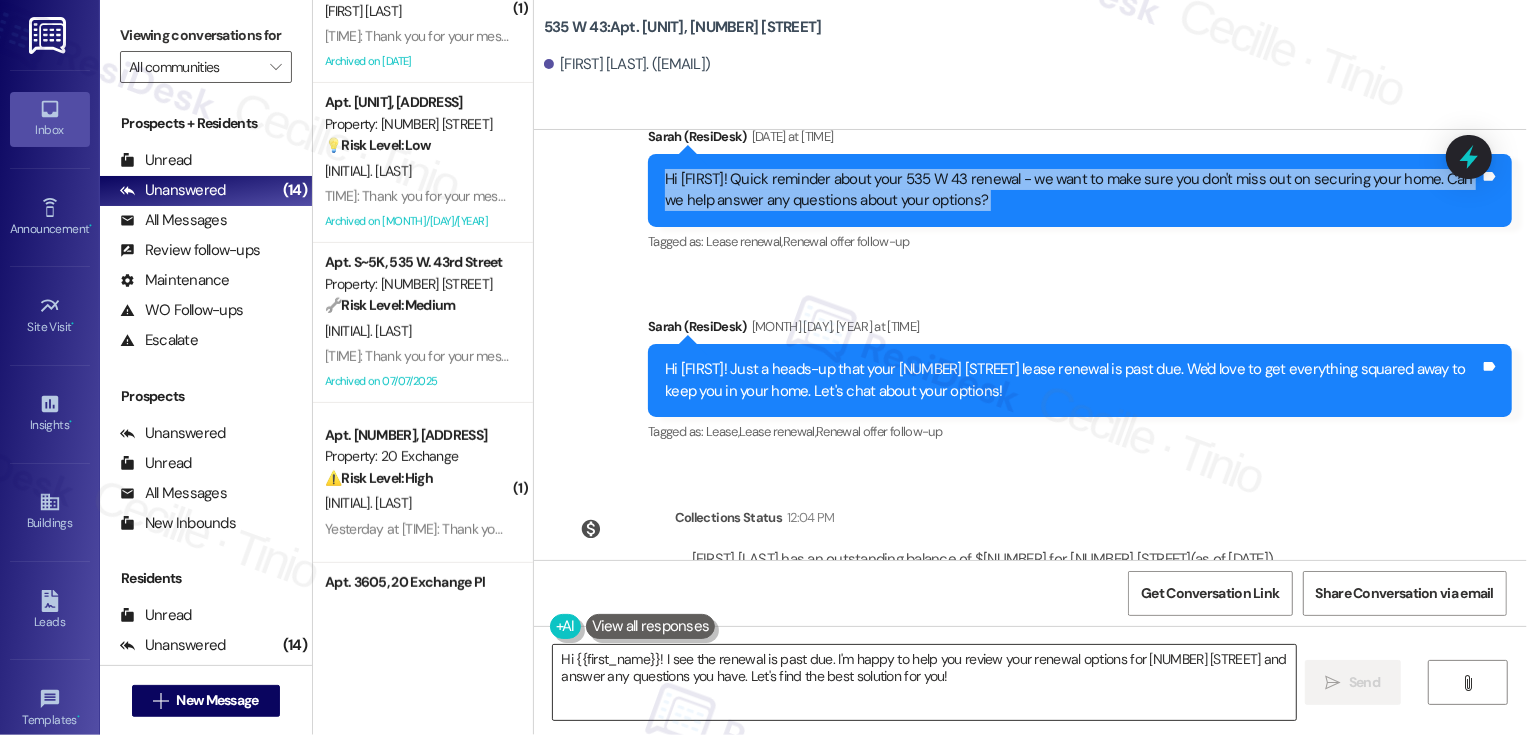click on "Hi {{first_name}}! I see the renewal is past due. I'm happy to help you review your renewal options for [NUMBER] [STREET] and answer any questions you have. Let's find the best solution for you!" at bounding box center [924, 682] 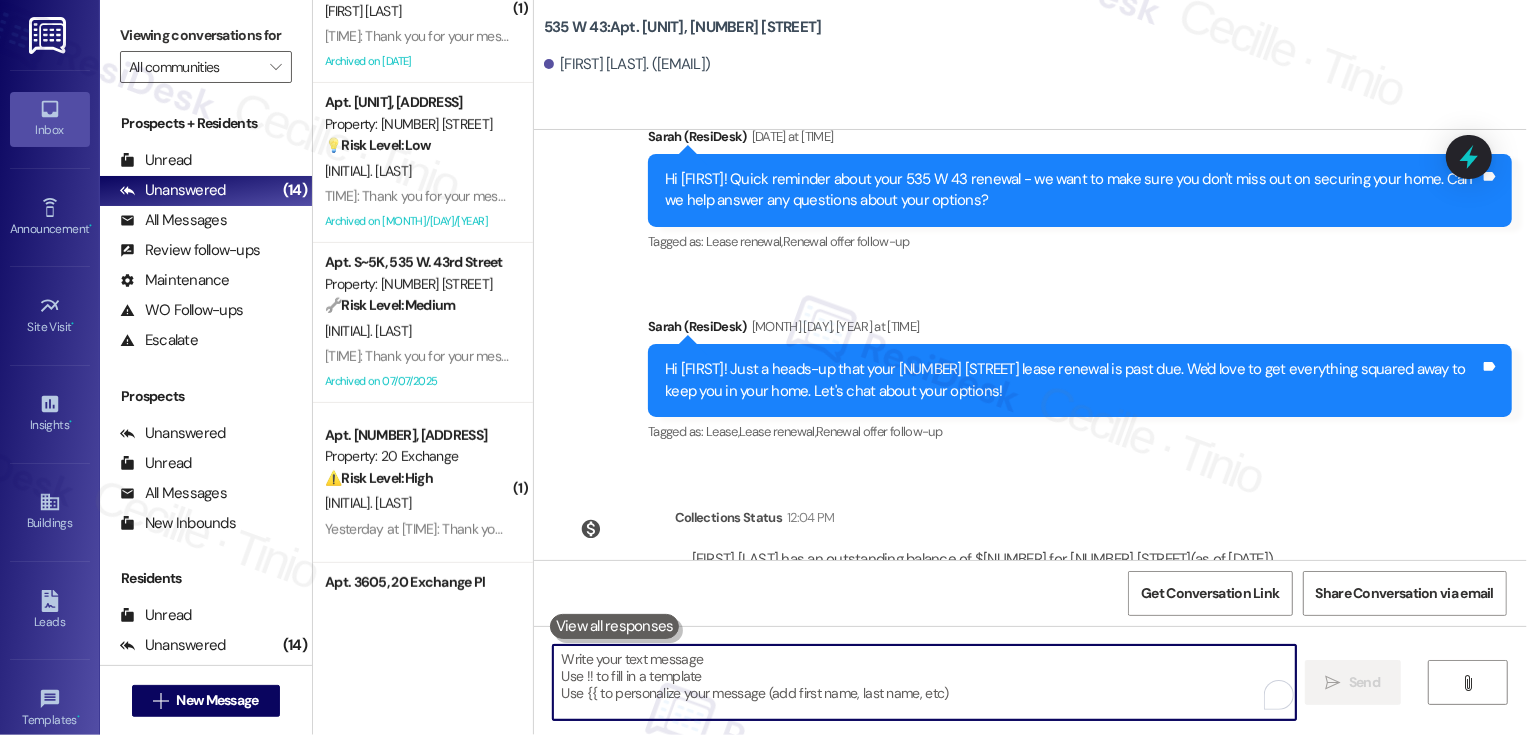 paste on "Hi [FIRST]! Quick reminder about your 535 W 43 renewal - we want to make sure you don't miss out on securing your home. Can we help answer any questions about your options?" 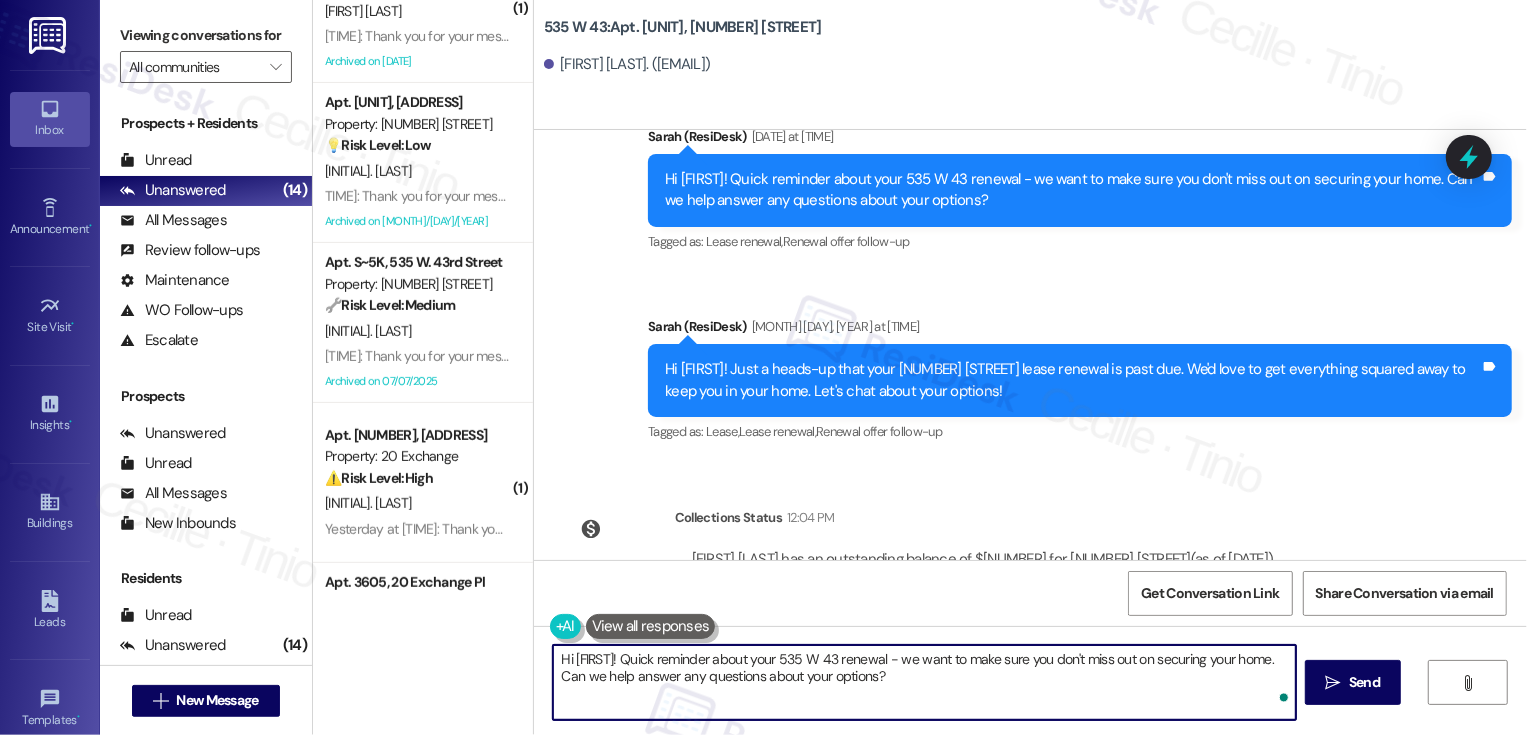 type on "Hi [FIRST]! Quick reminder about your 535 W 43 renewal - we want to make sure you don't miss out on securing your home. Can we help answer any questions about your options?" 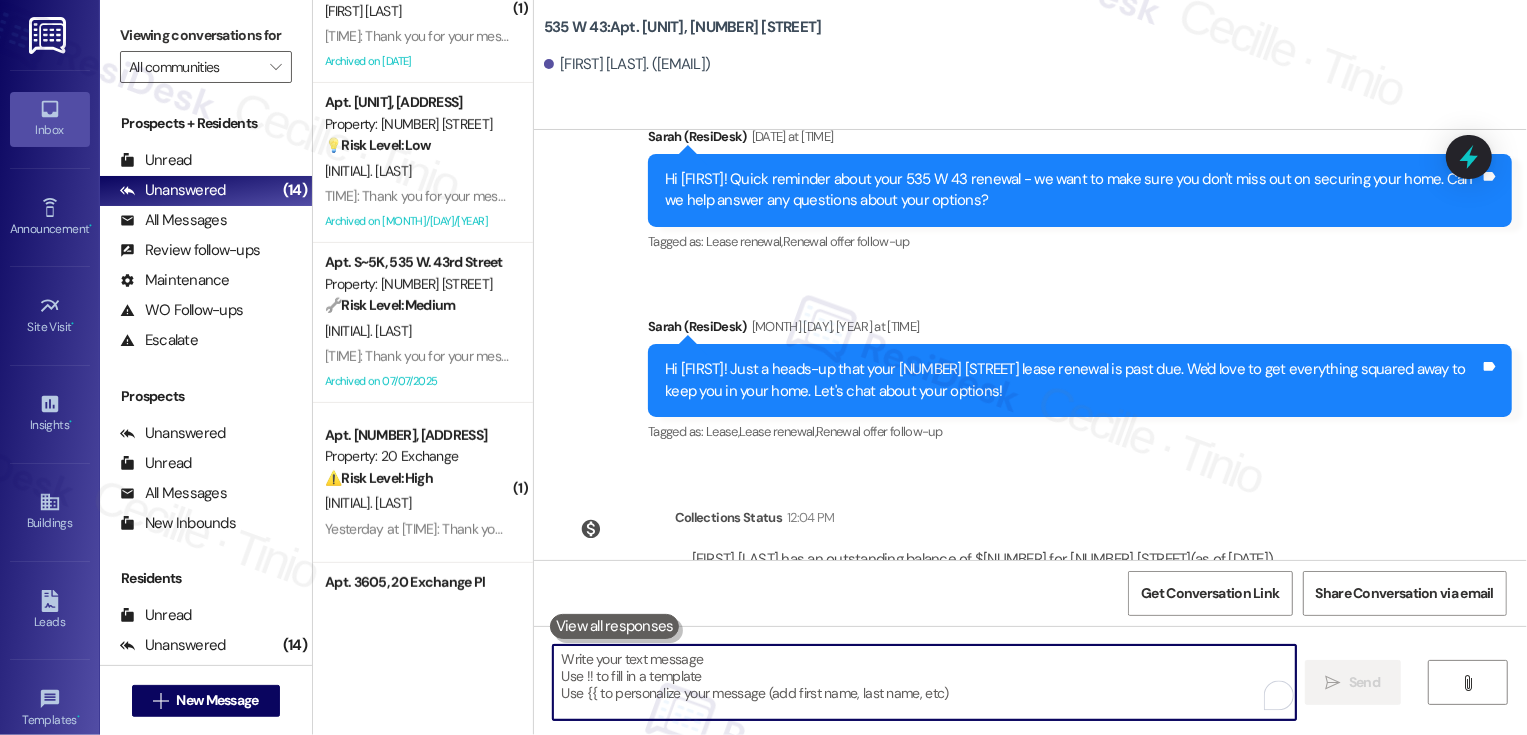 type 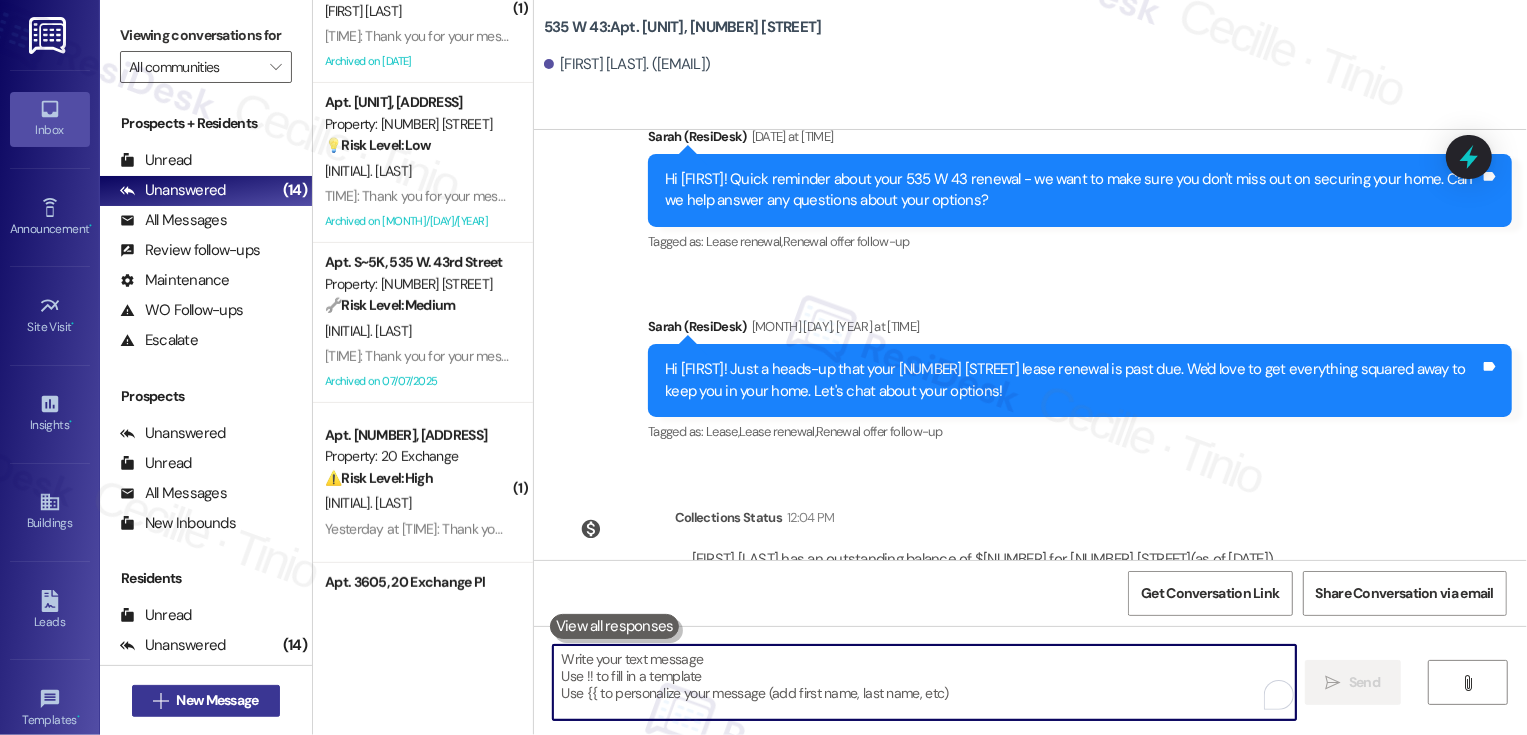 click on "New Message" at bounding box center [217, 700] 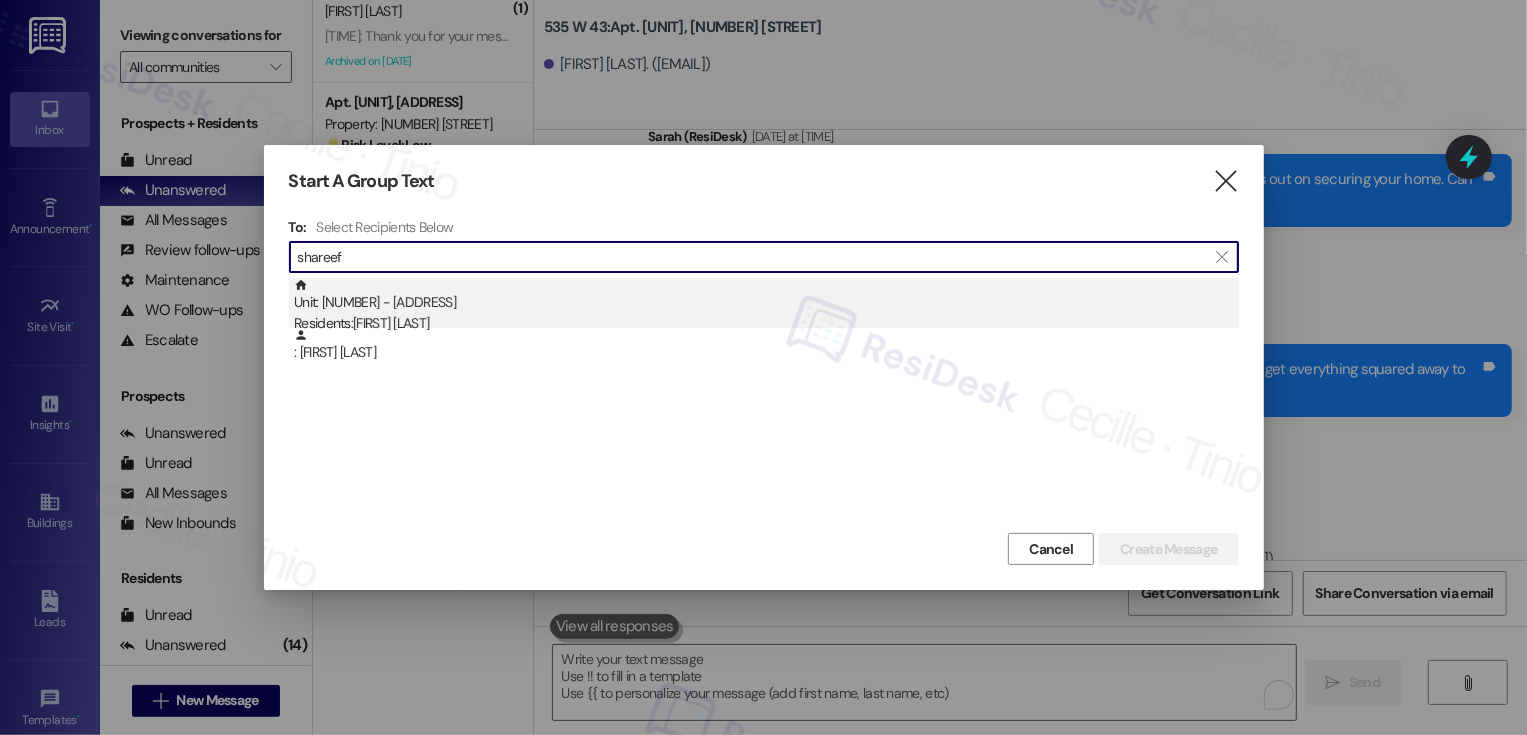 type on "shareef" 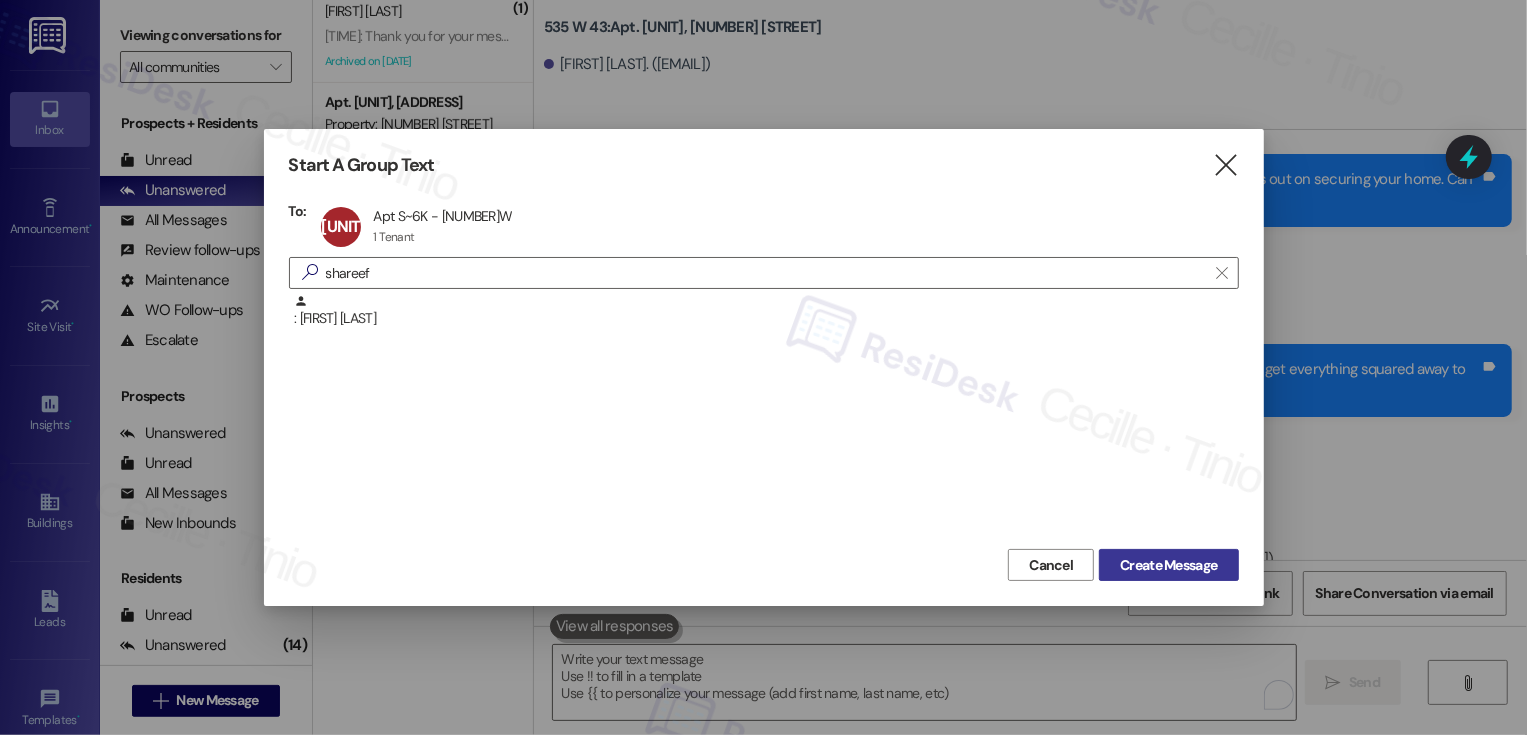 click on "Create Message" at bounding box center [1168, 565] 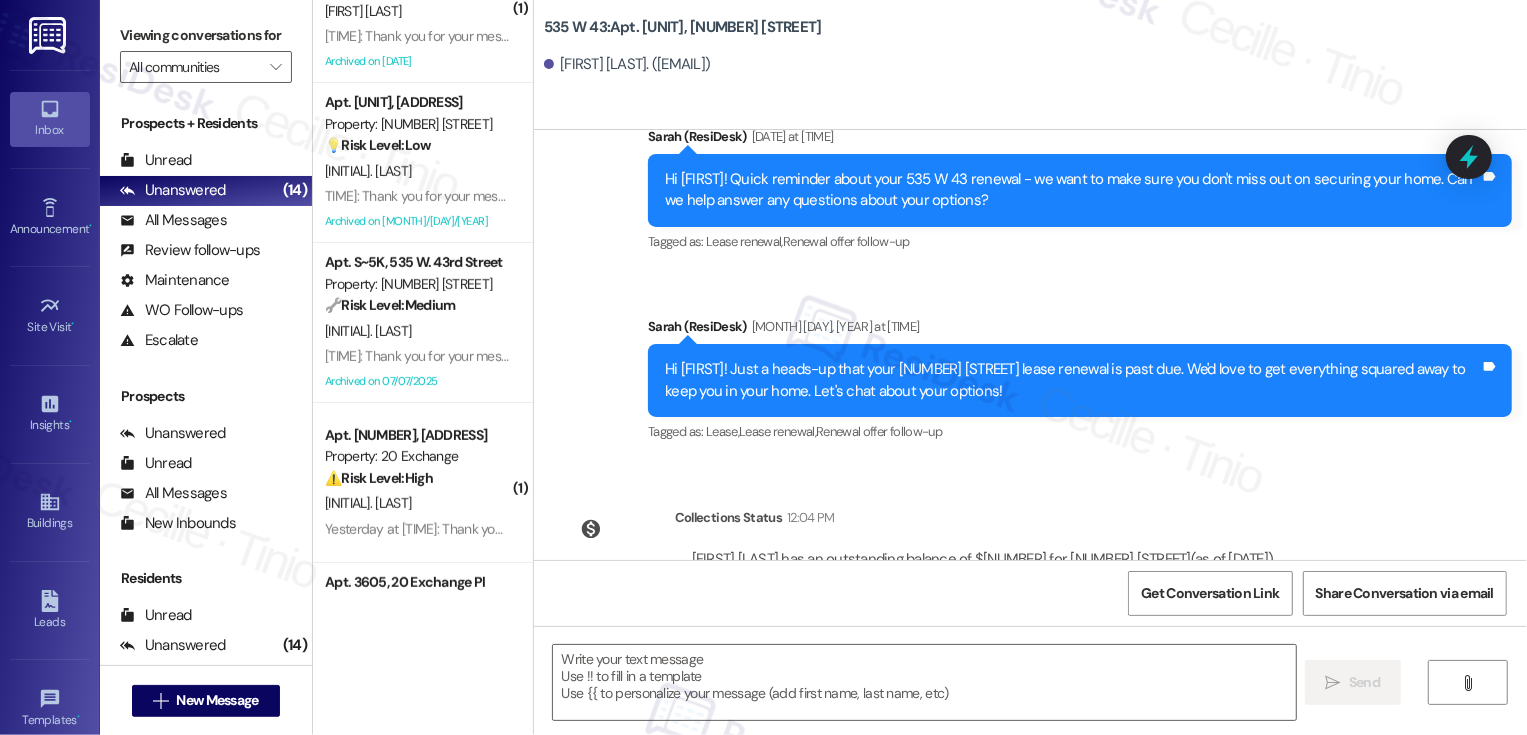 type on "Fetching suggested responses. Please feel free to read through the conversation in the meantime." 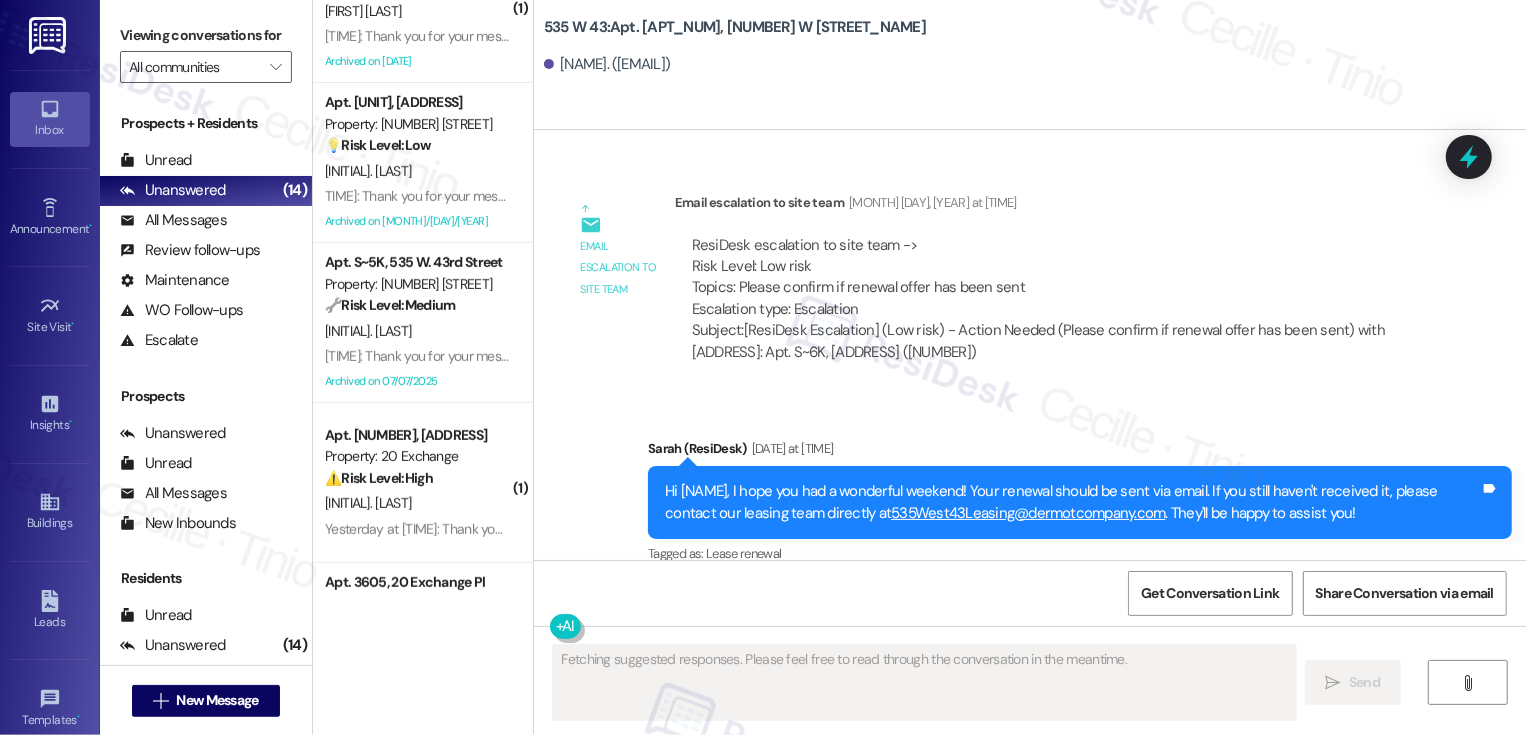 scroll, scrollTop: 16472, scrollLeft: 0, axis: vertical 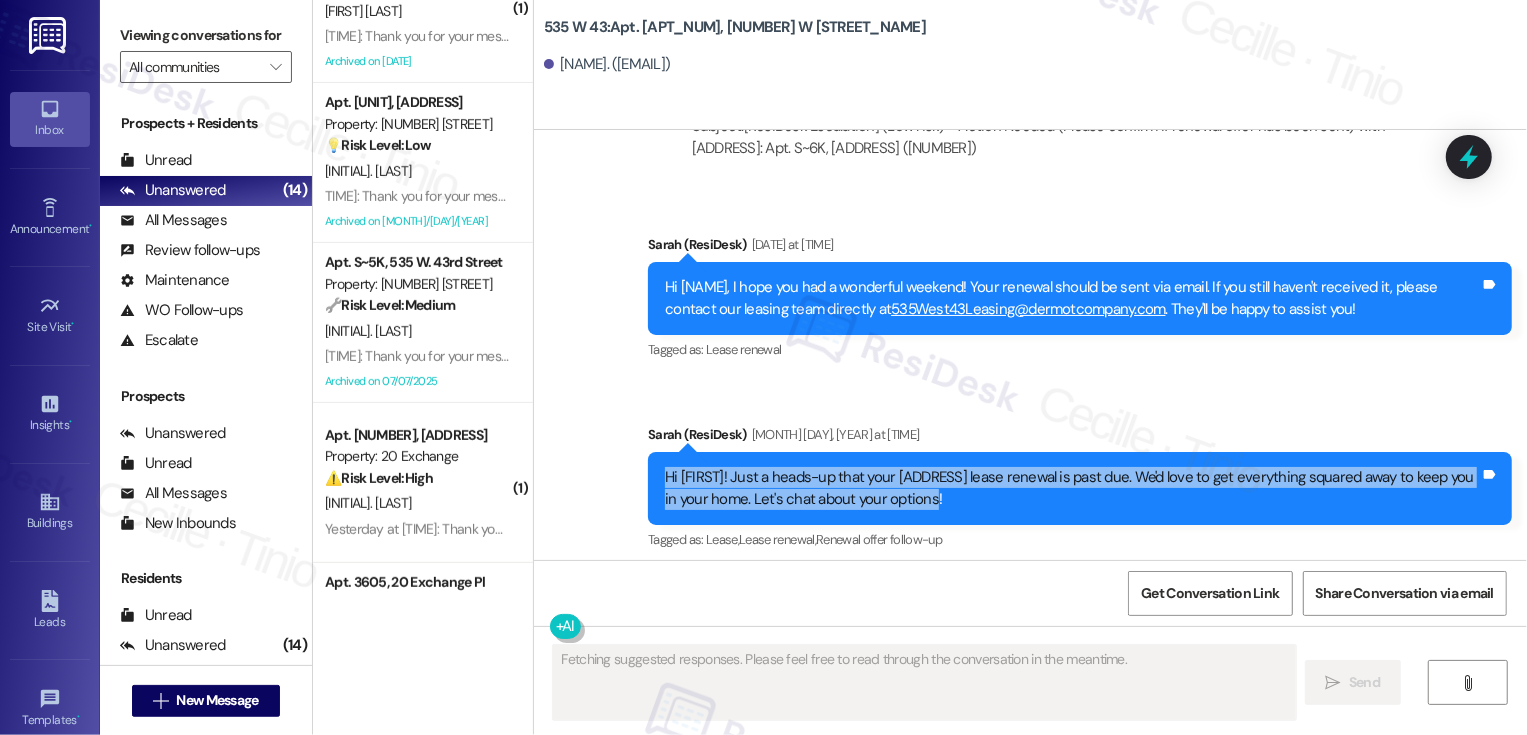 drag, startPoint x: 645, startPoint y: 280, endPoint x: 919, endPoint y: 302, distance: 274.8818 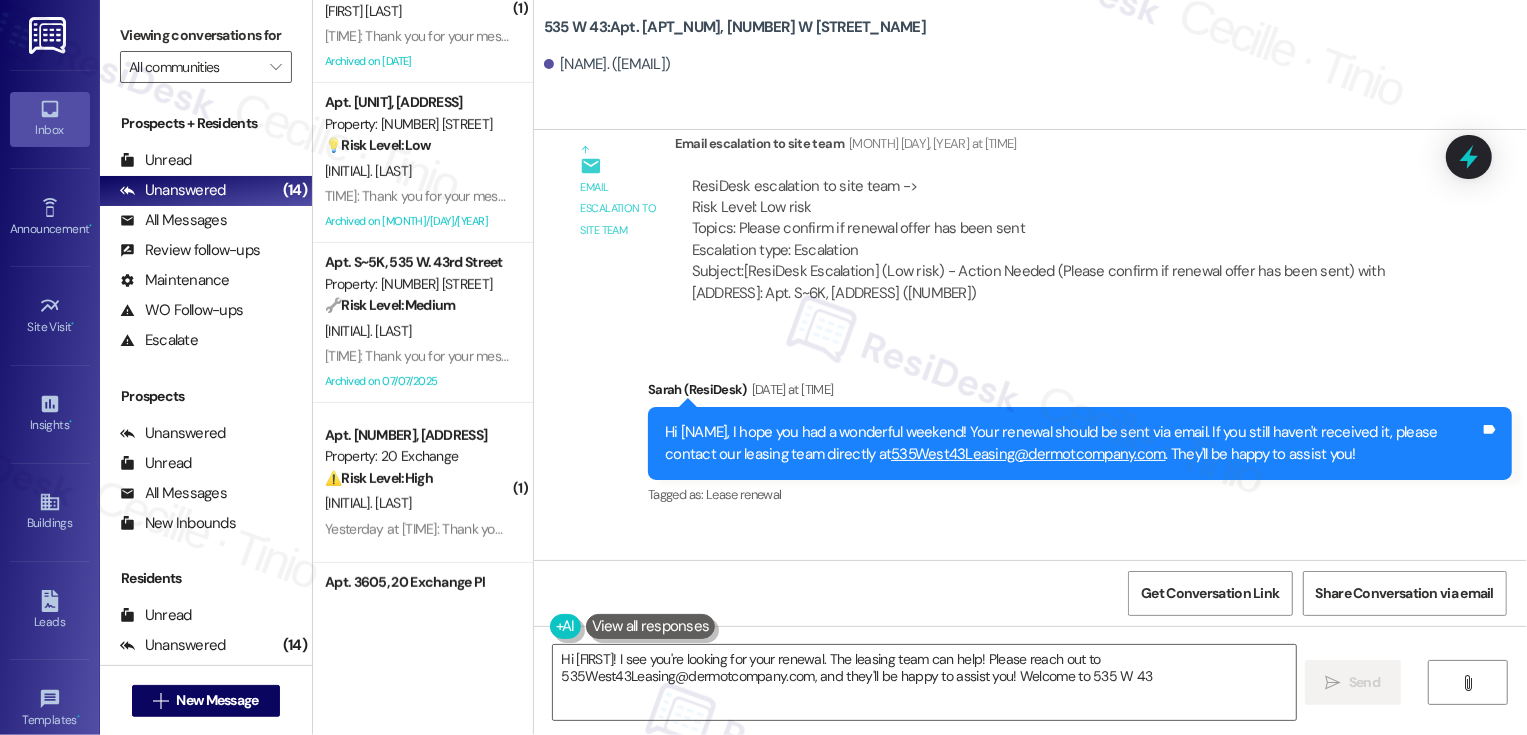 type on "Hi {{first_name}}! I see you're looking for your renewal. The leasing team can help! Please reach out to [EMAIL], and they'll be happy to assist you! Welcome to [NUMBER] [STREET]!" 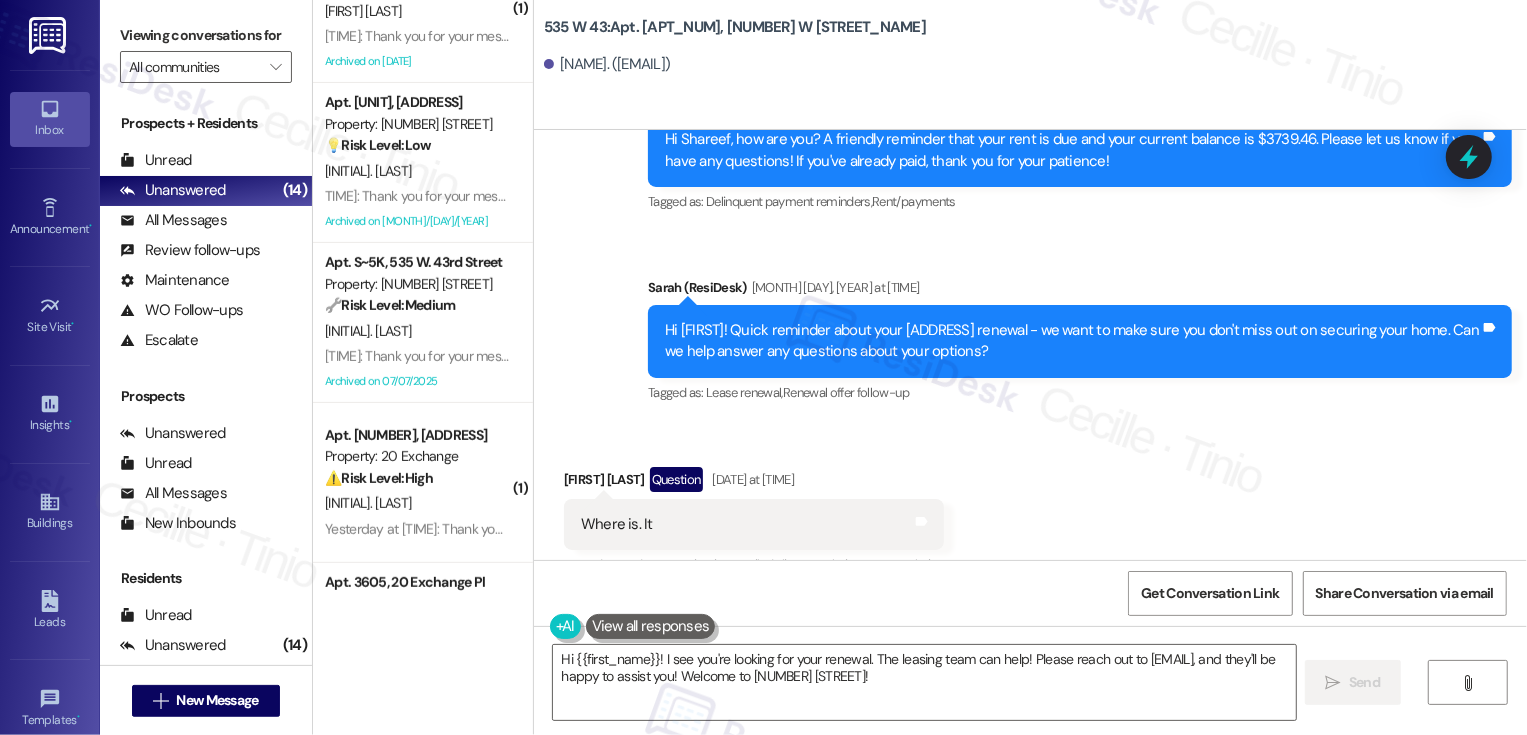 scroll, scrollTop: 15770, scrollLeft: 0, axis: vertical 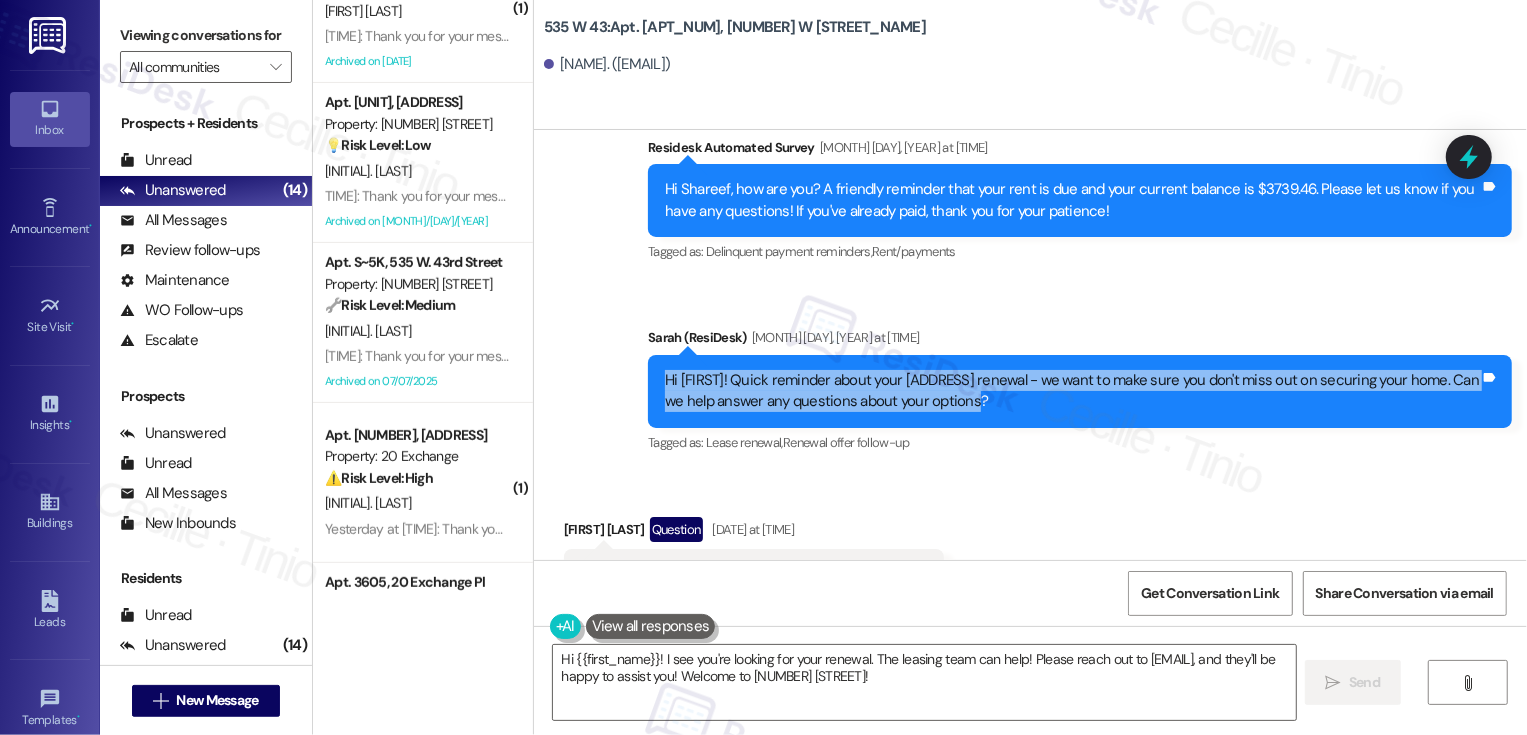 drag, startPoint x: 655, startPoint y: 176, endPoint x: 968, endPoint y: 212, distance: 315.06348 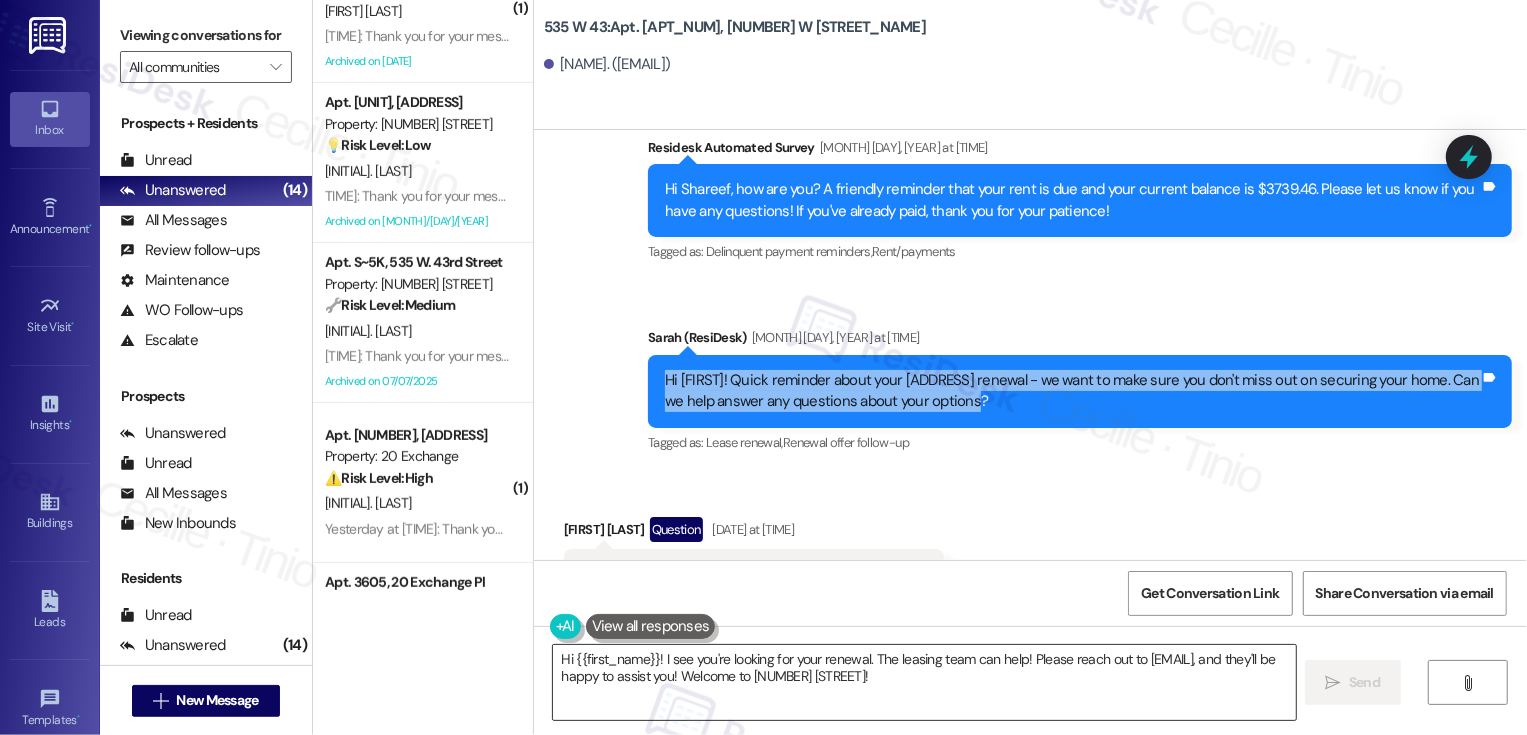 click on "Hi {{first_name}}! I see you're looking for your renewal. The leasing team can help! Please reach out to [EMAIL], and they'll be happy to assist you! Welcome to [NUMBER] [STREET]!" at bounding box center (924, 682) 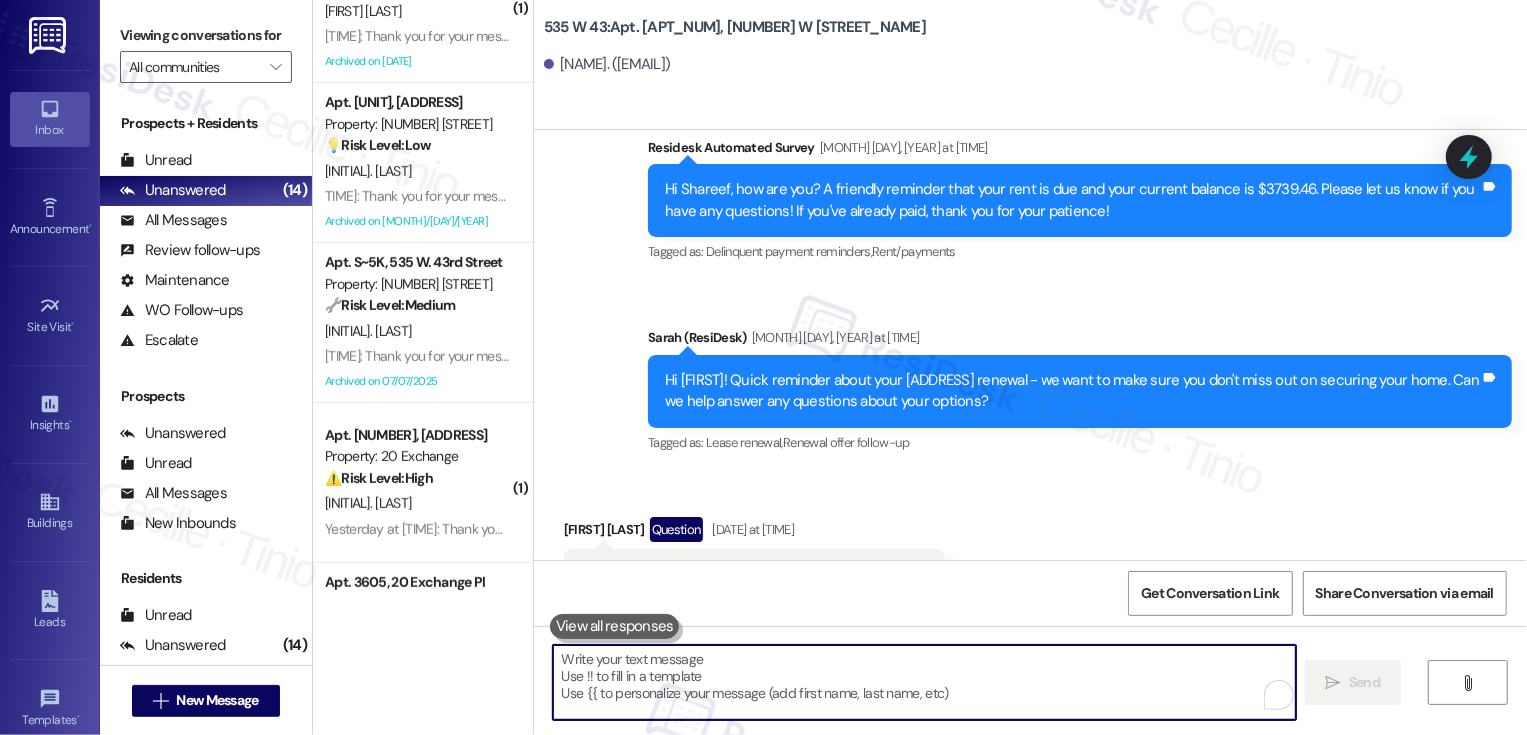 paste on "Hi [FIRST]! Quick reminder about your [ADDRESS] renewal - we want to make sure you don't miss out on securing your home. Can we help answer any questions about your options?" 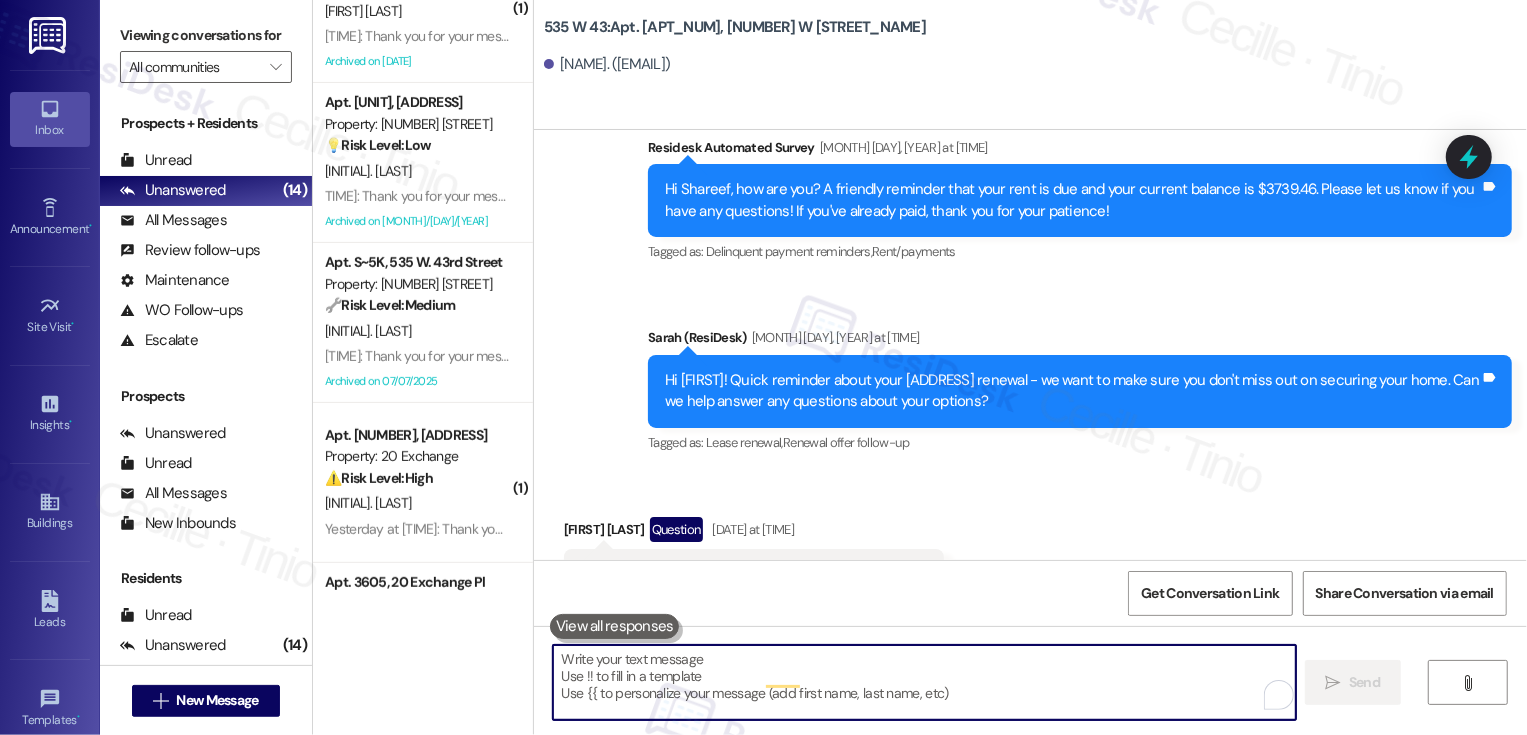 scroll, scrollTop: 15661, scrollLeft: 0, axis: vertical 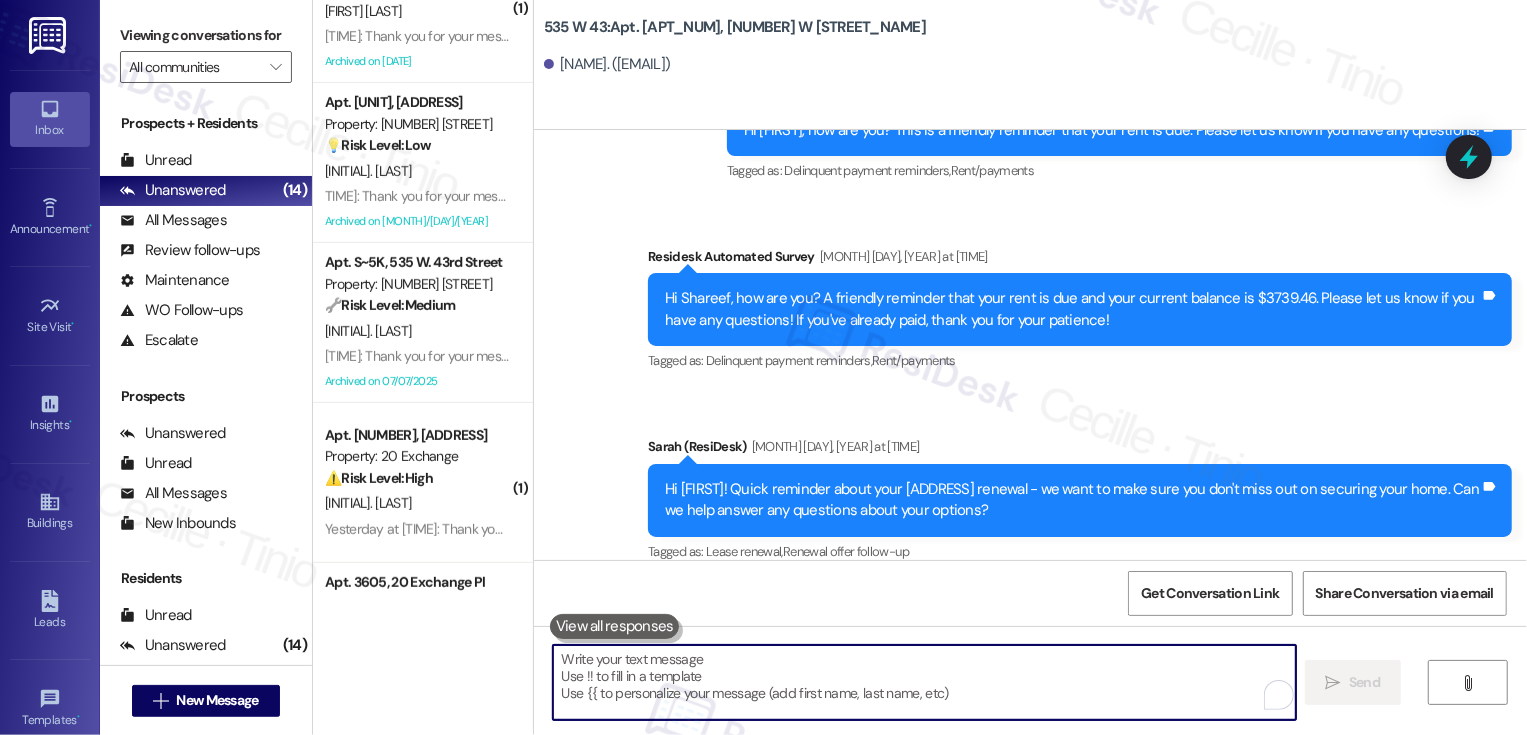 type 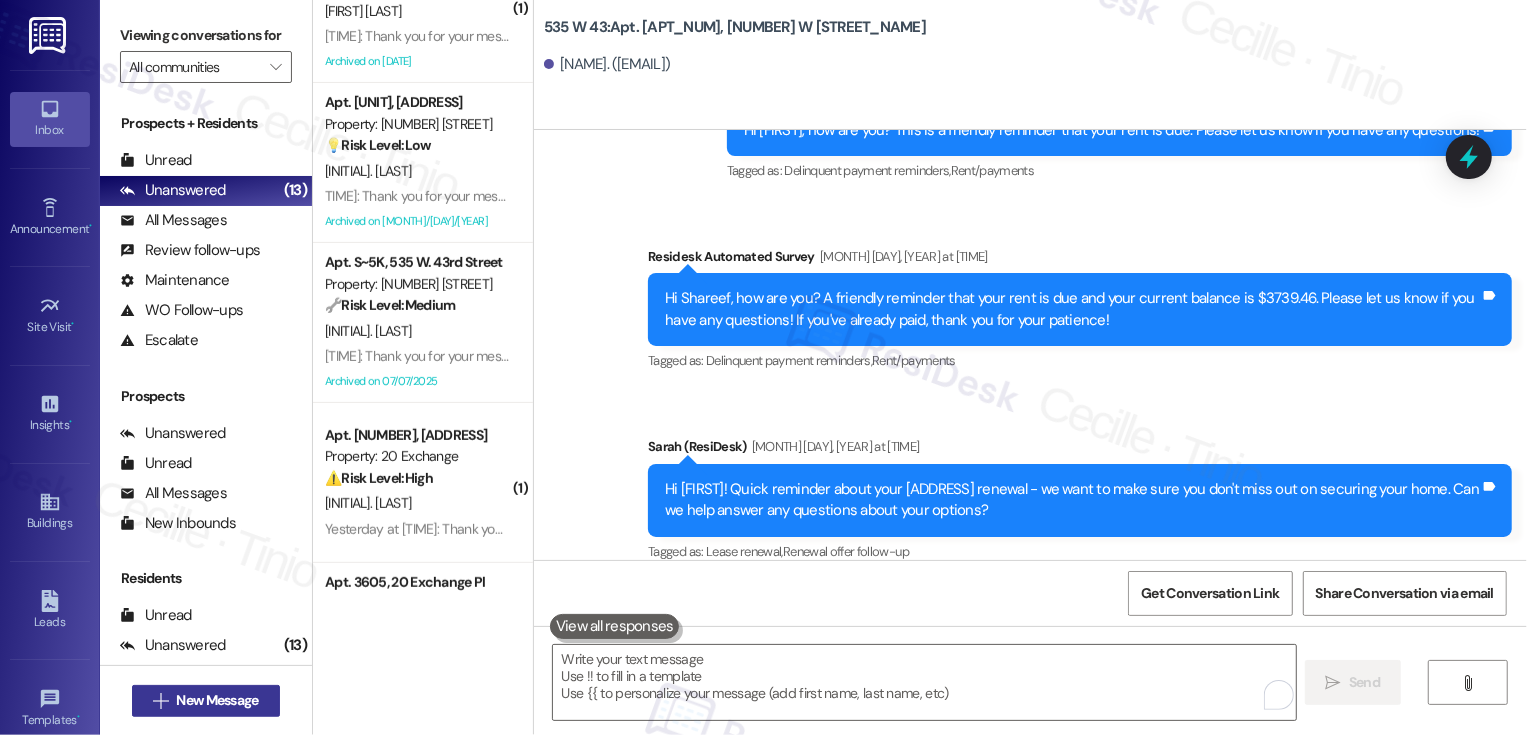 click on "New Message" at bounding box center (217, 700) 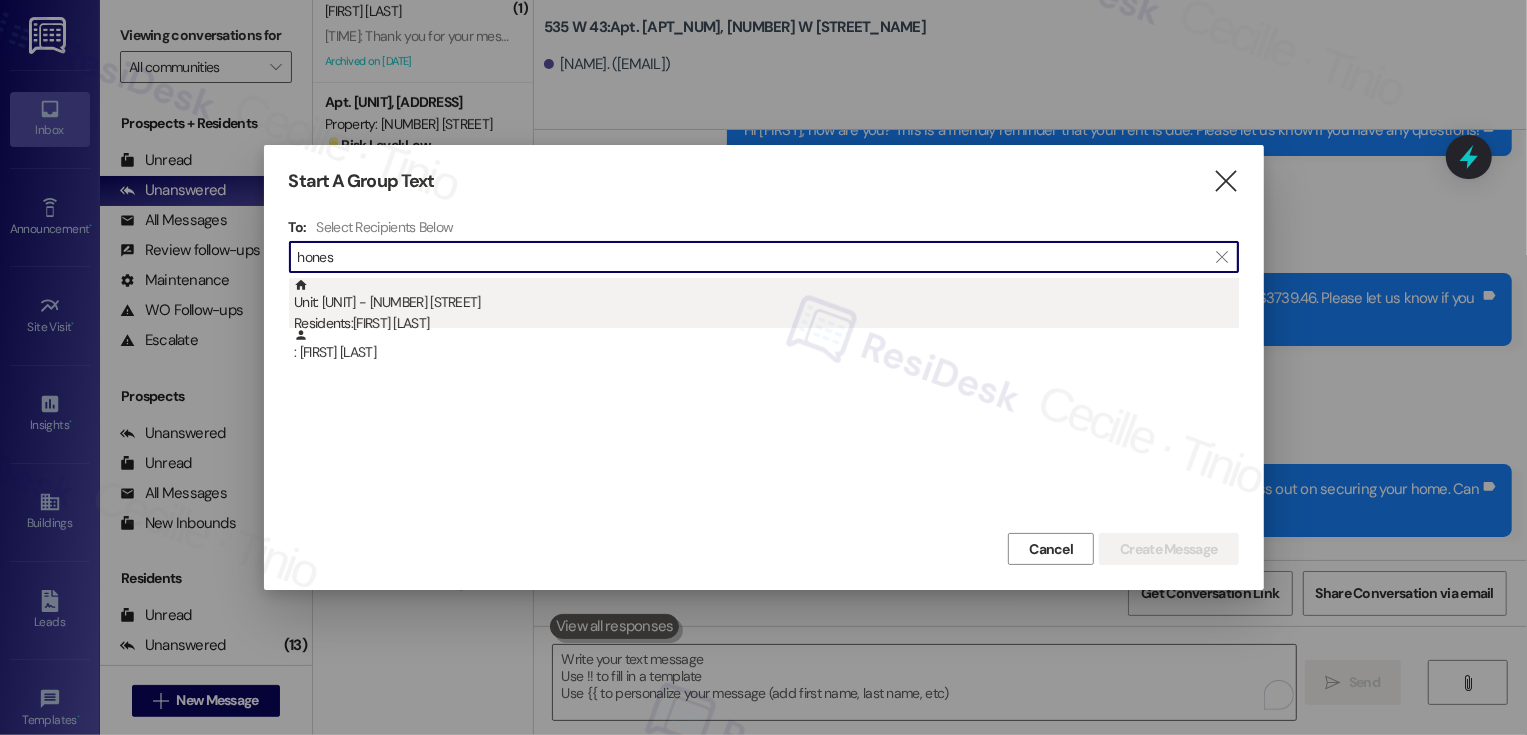 type on "hones" 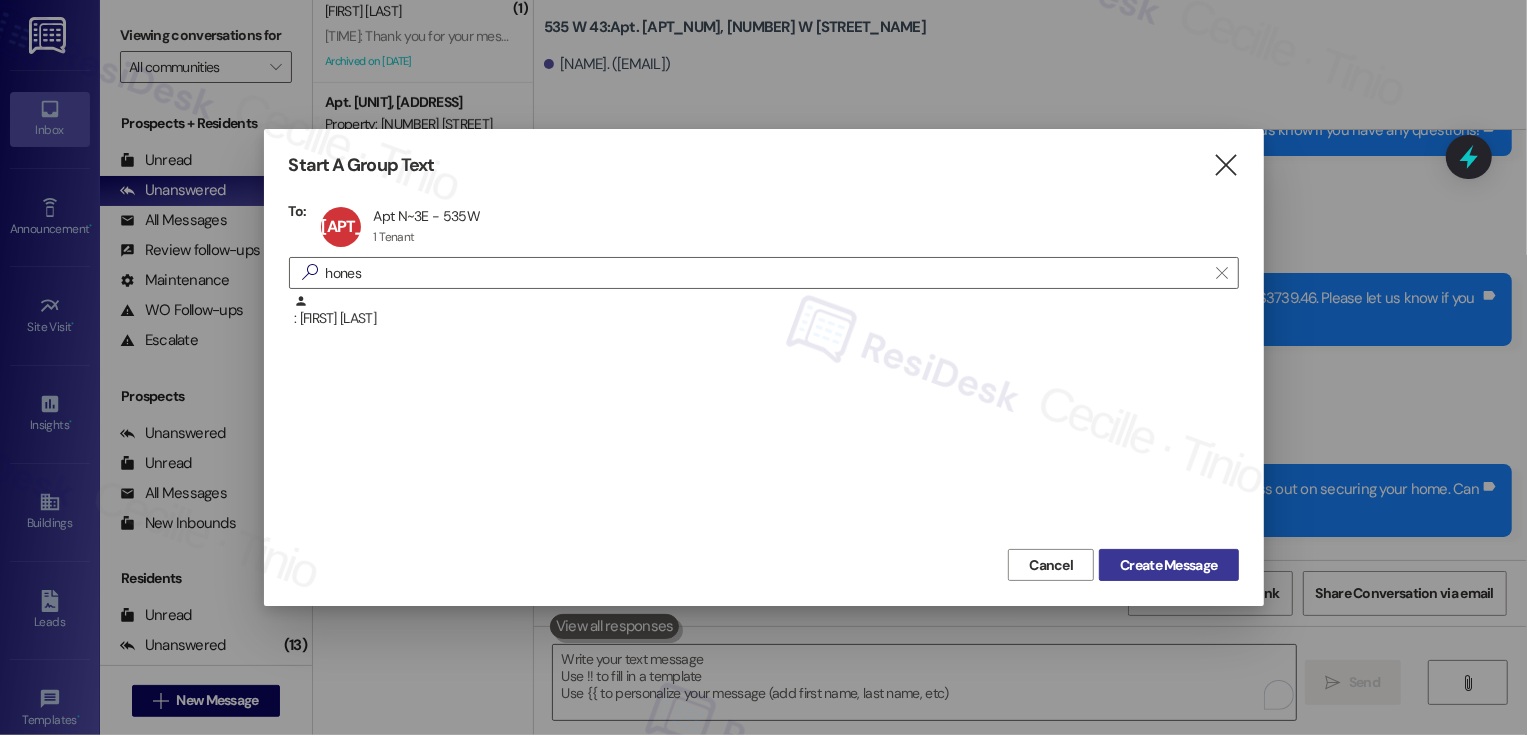 click on "Create Message" at bounding box center [1168, 565] 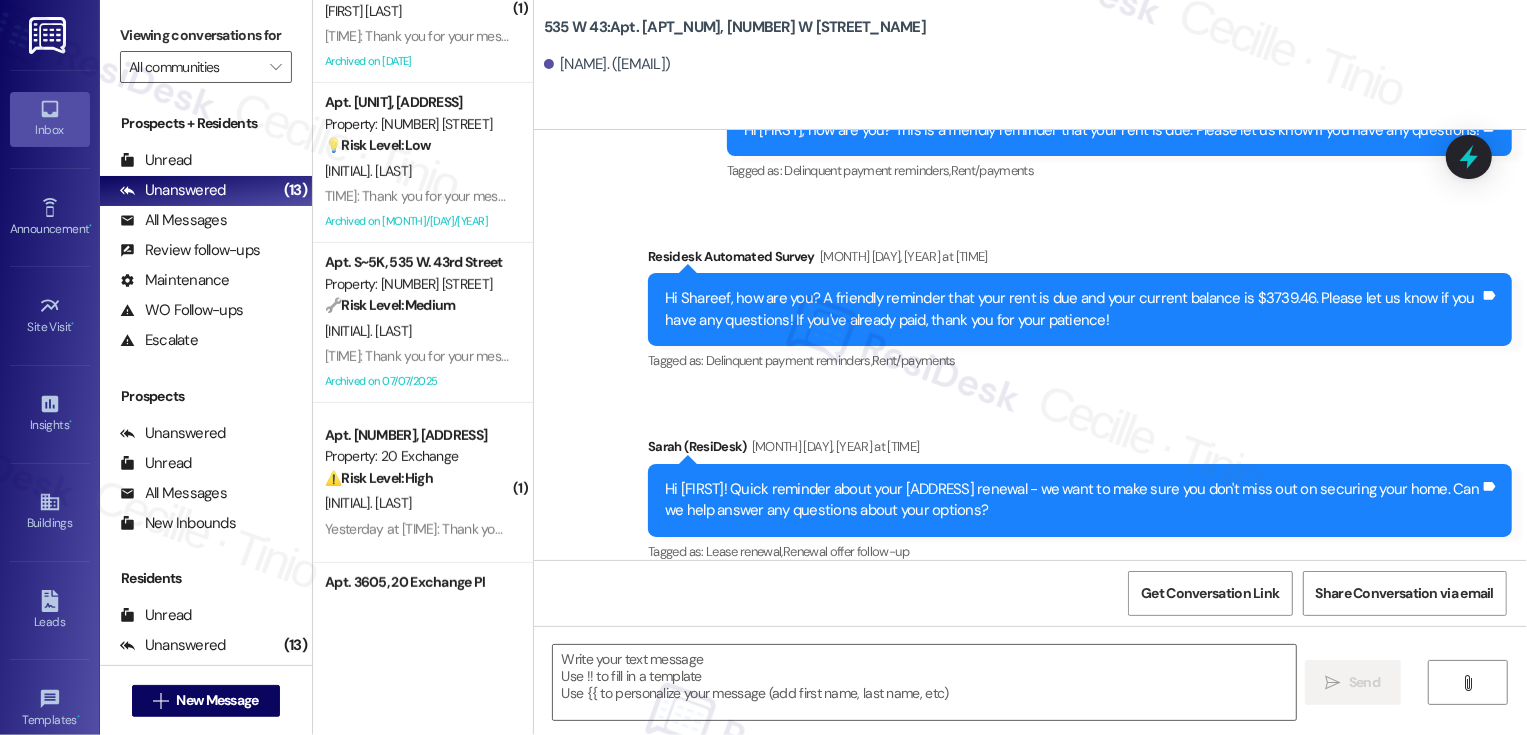 type on "Fetching suggested responses. Please feel free to read through the conversation in the meantime." 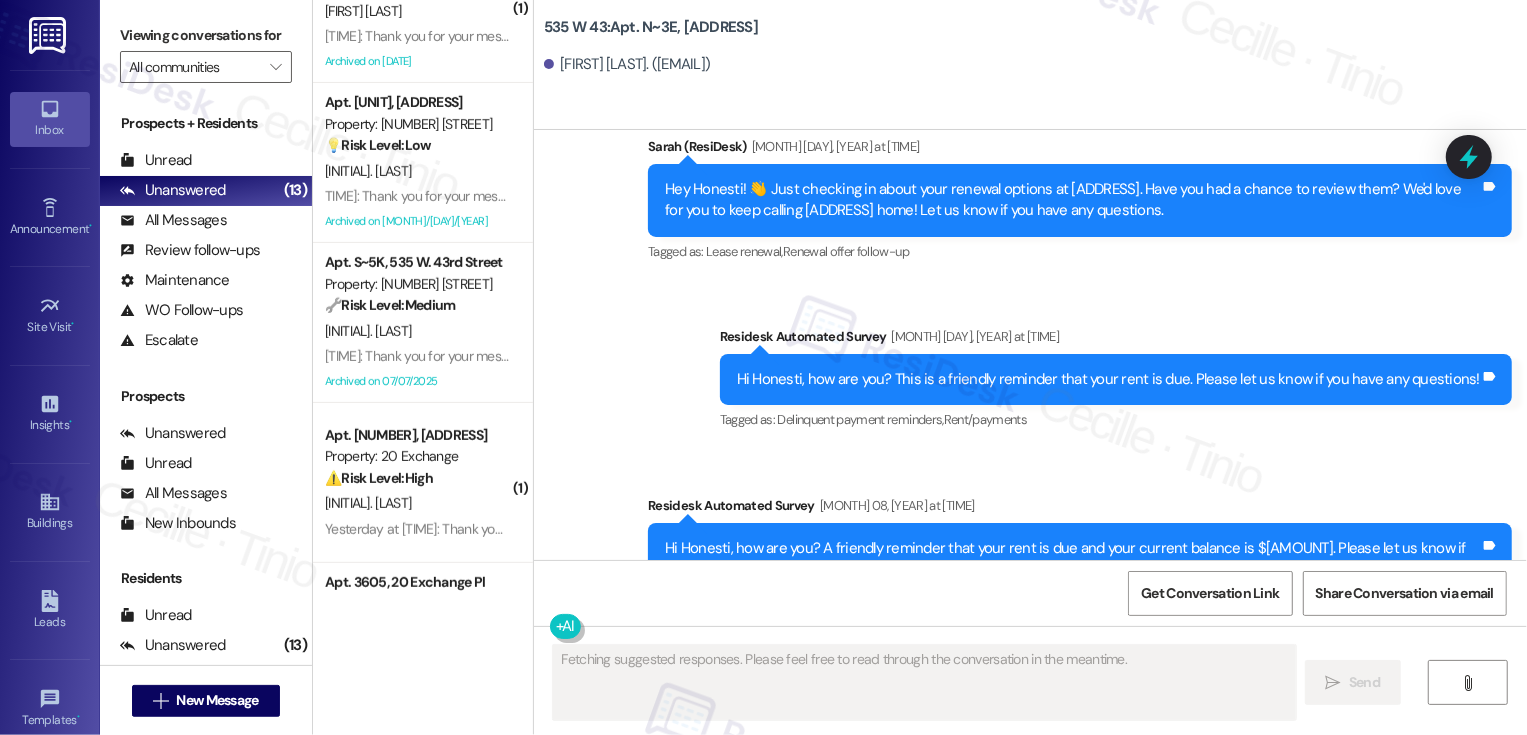 scroll, scrollTop: 7322, scrollLeft: 0, axis: vertical 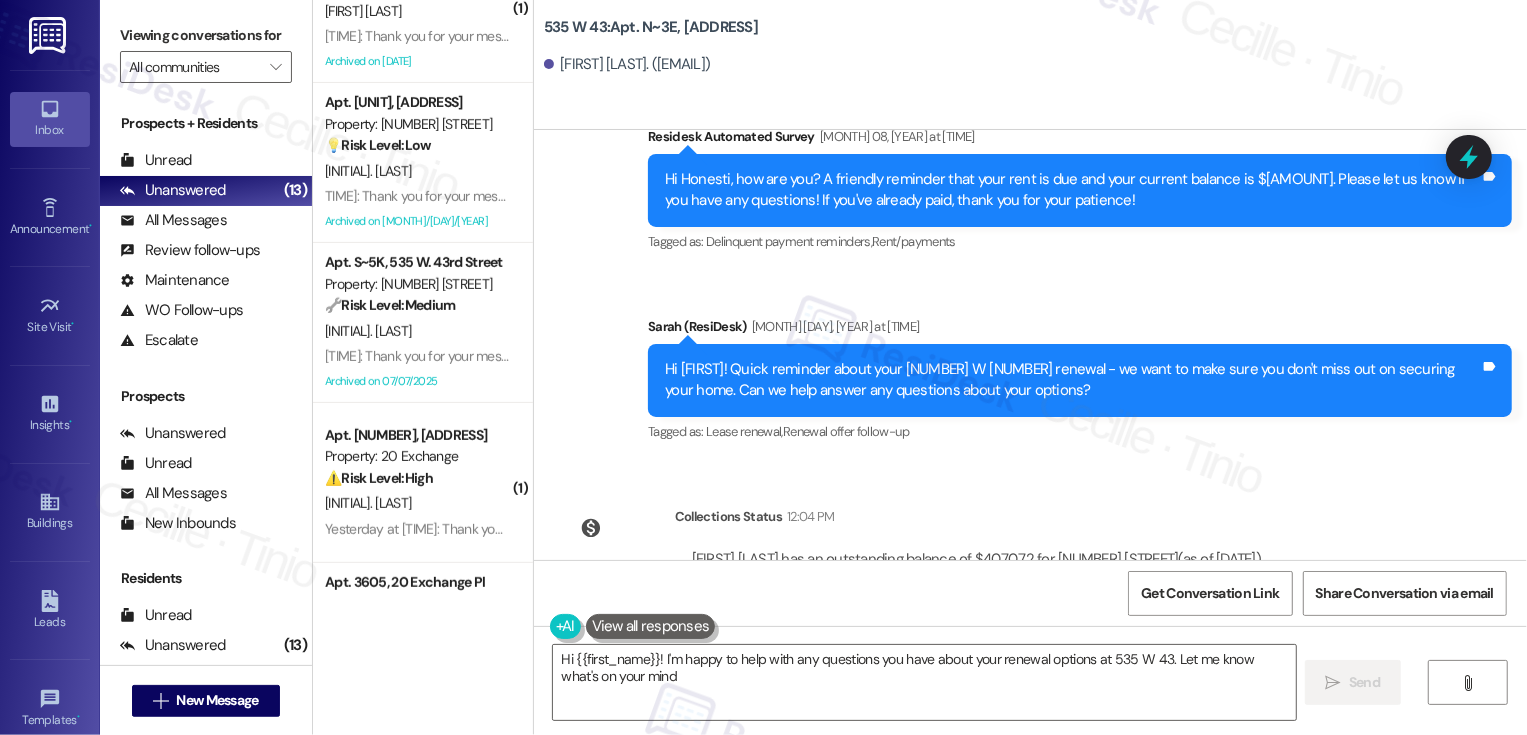 type on "Hi {{first_name}}! I'm happy to help with any questions you have about your renewal options at 535 W 43. Let me know what's on your mind!" 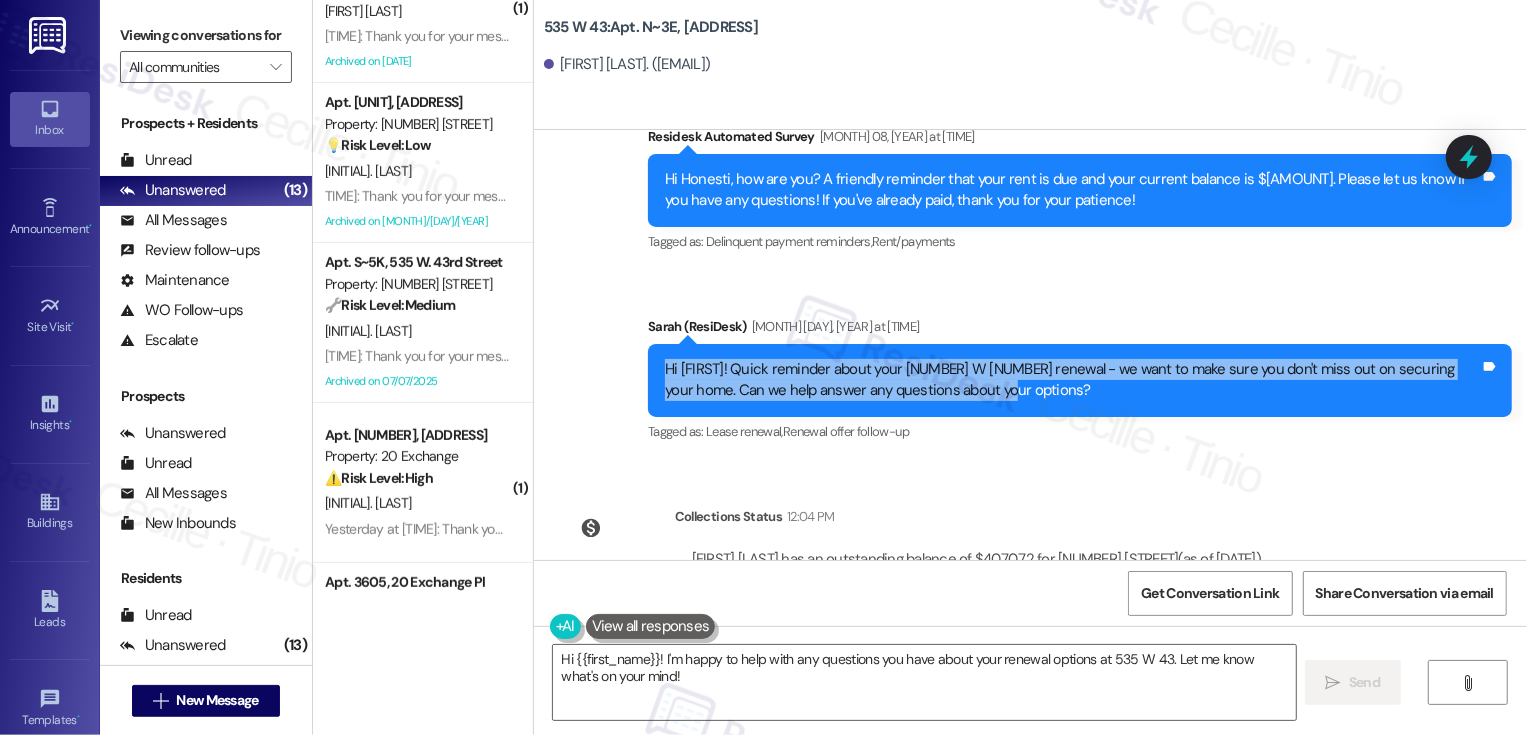 drag, startPoint x: 648, startPoint y: 276, endPoint x: 1005, endPoint y: 303, distance: 358.01956 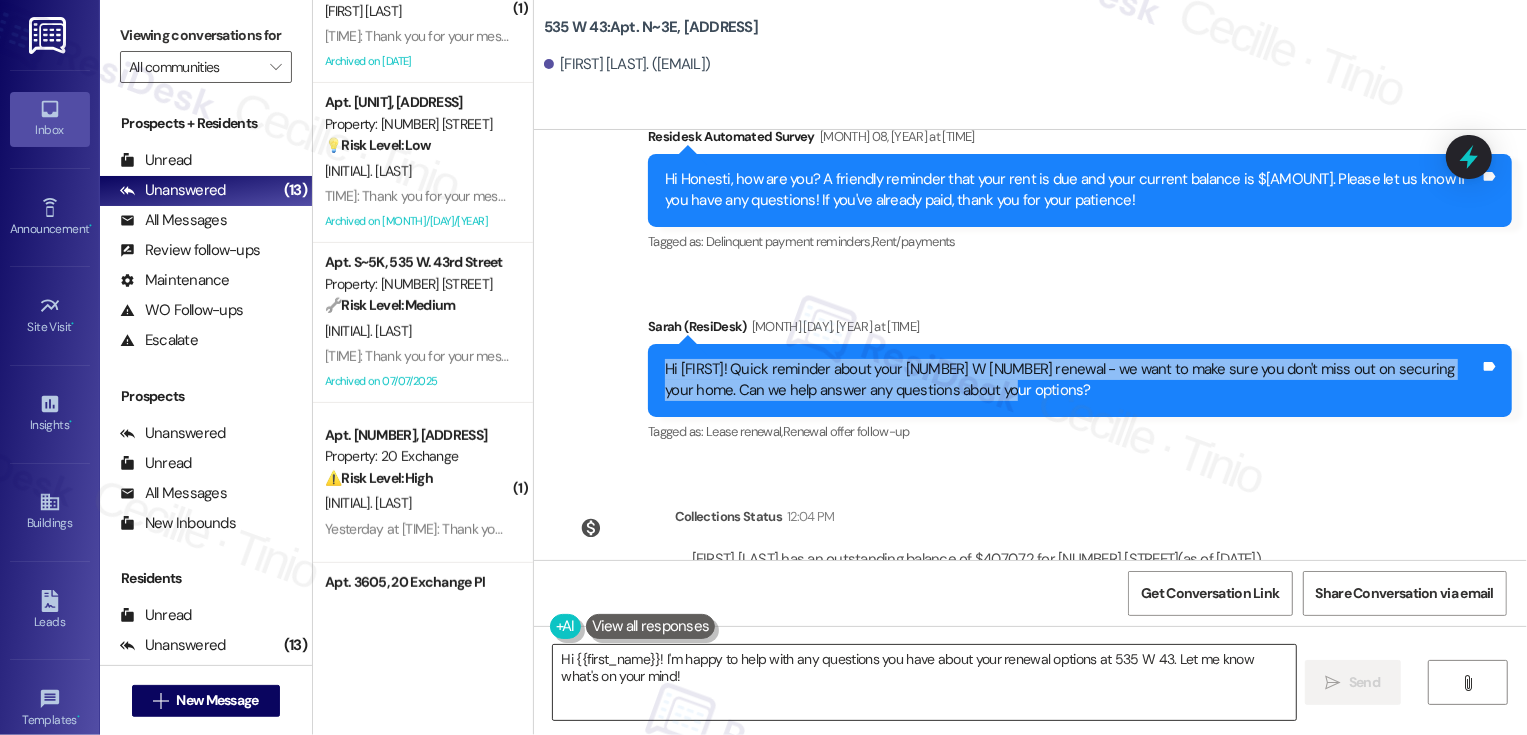 click on "Hi {{first_name}}! I'm happy to help with any questions you have about your renewal options at 535 W 43. Let me know what's on your mind!" at bounding box center (924, 682) 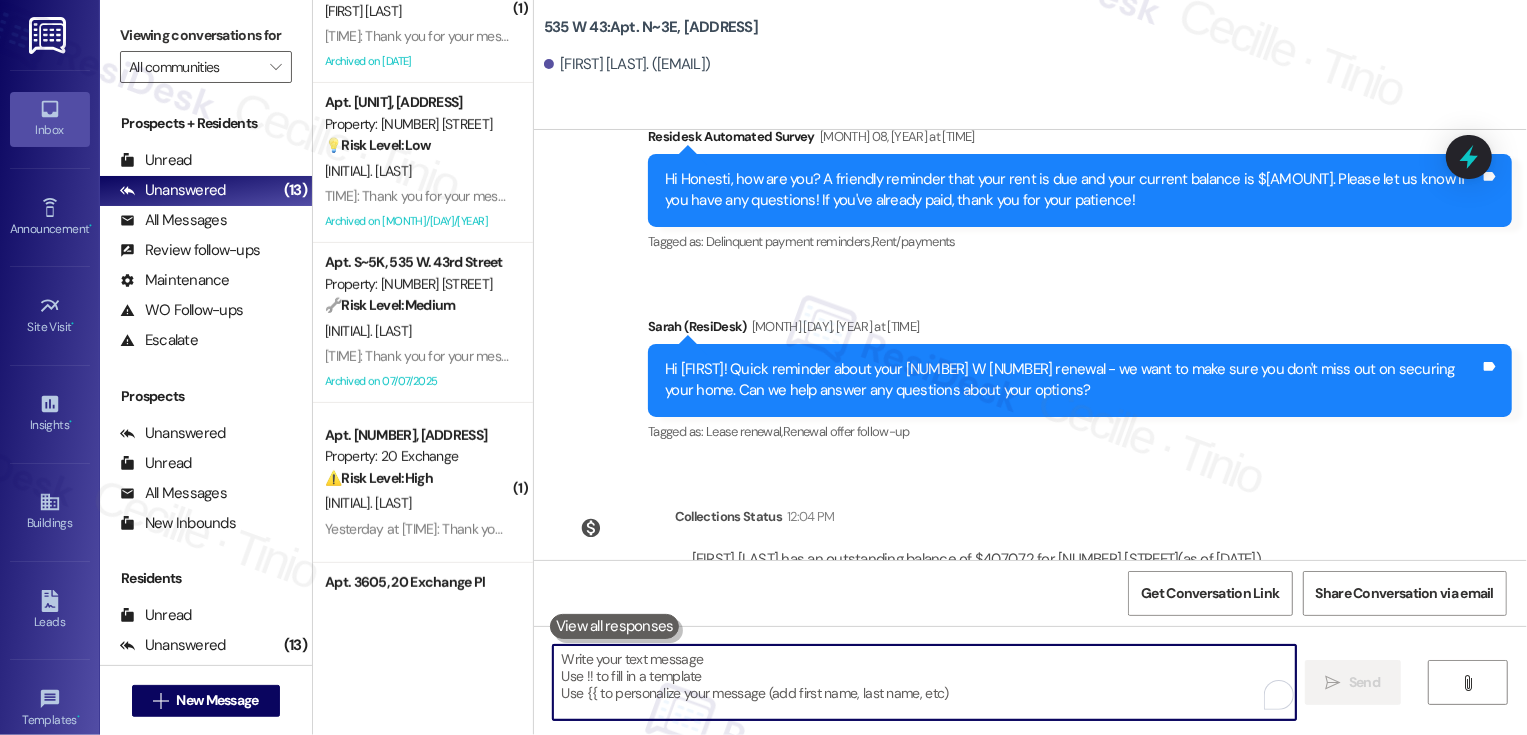 paste on "Hi [FIRST]! Quick reminder about your [NUMBER] W [NUMBER] renewal - we want to make sure you don't miss out on securing your home. Can we help answer any questions about your options?" 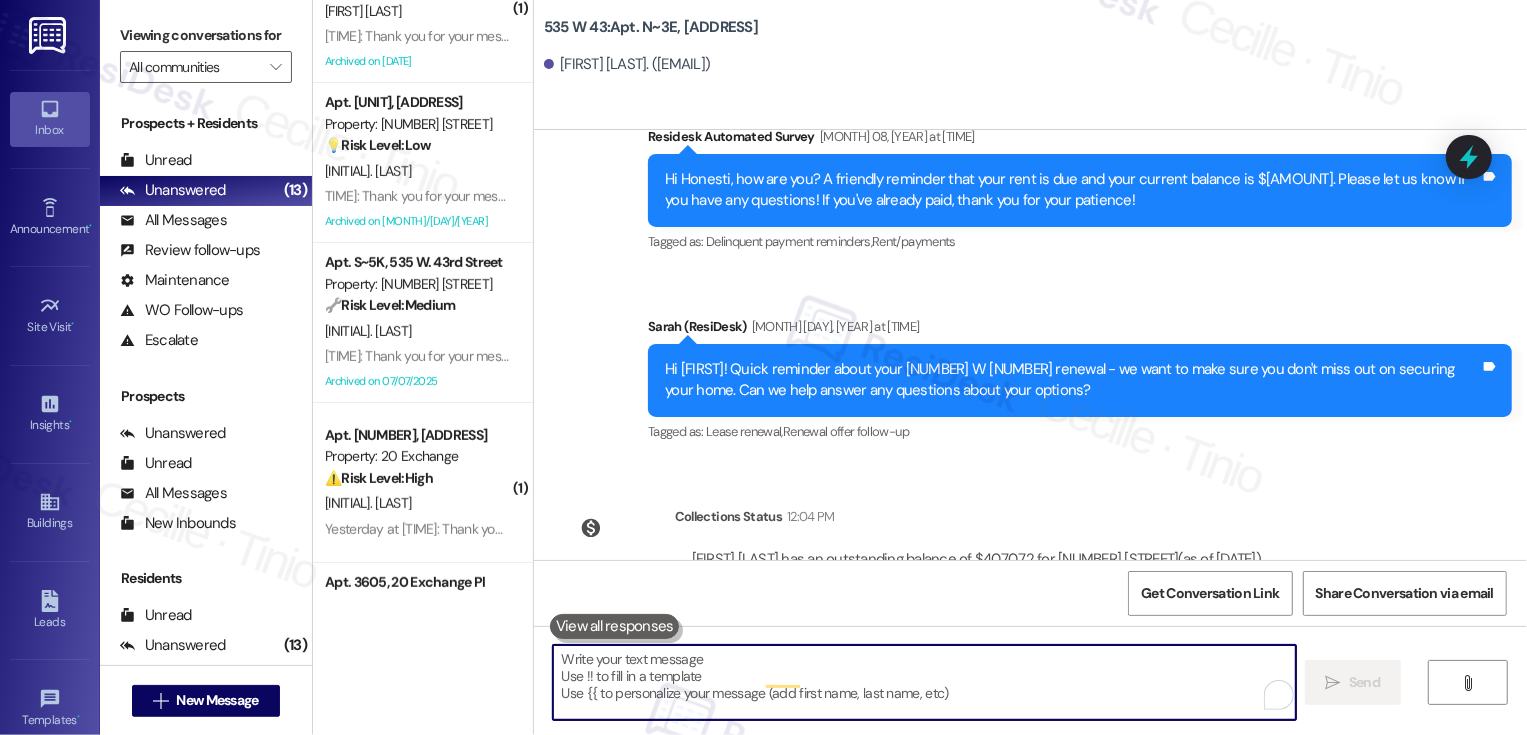 type 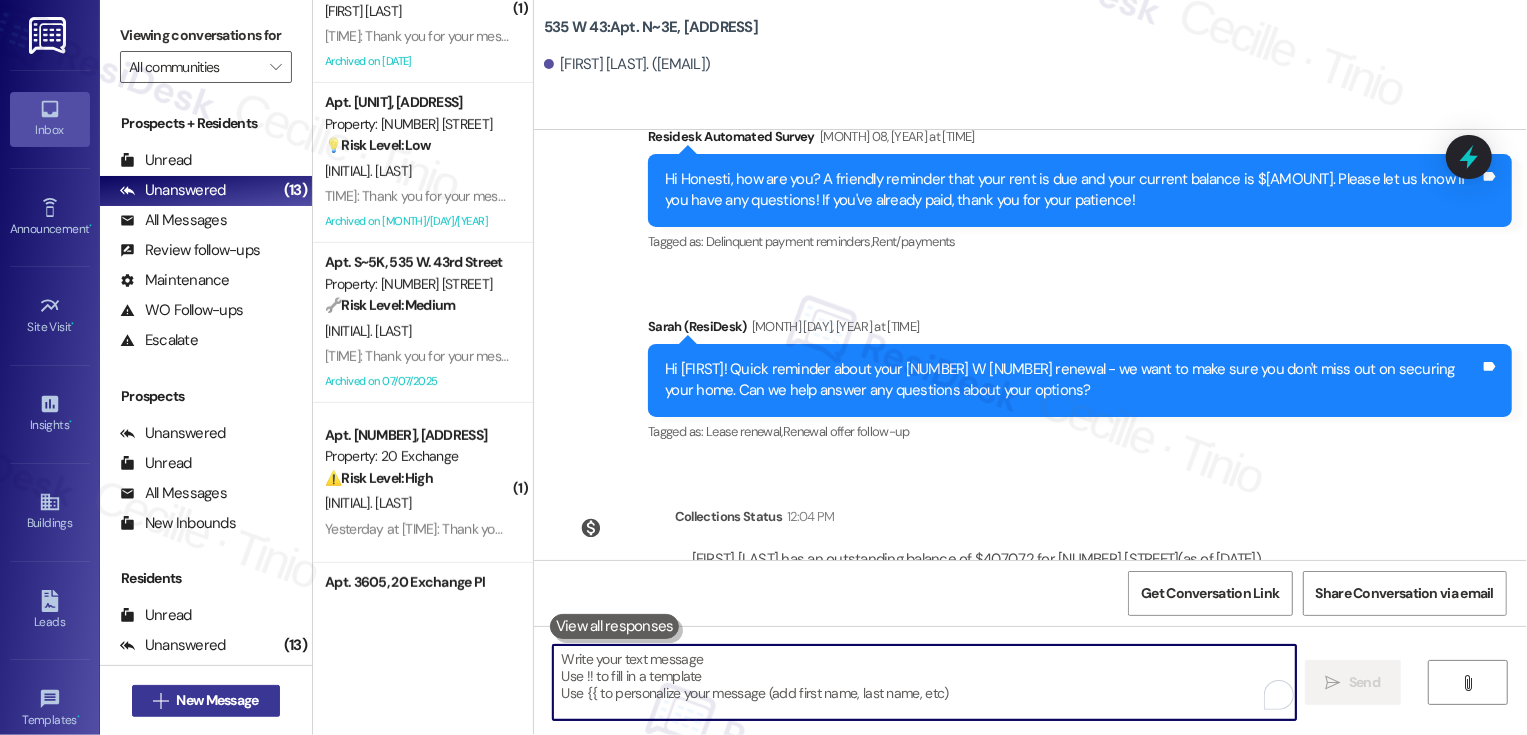 click on " New Message" at bounding box center (206, 701) 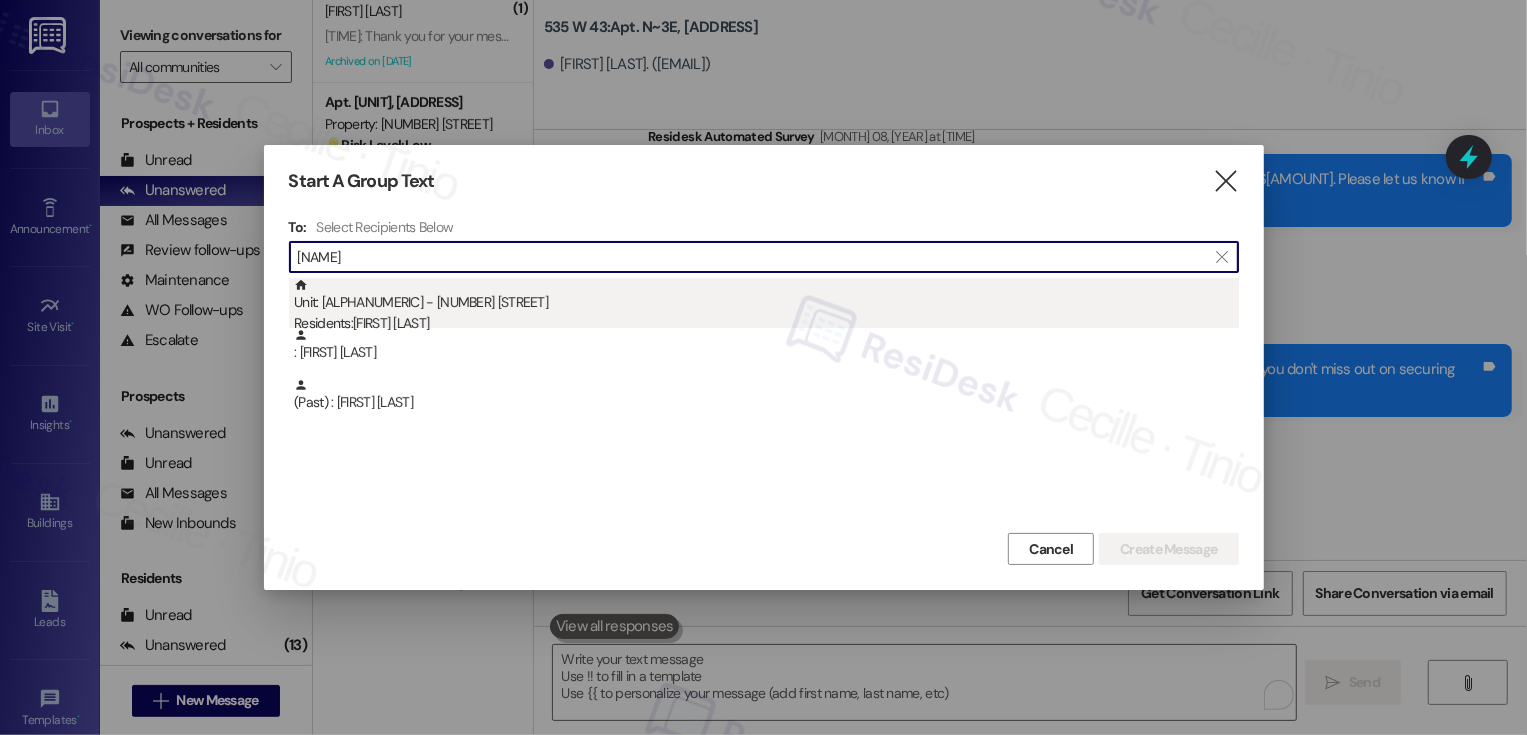 type on "[NAME]" 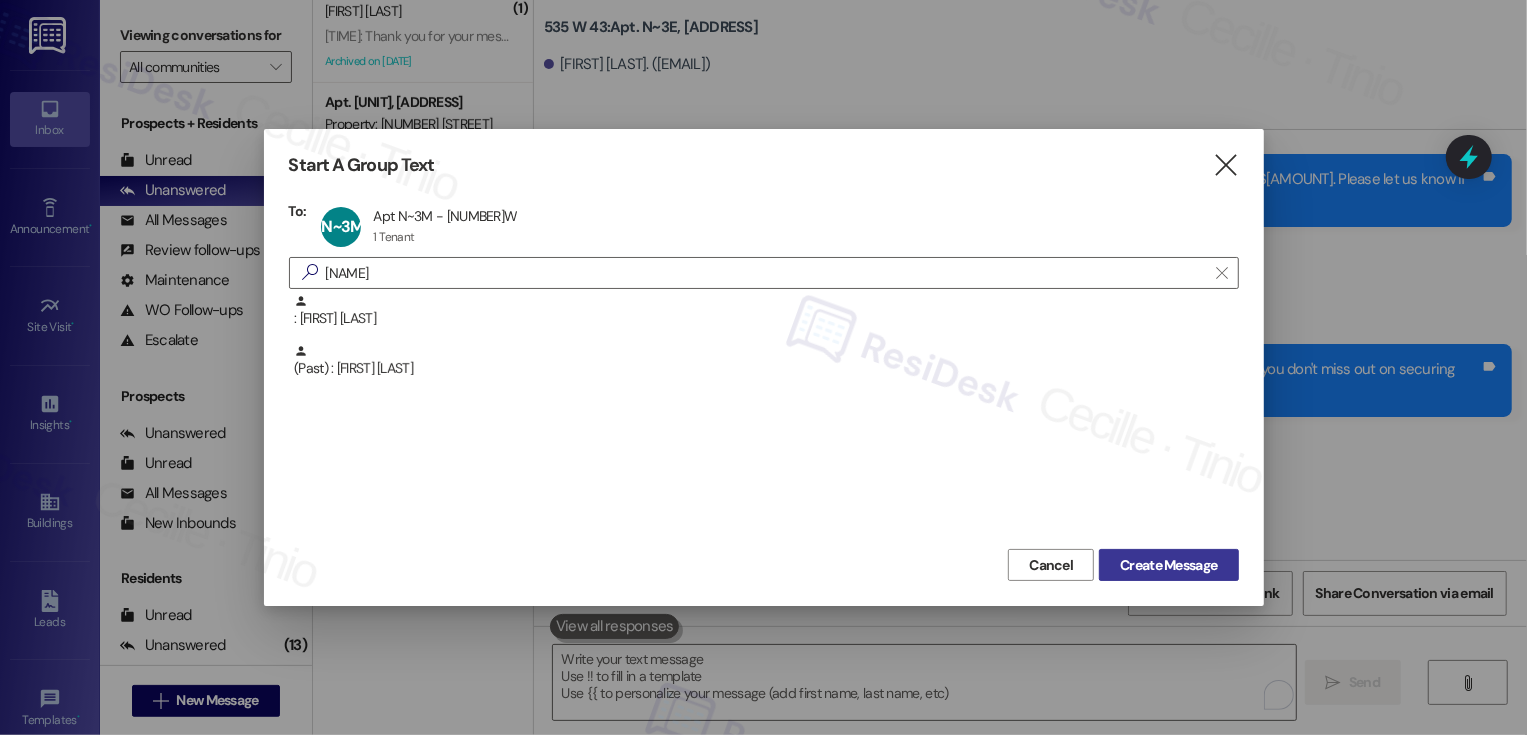 click on "Create Message" at bounding box center [1168, 565] 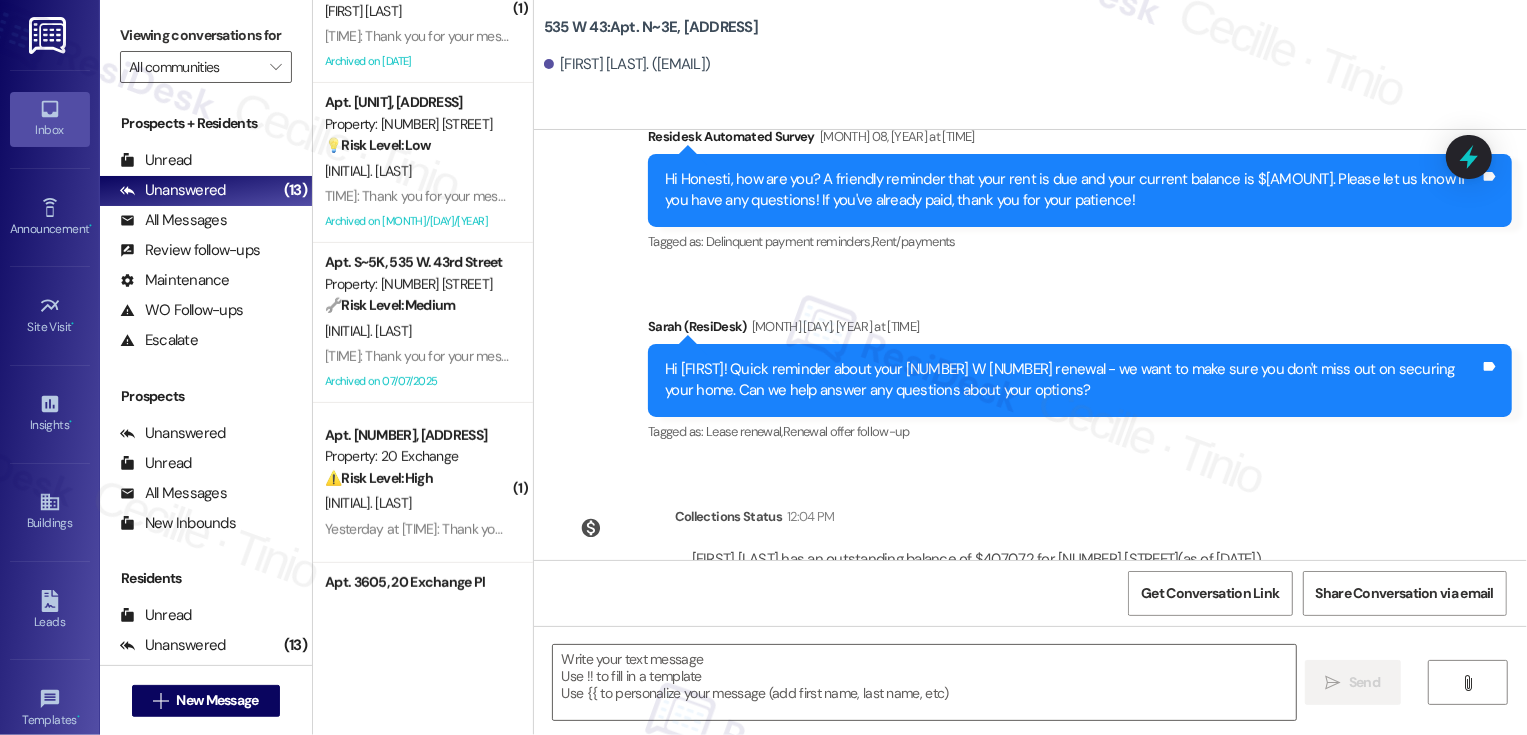 type on "Fetching suggested responses. Please feel free to read through the conversation in the meantime." 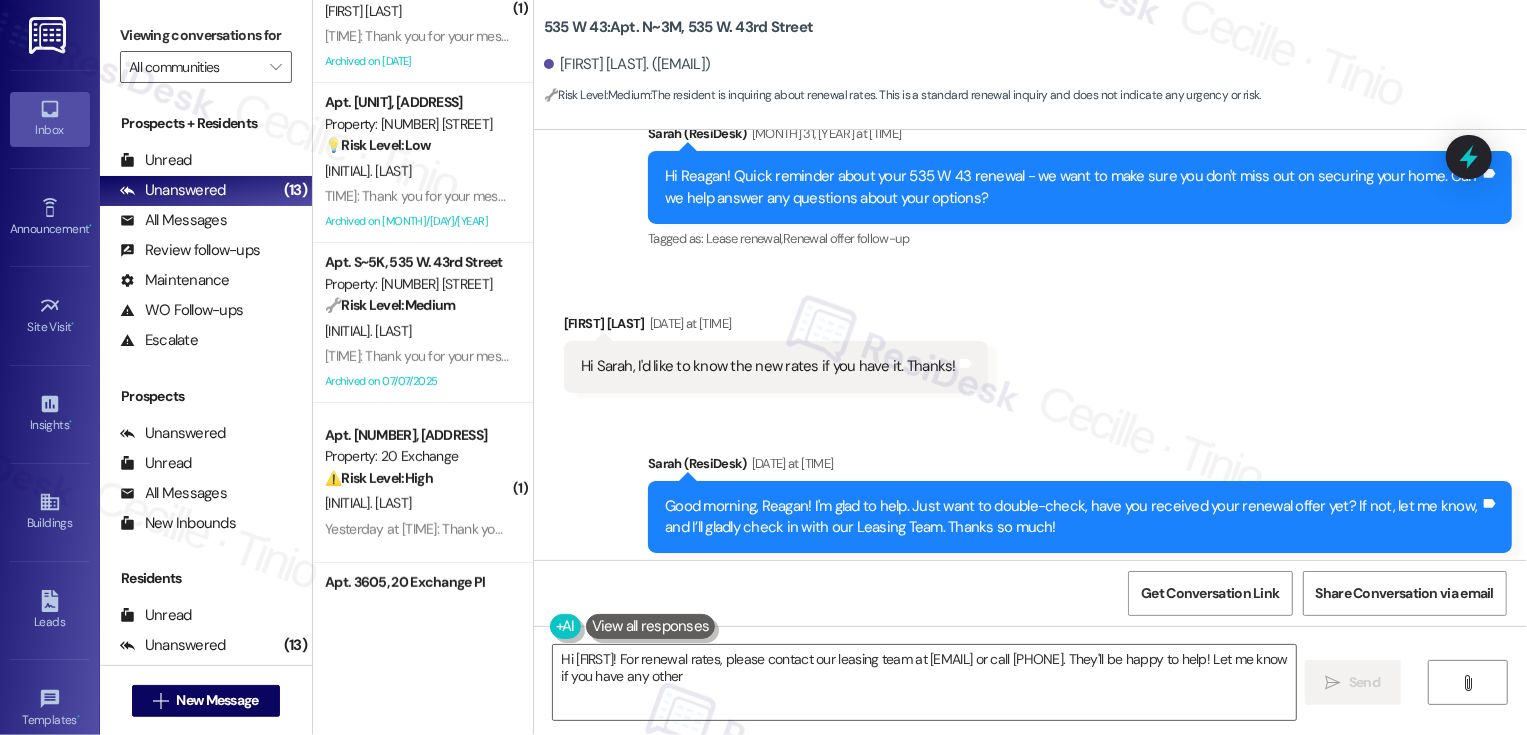 scroll, scrollTop: 7544, scrollLeft: 0, axis: vertical 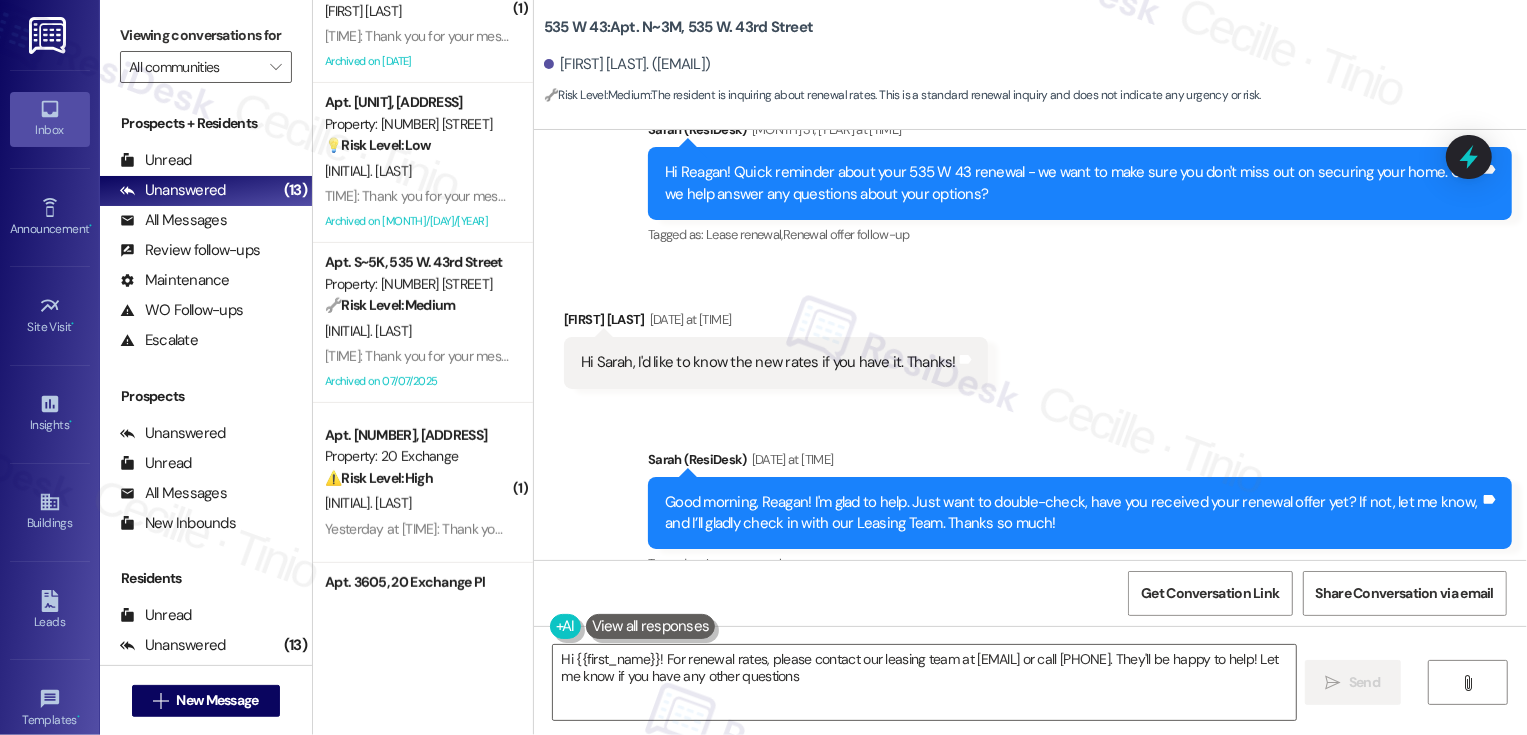 type on "Hi [FIRST_NAME]! For renewal rates, please contact our leasing team at [EMAIL] or call [PHONE]. They'll be happy to help! Let me know if you have any other questions!" 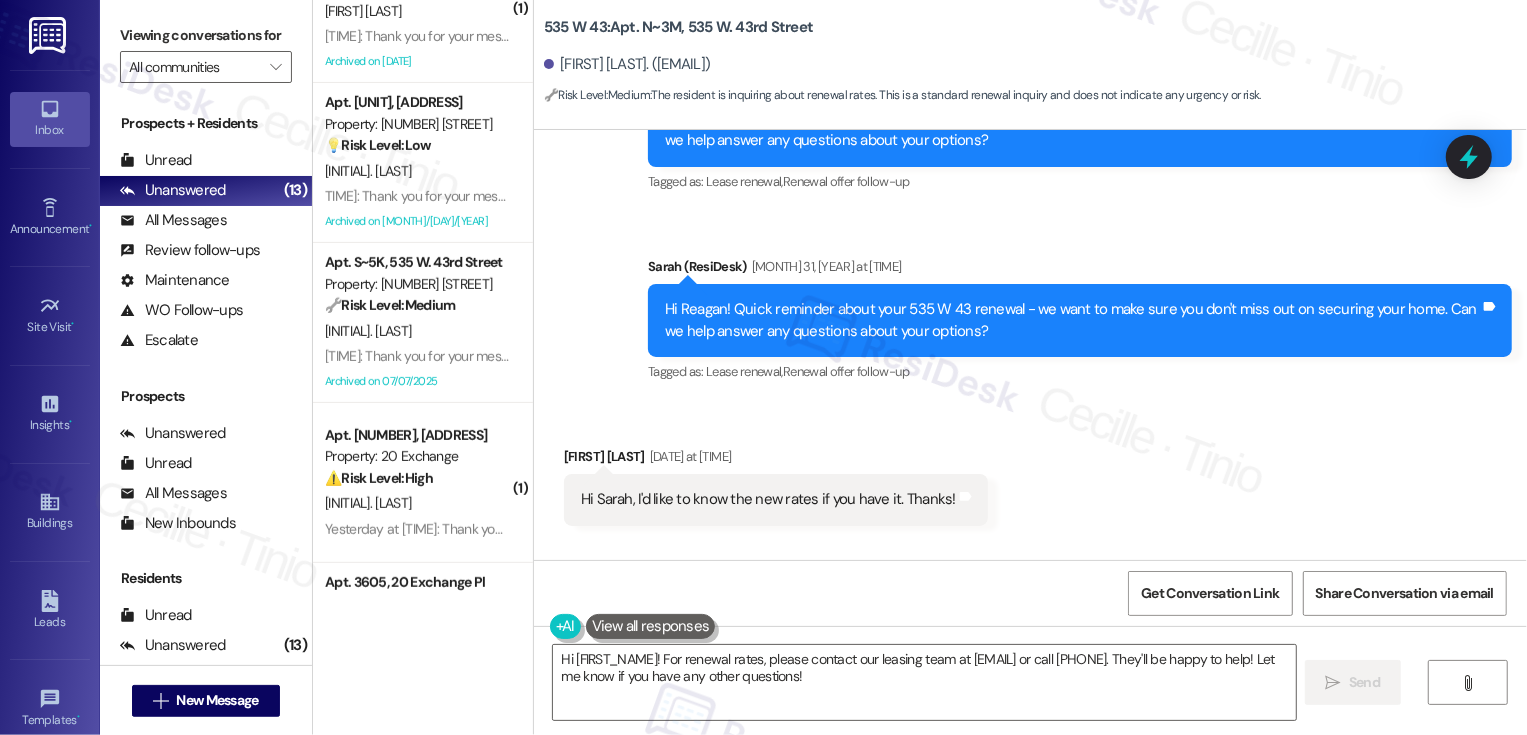 scroll, scrollTop: 7395, scrollLeft: 0, axis: vertical 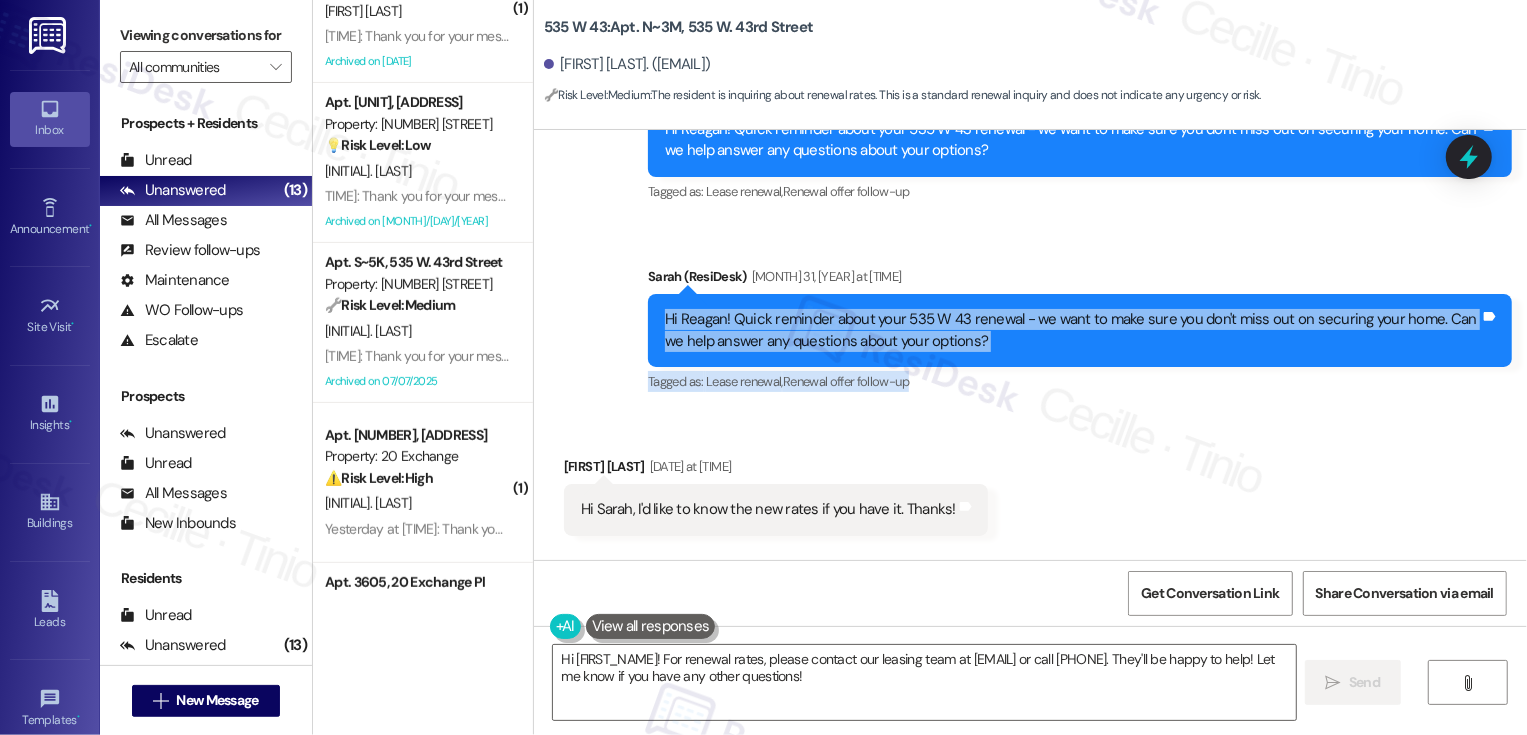 drag, startPoint x: 651, startPoint y: 316, endPoint x: 1033, endPoint y: 380, distance: 387.32416 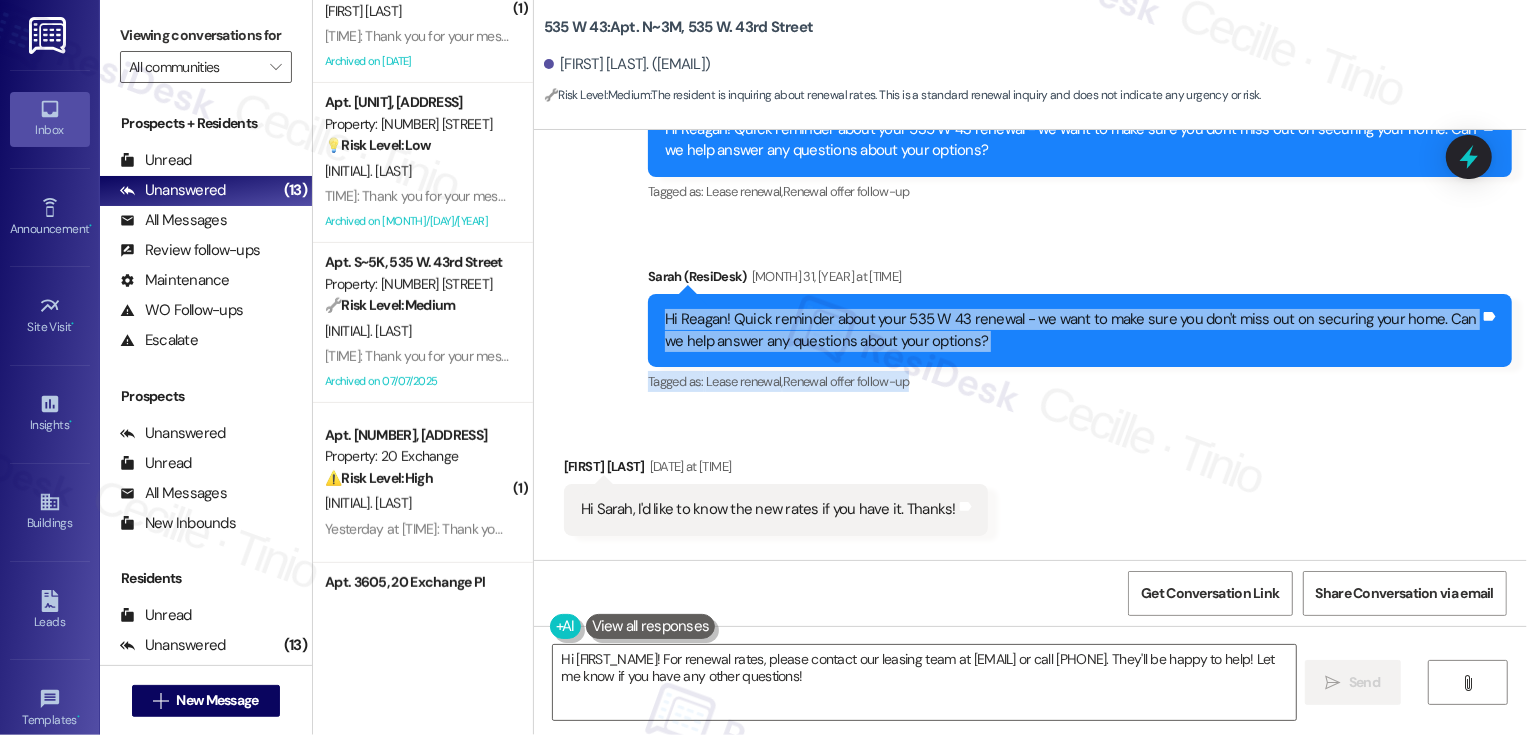 click on "Hi Reagan! Quick reminder about your 535 W 43 renewal - we want to make sure you don't miss out on securing your home. Can we help answer any questions about your options?" at bounding box center [1072, 330] 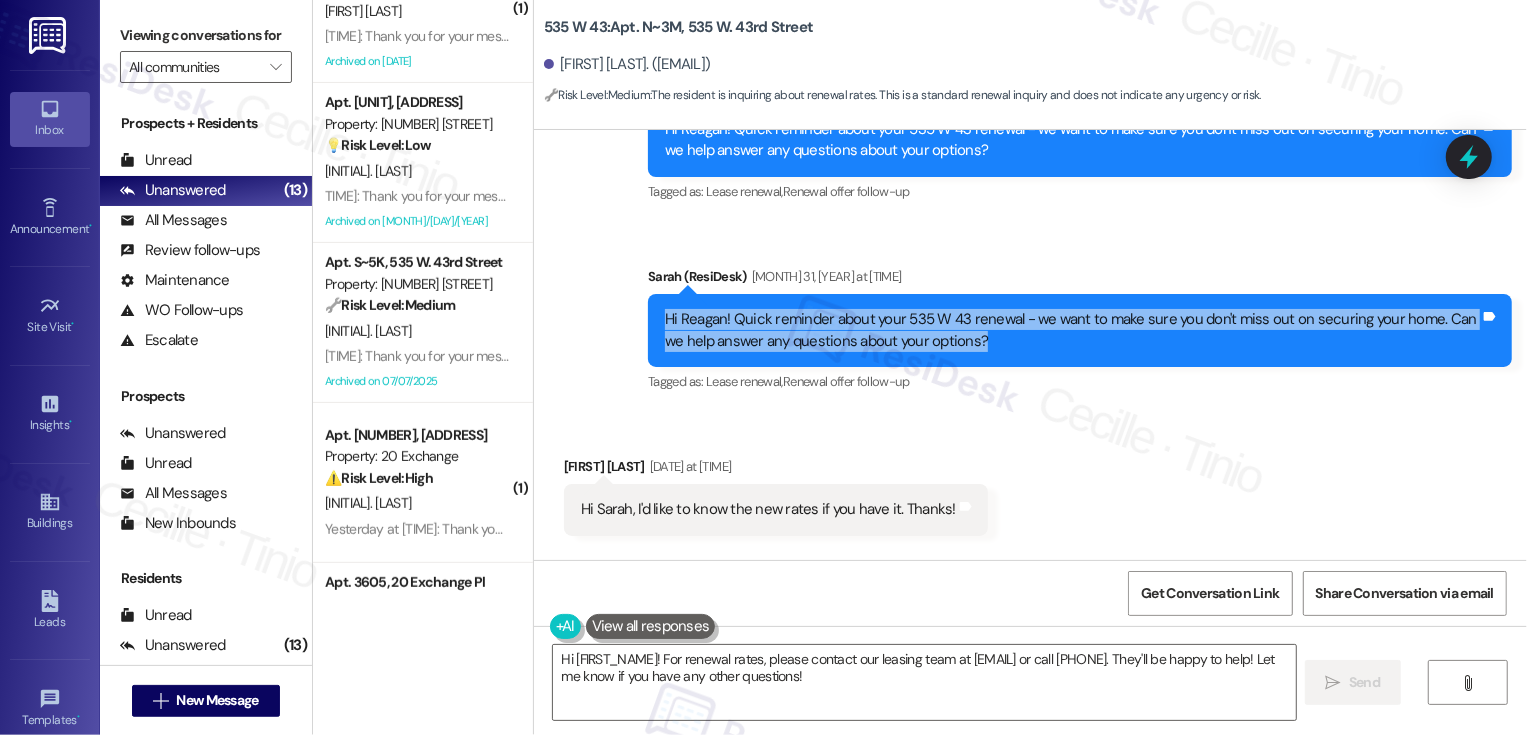 drag, startPoint x: 957, startPoint y: 344, endPoint x: 642, endPoint y: 316, distance: 316.242 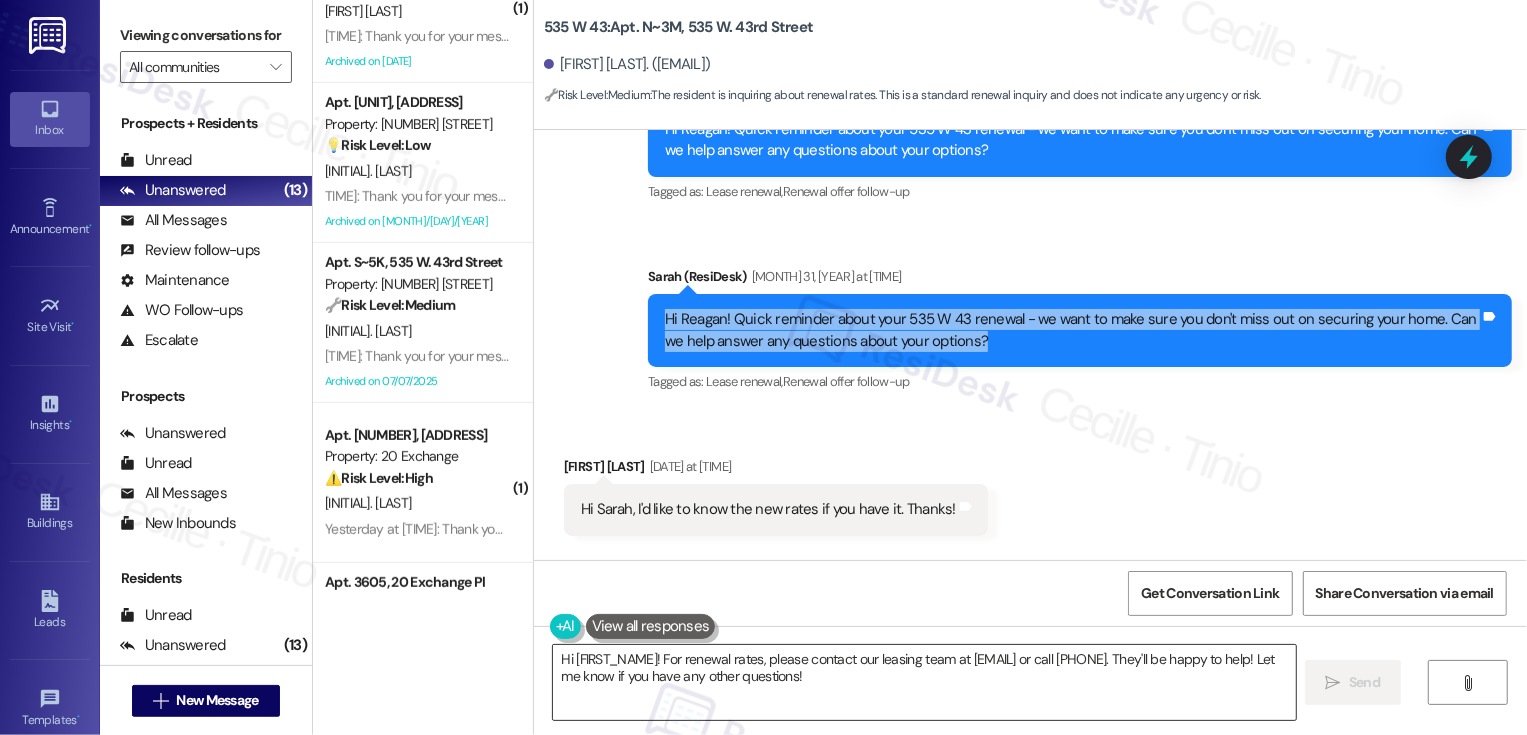 click on "Hi [FIRST_NAME]! For renewal rates, please contact our leasing team at [EMAIL] or call [PHONE]. They'll be happy to help! Let me know if you have any other questions!" at bounding box center [924, 682] 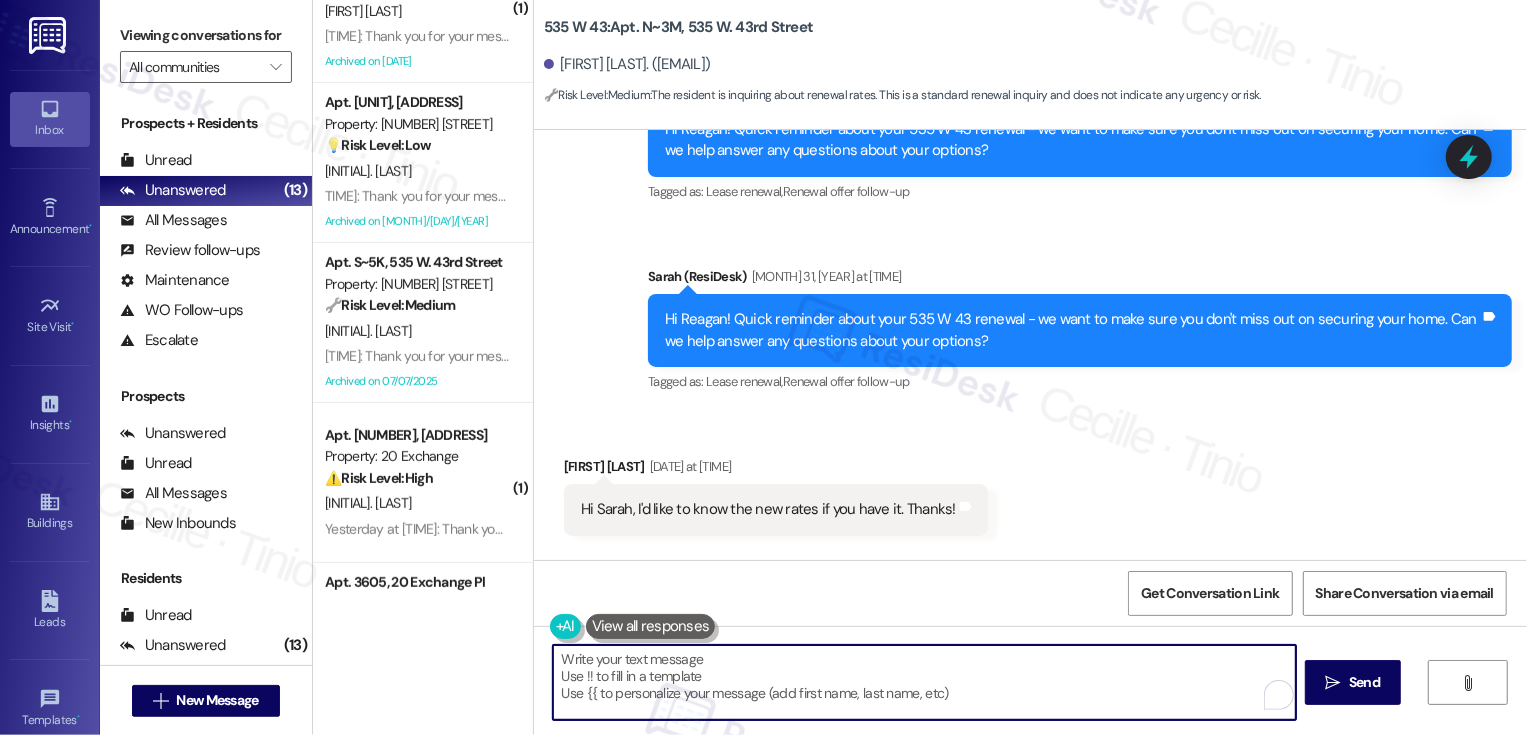 paste on "Hi Reagan! Quick reminder about your 535 W 43 renewal - we want to make sure you don't miss out on securing your home. Can we help answer any questions about your options?" 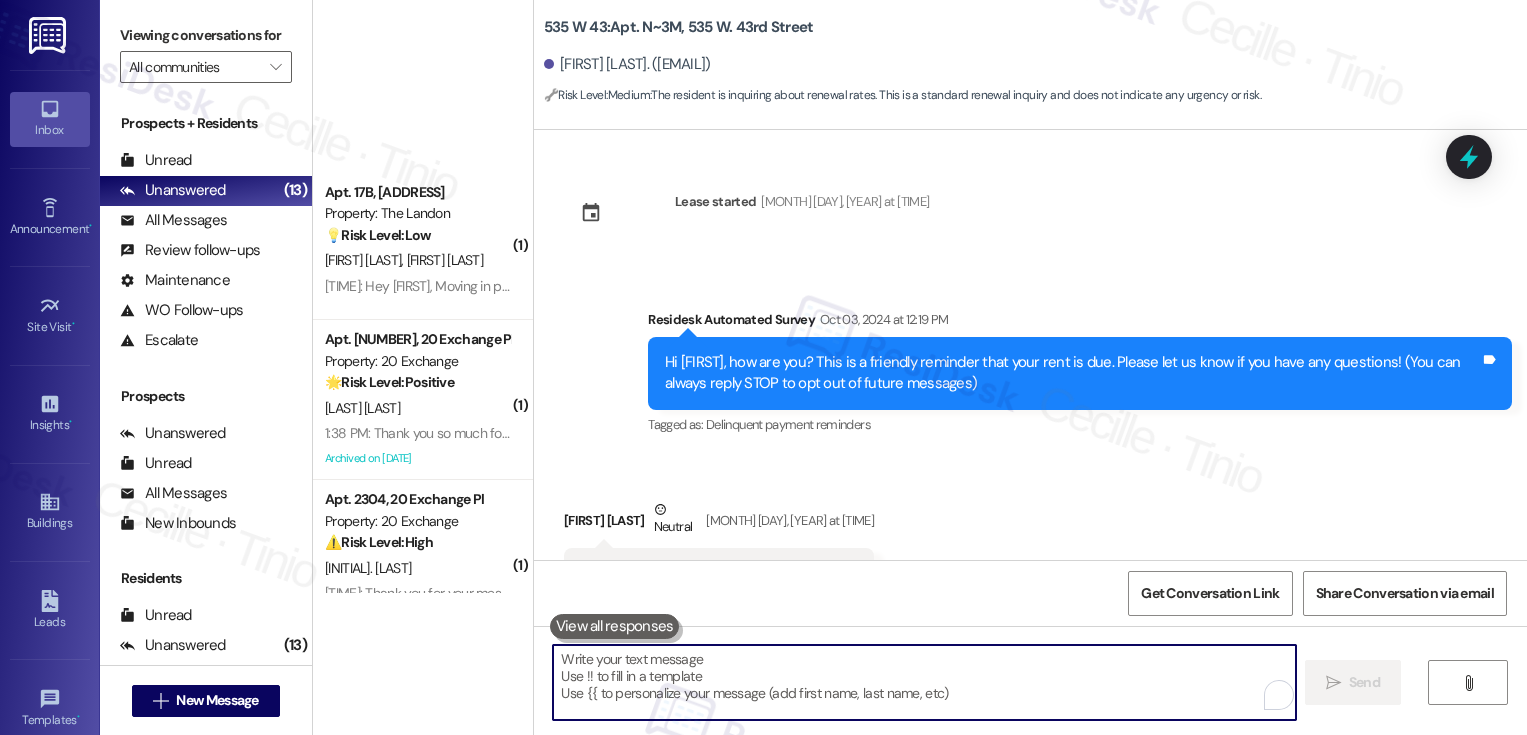 scroll, scrollTop: 0, scrollLeft: 0, axis: both 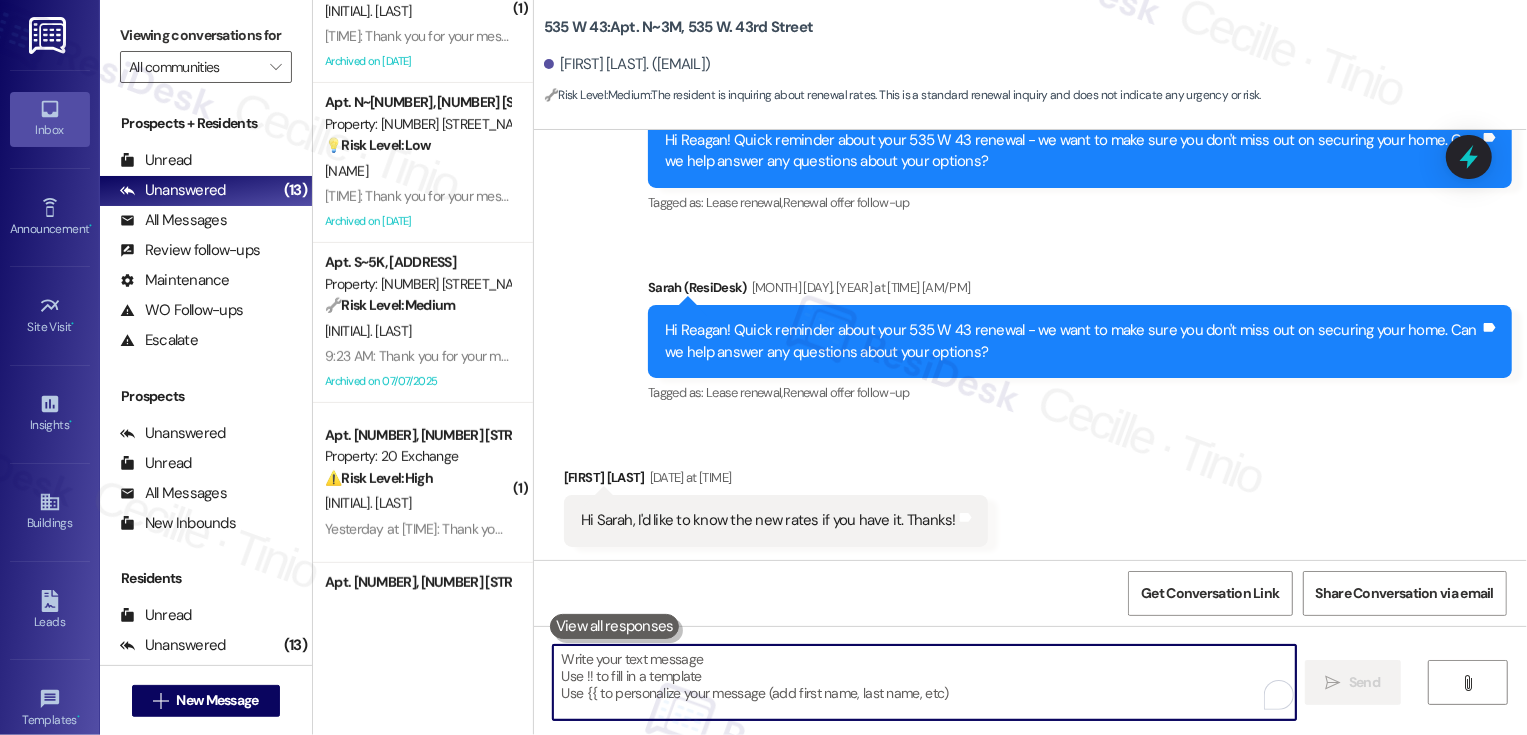 type 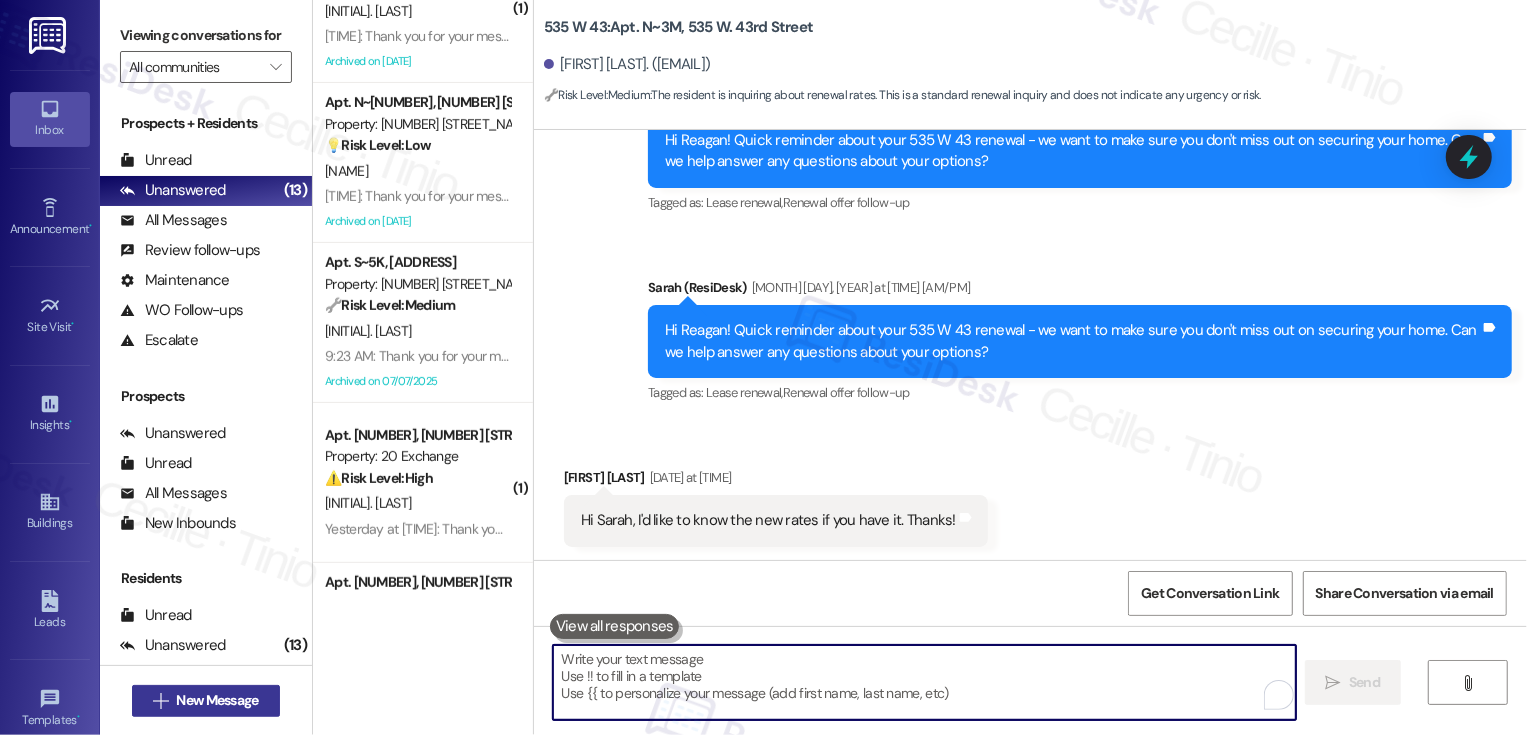 click on "New Message" at bounding box center [217, 700] 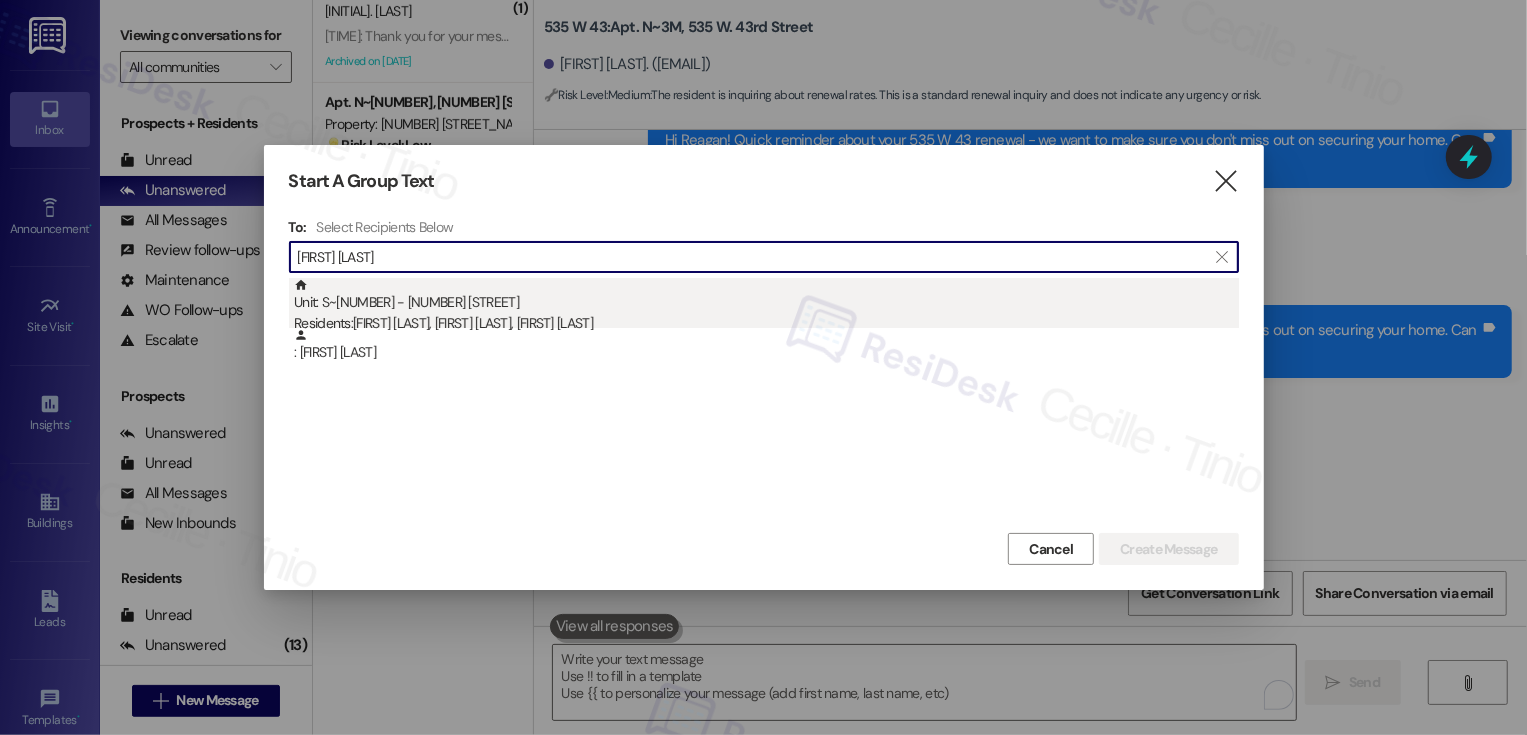 type on "[FIRST] [LAST]" 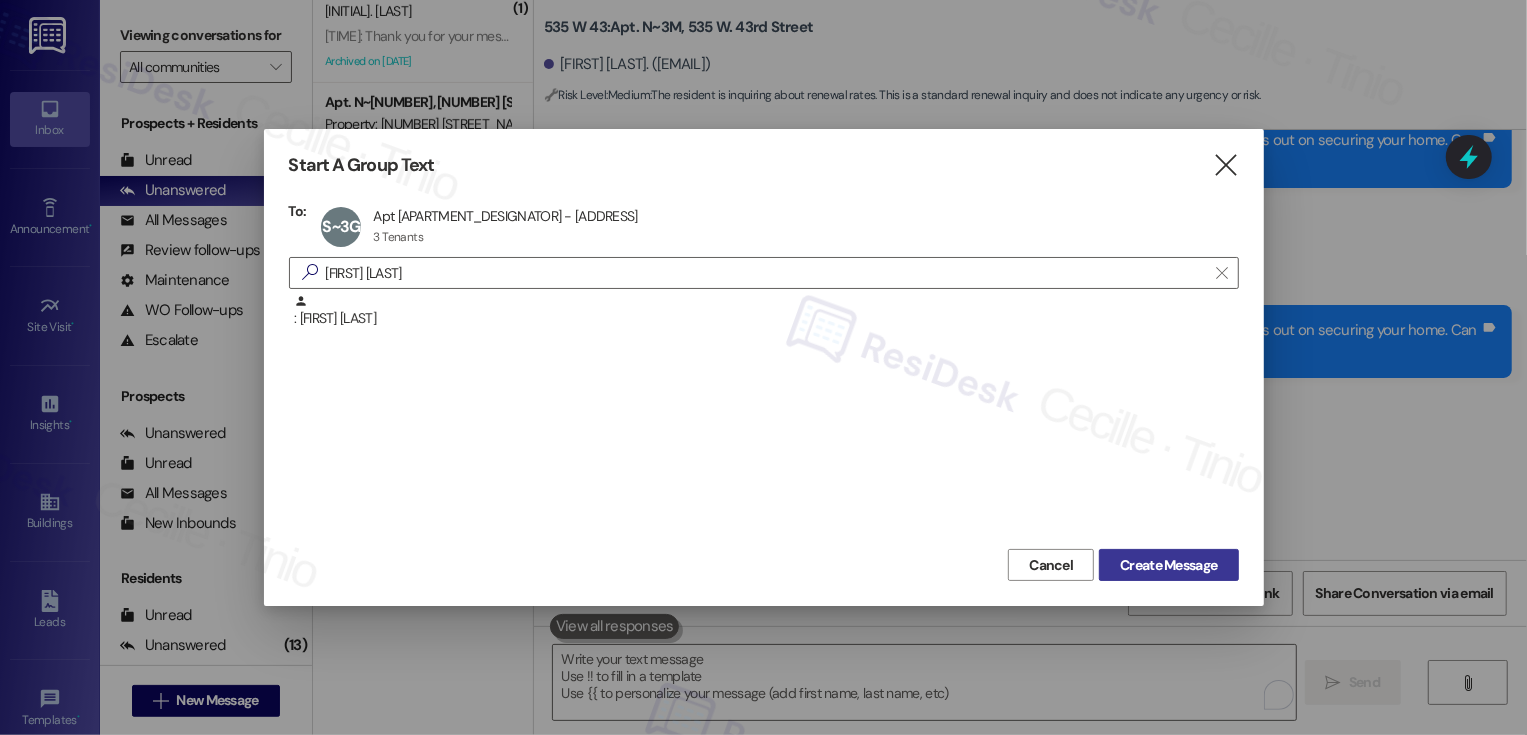 click on "Create Message" at bounding box center (1168, 565) 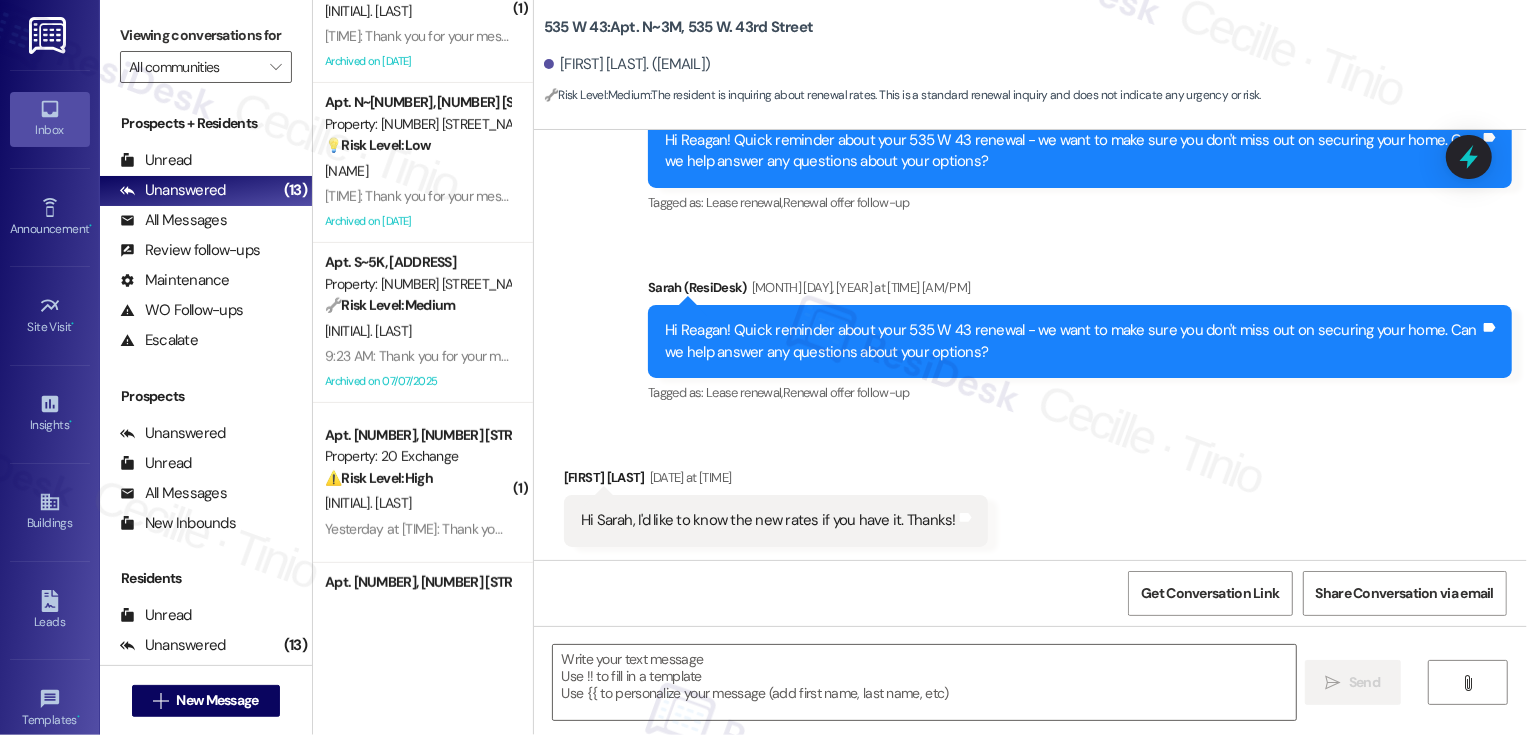 type on "Fetching suggested responses. Please feel free to read through the conversation in the meantime." 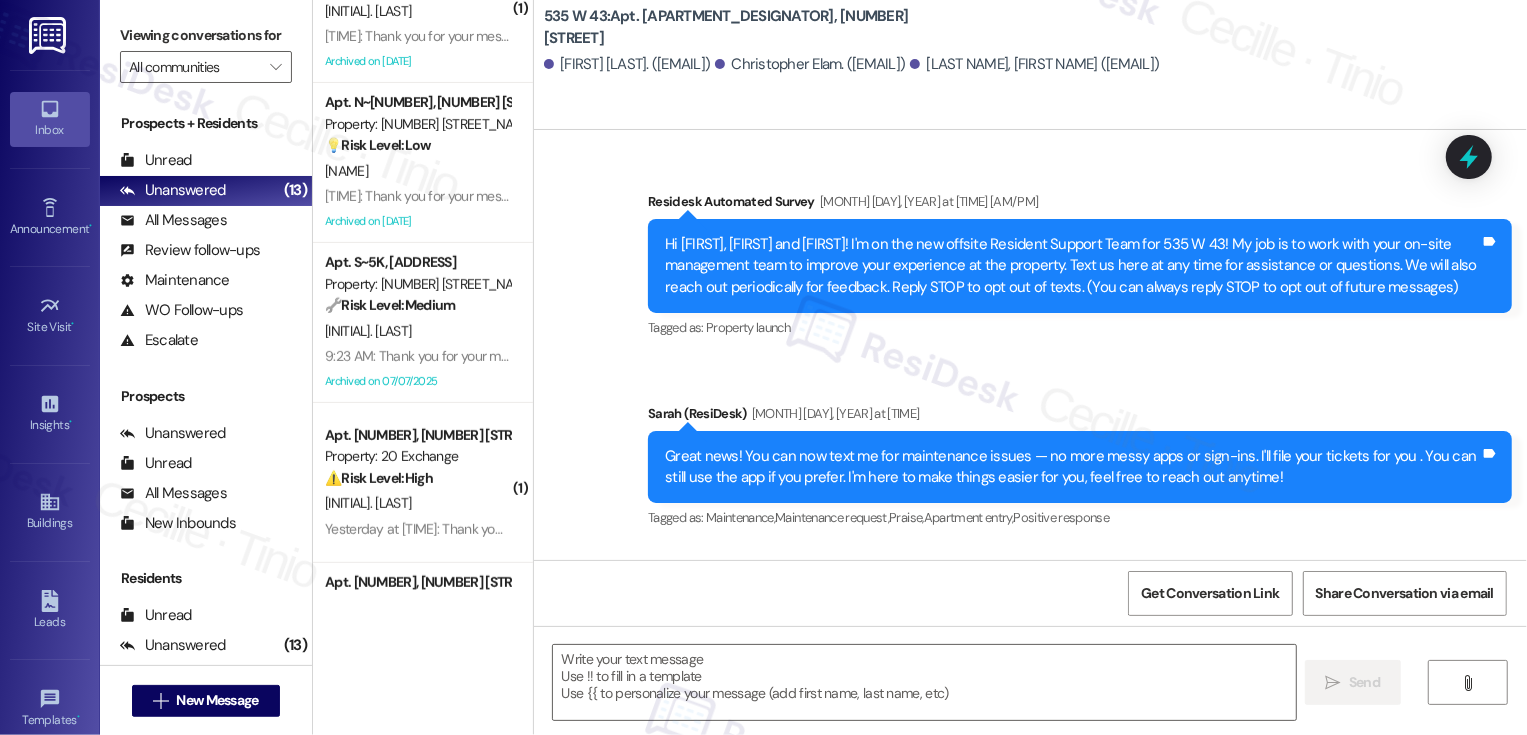 type on "Fetching suggested responses. Please feel free to read through the conversation in the meantime." 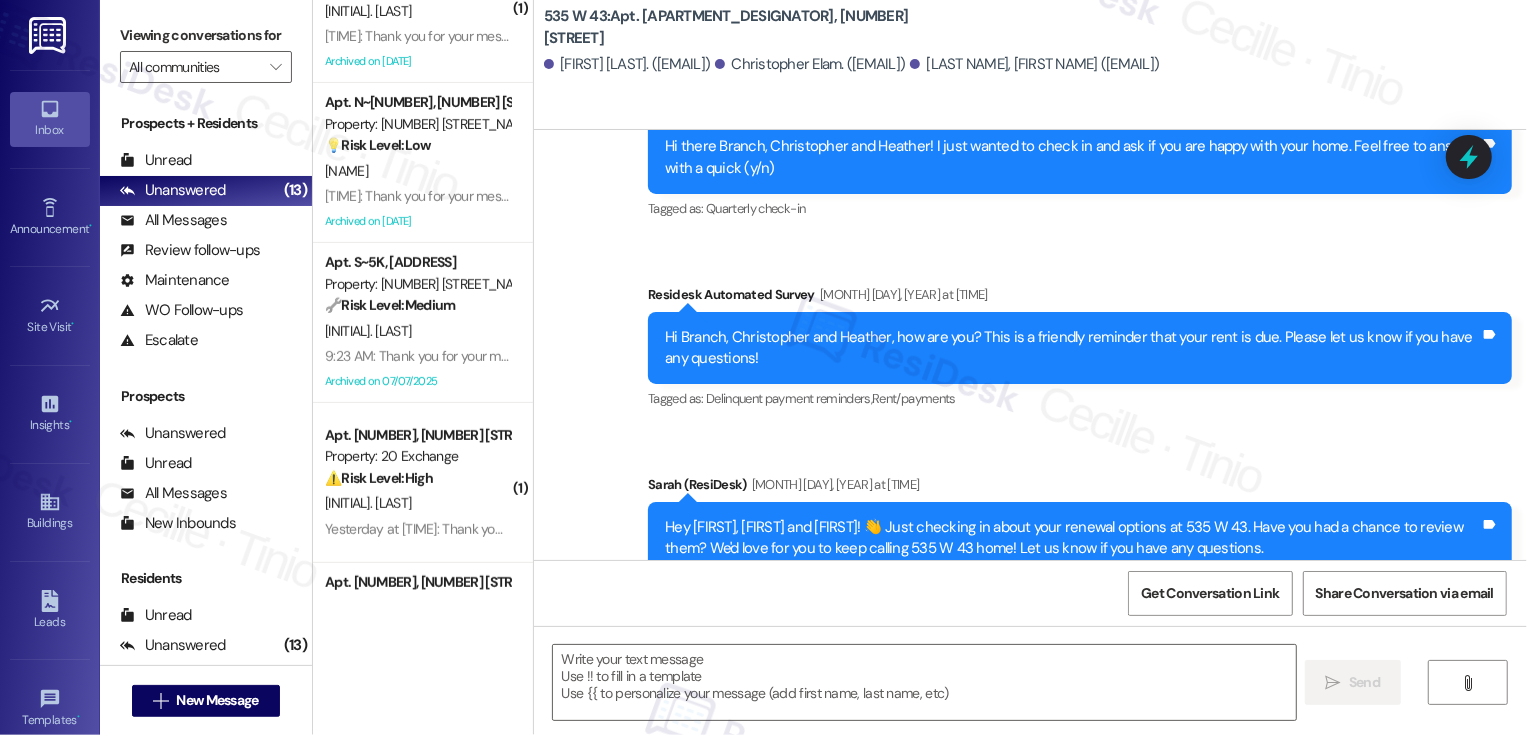 scroll, scrollTop: 8954, scrollLeft: 0, axis: vertical 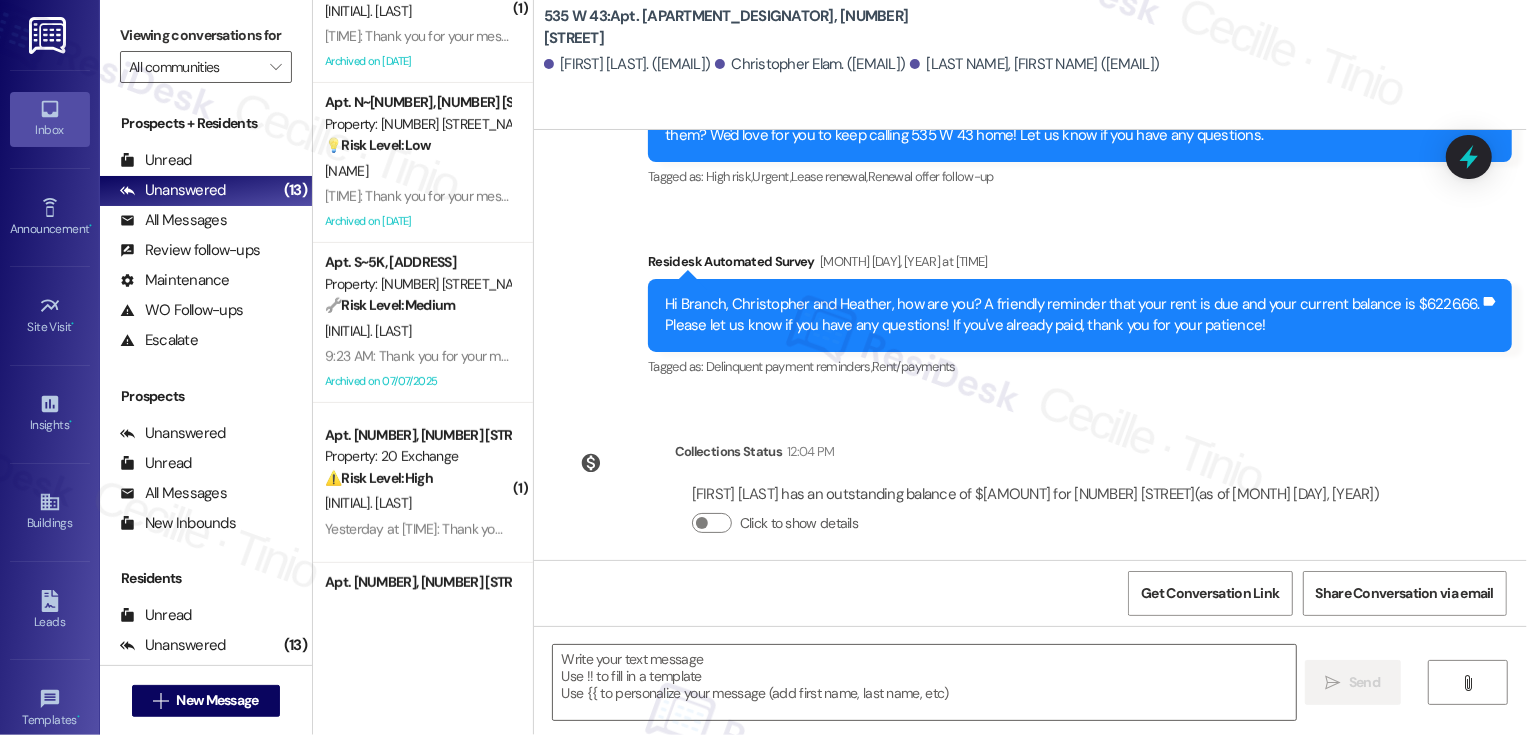 click on "Hi Branch, Christopher and Heather, how are you? A friendly reminder that your rent is due and your current balance is $6226.66. Please let us know if you have any questions! If you've already paid, thank you for your patience! Tags and notes" at bounding box center [1080, 315] 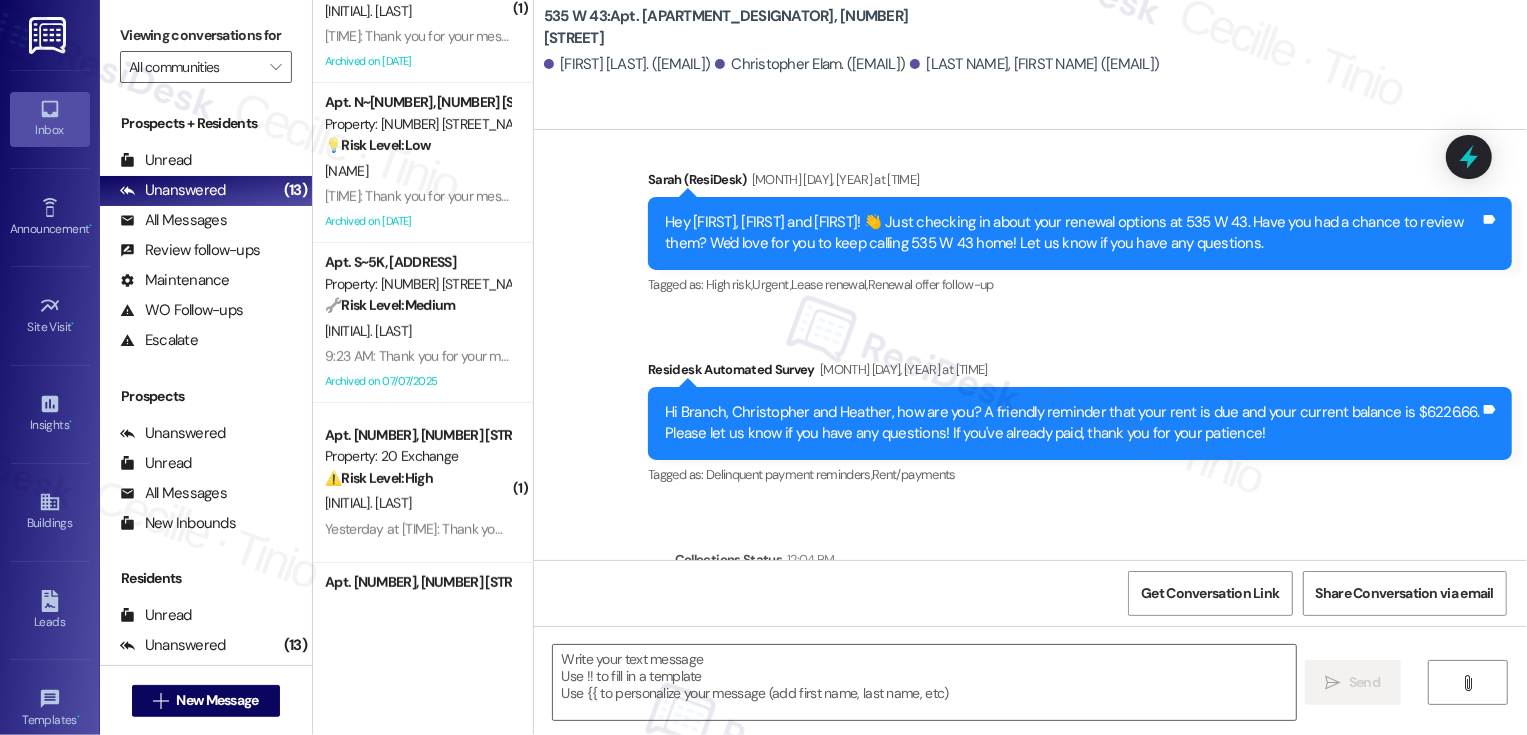 scroll, scrollTop: 8829, scrollLeft: 0, axis: vertical 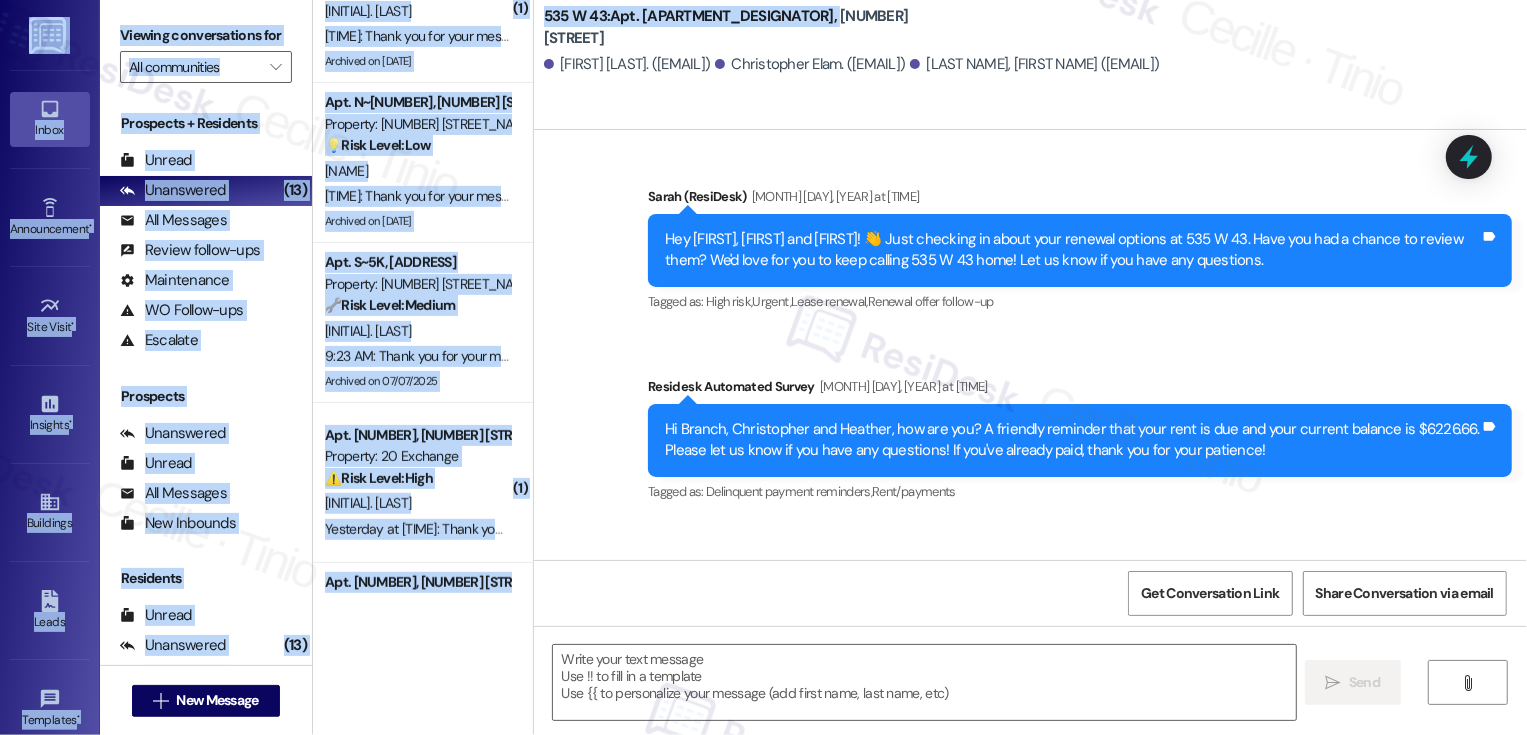 drag, startPoint x: 1068, startPoint y: 28, endPoint x: 996, endPoint y: -147, distance: 189.23267 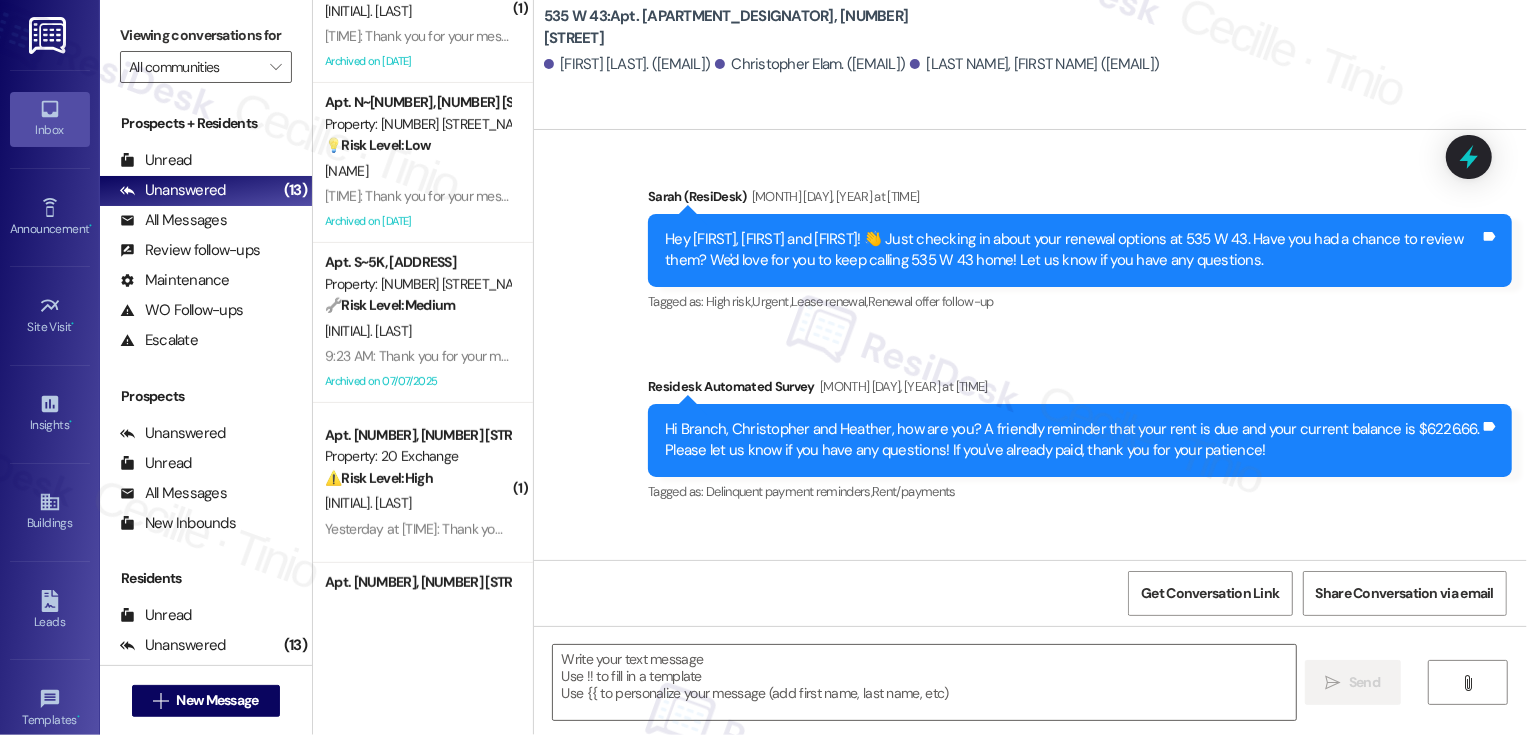 scroll, scrollTop: 8954, scrollLeft: 0, axis: vertical 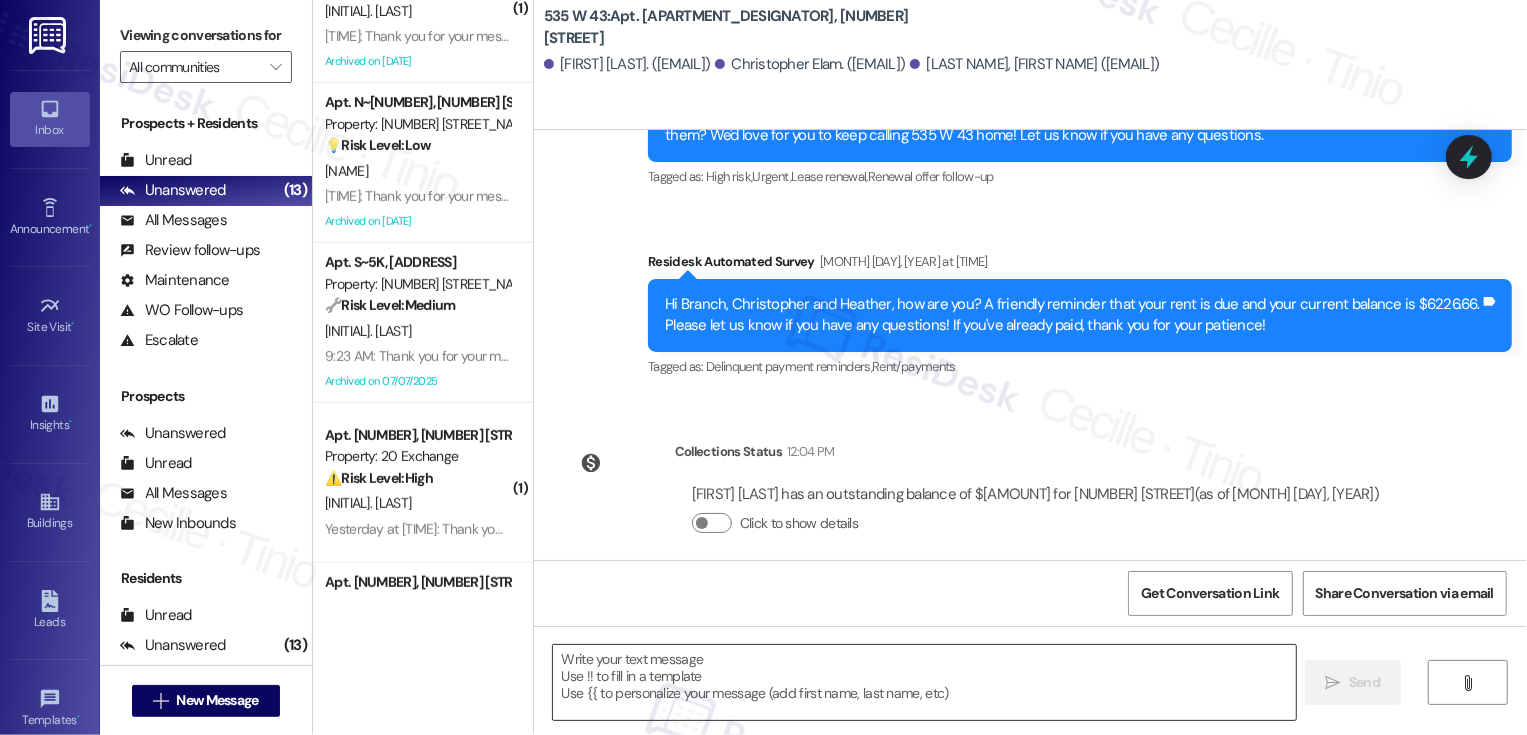click at bounding box center (924, 682) 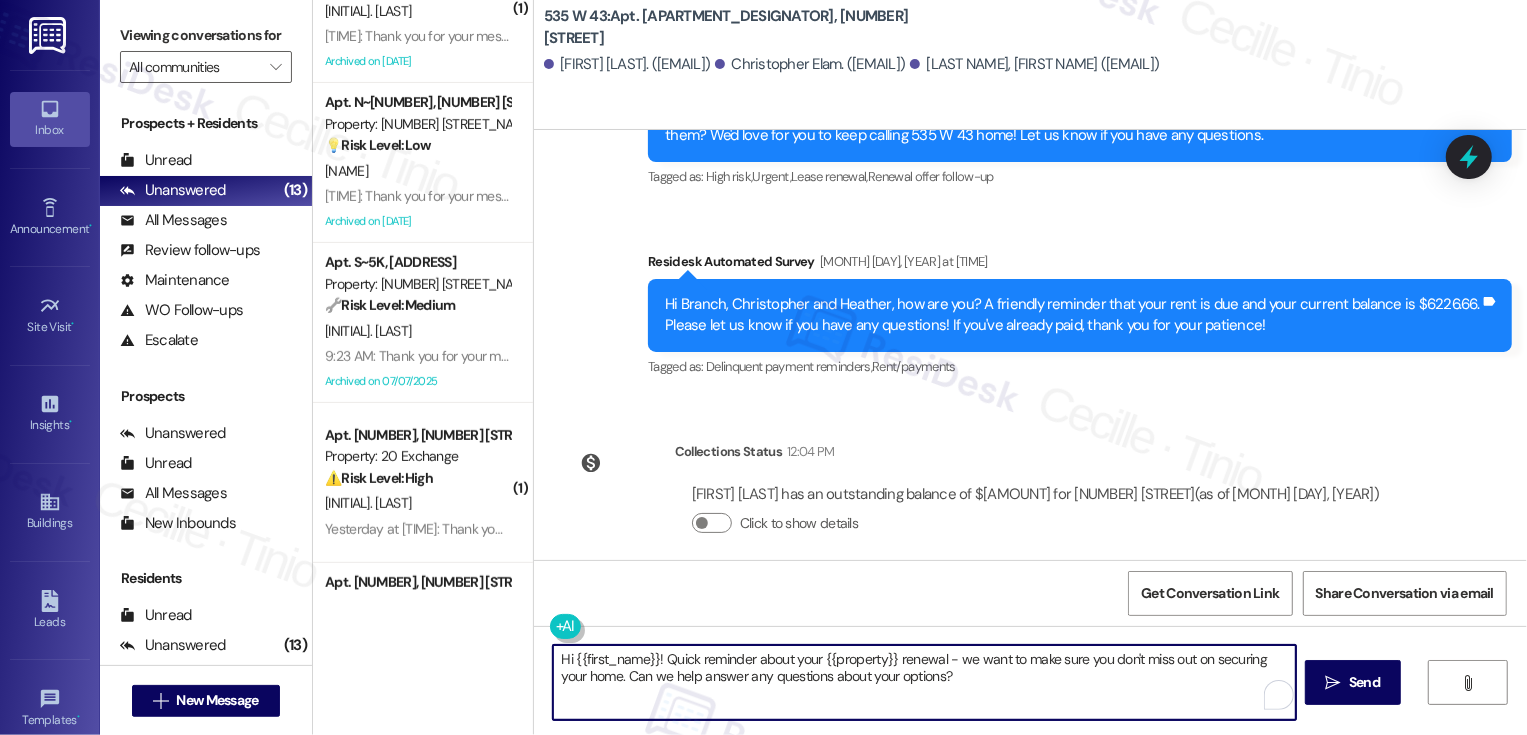 type on "Hi {{first_name}}! Quick reminder about your {{property}} renewal - we want to make sure you don't miss out on securing your home. Can we help answer any questions about your options?" 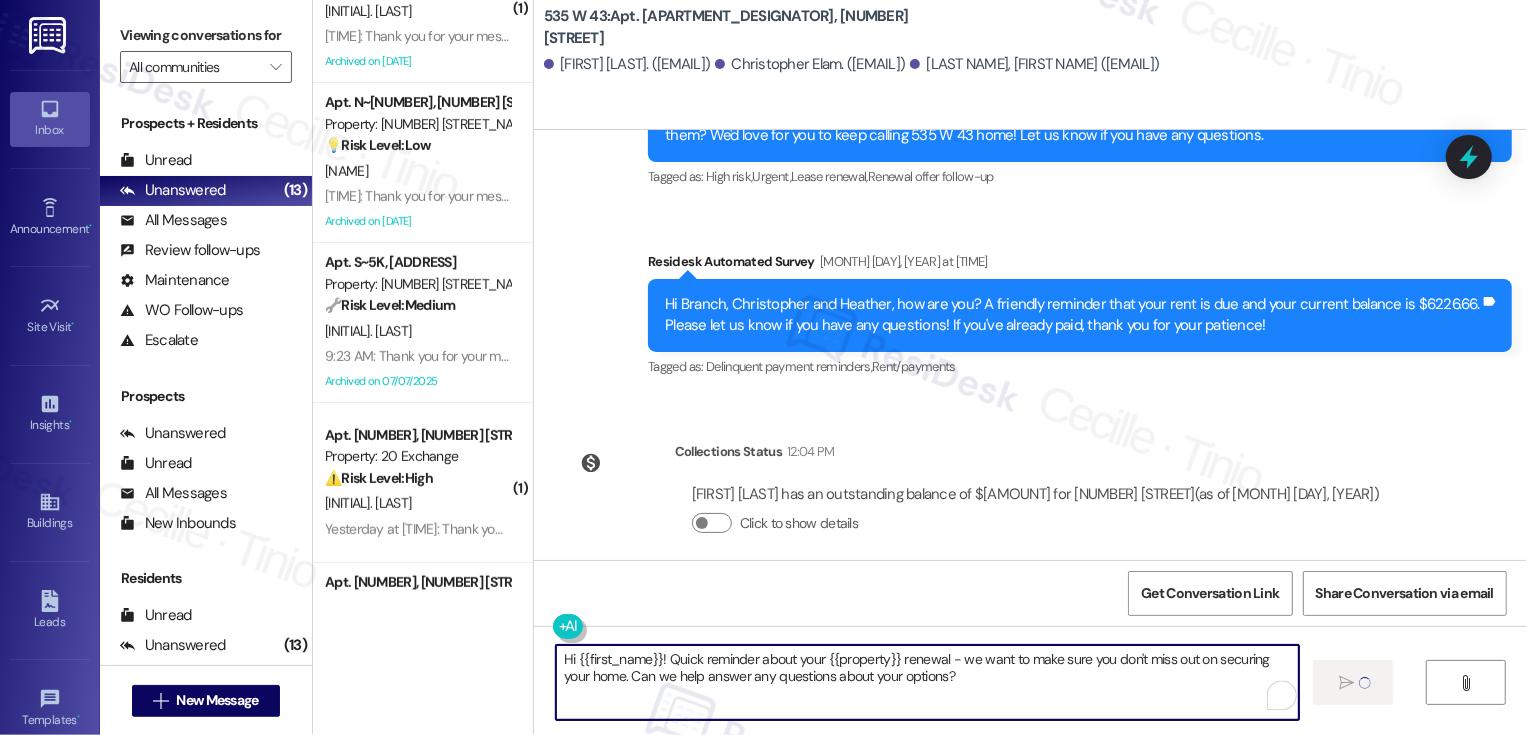 type 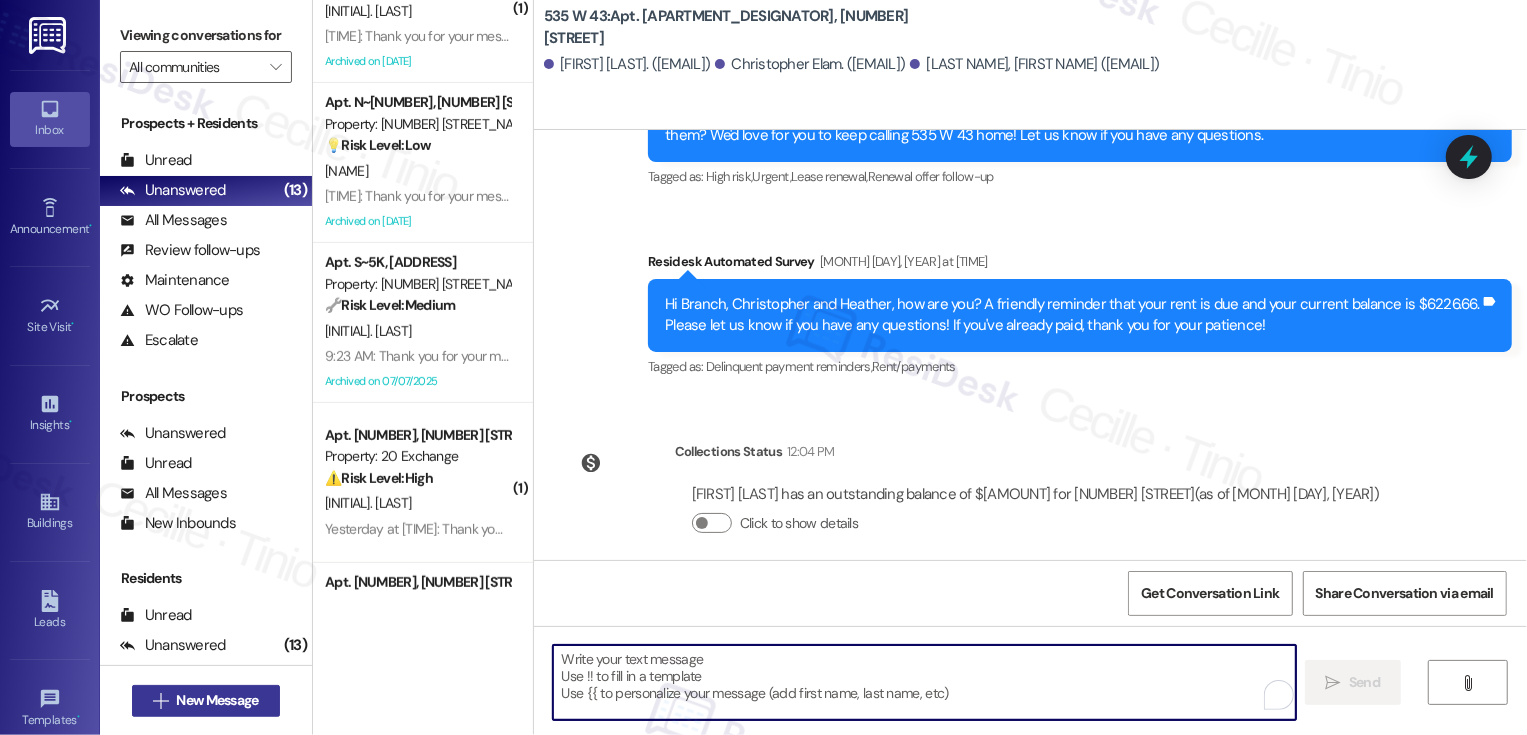click on " New Message" at bounding box center [206, 701] 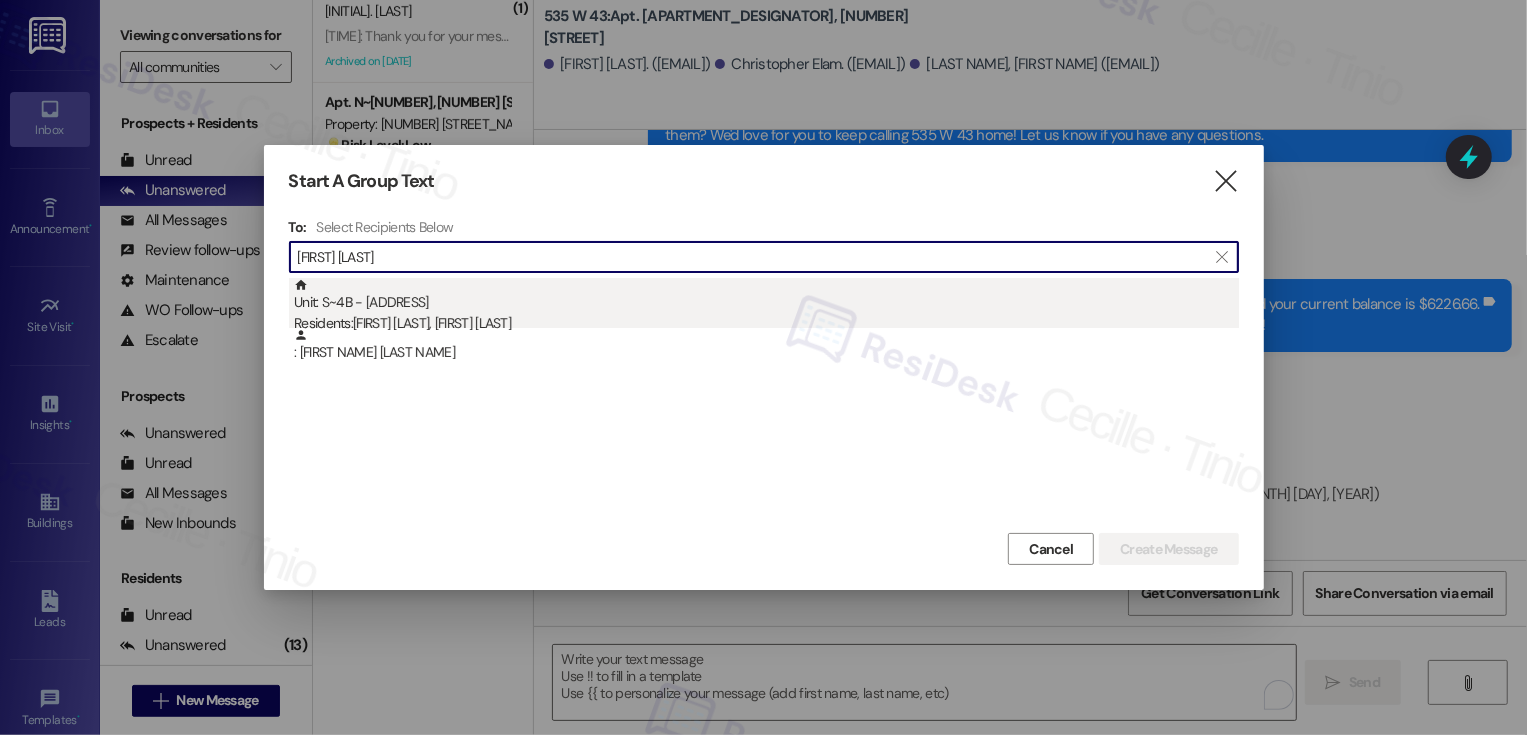 type on "[FIRST] [LAST]" 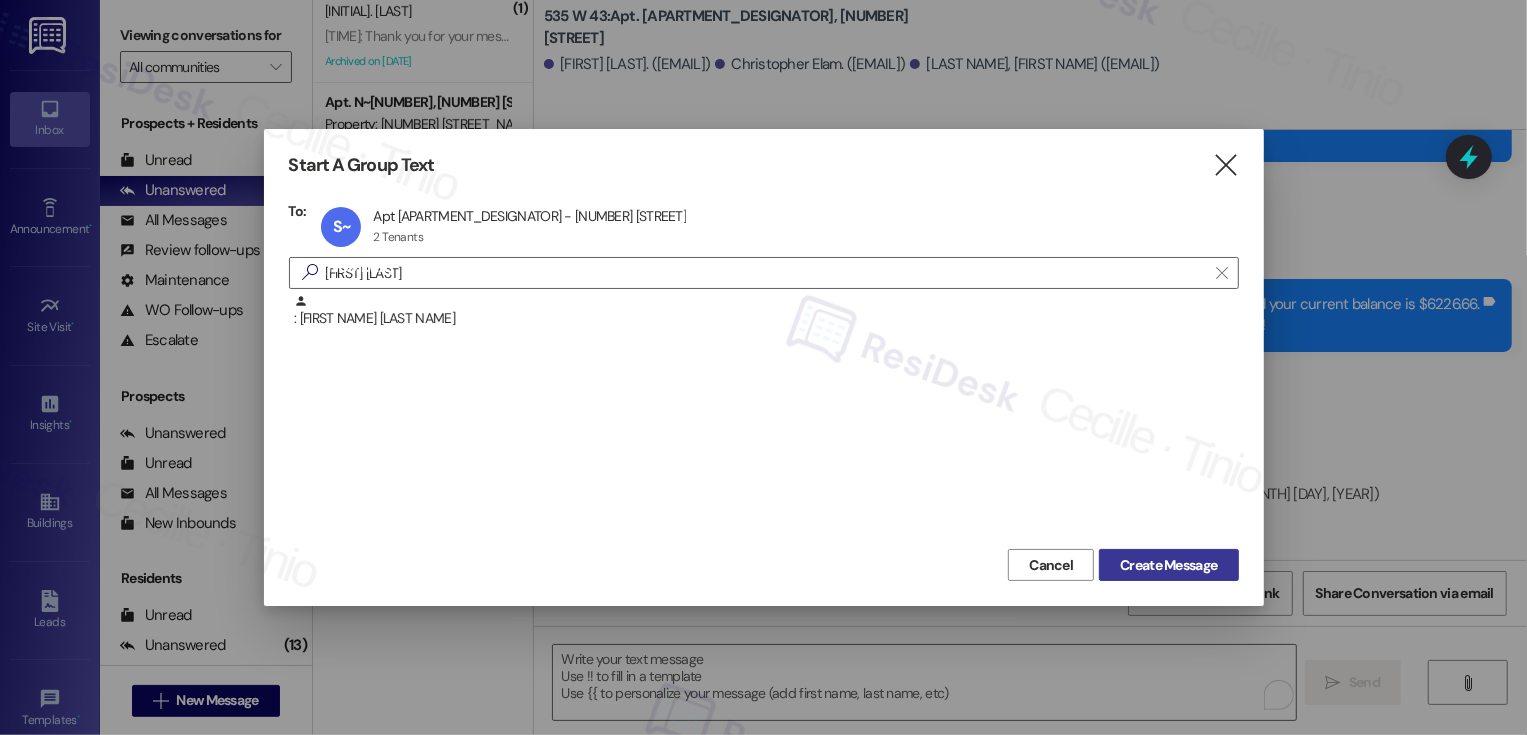 click on "Create Message" at bounding box center (1168, 565) 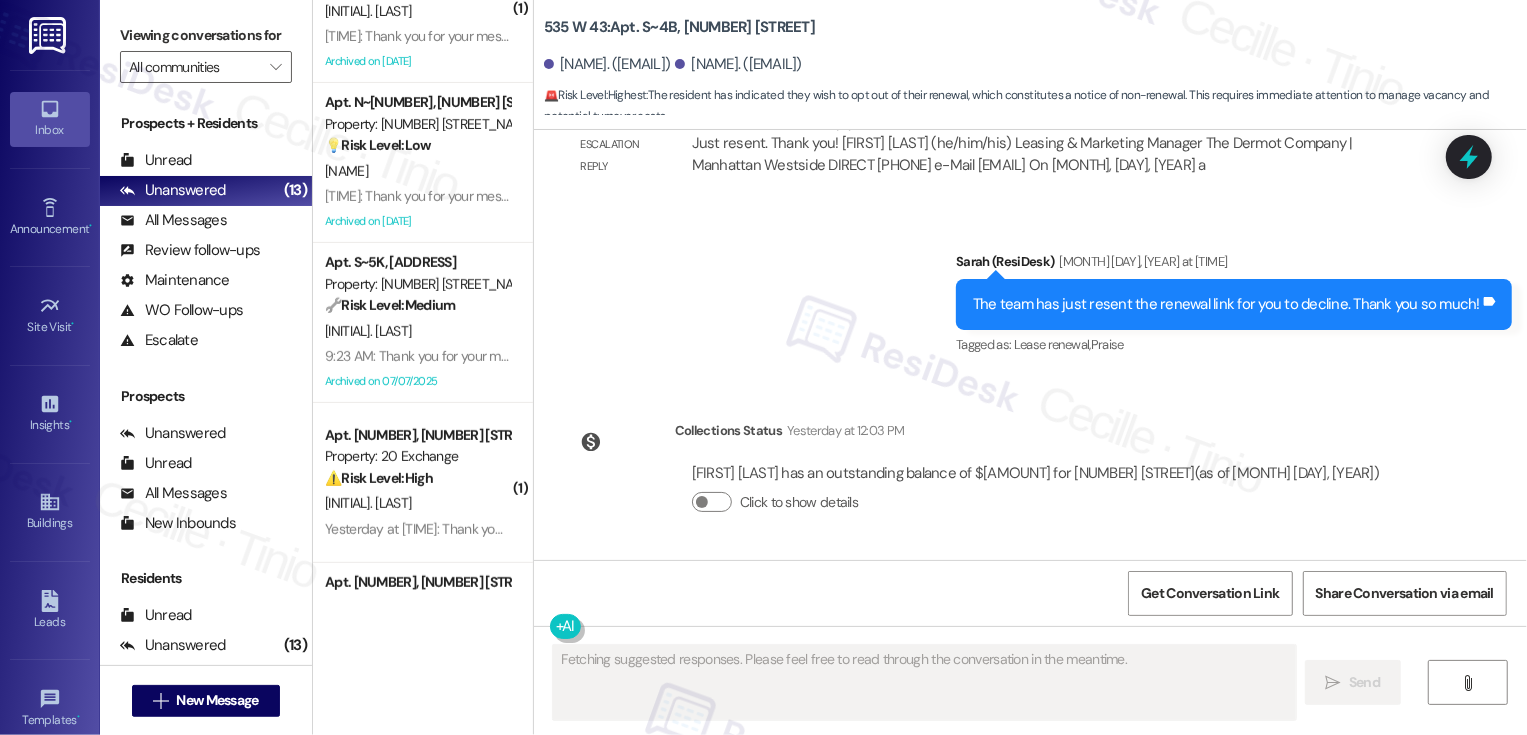 scroll, scrollTop: 5428, scrollLeft: 0, axis: vertical 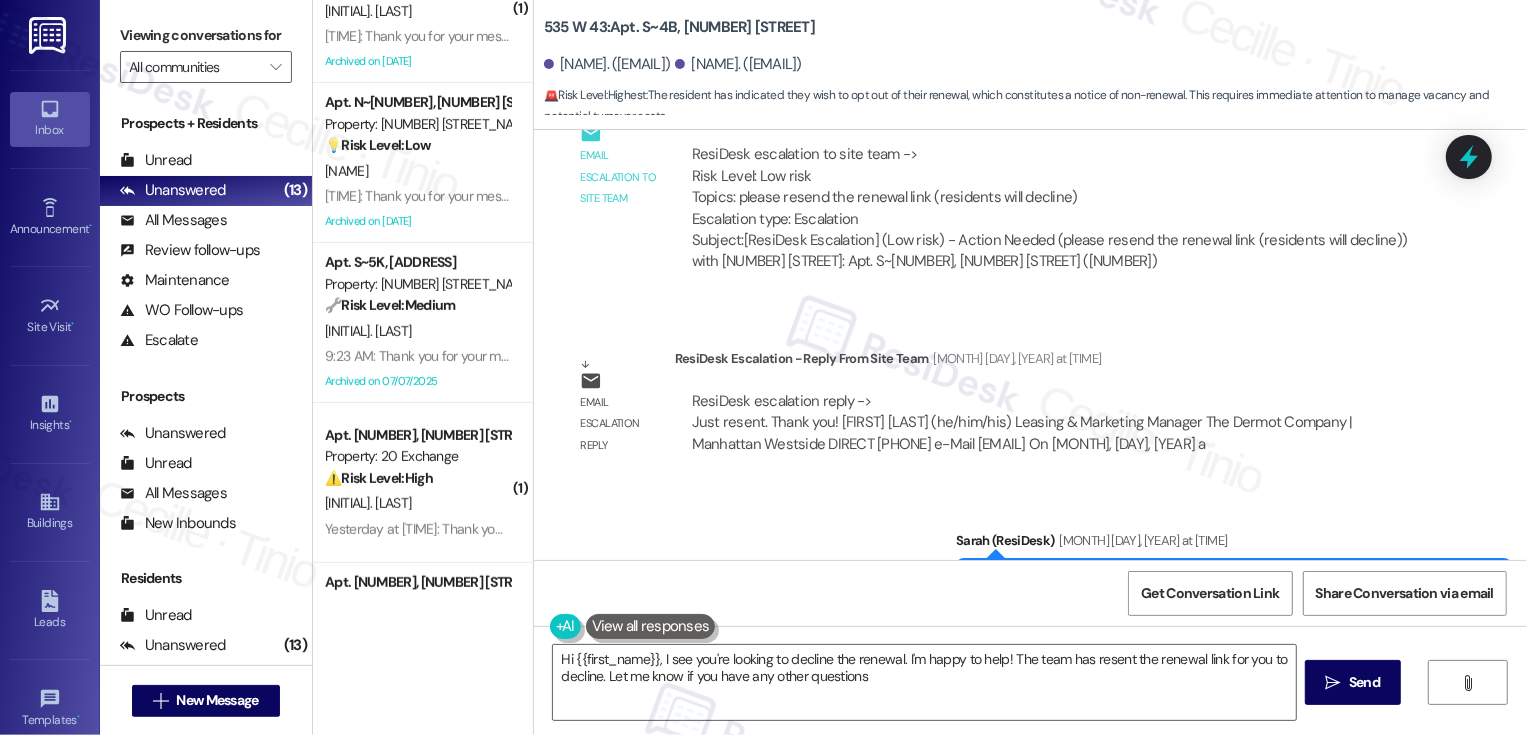 type on "Hi [FIRST], I see you're looking to decline the renewal. I'm happy to help! The team has resent the renewal link for you to decline. Let me know if you have any other questions!" 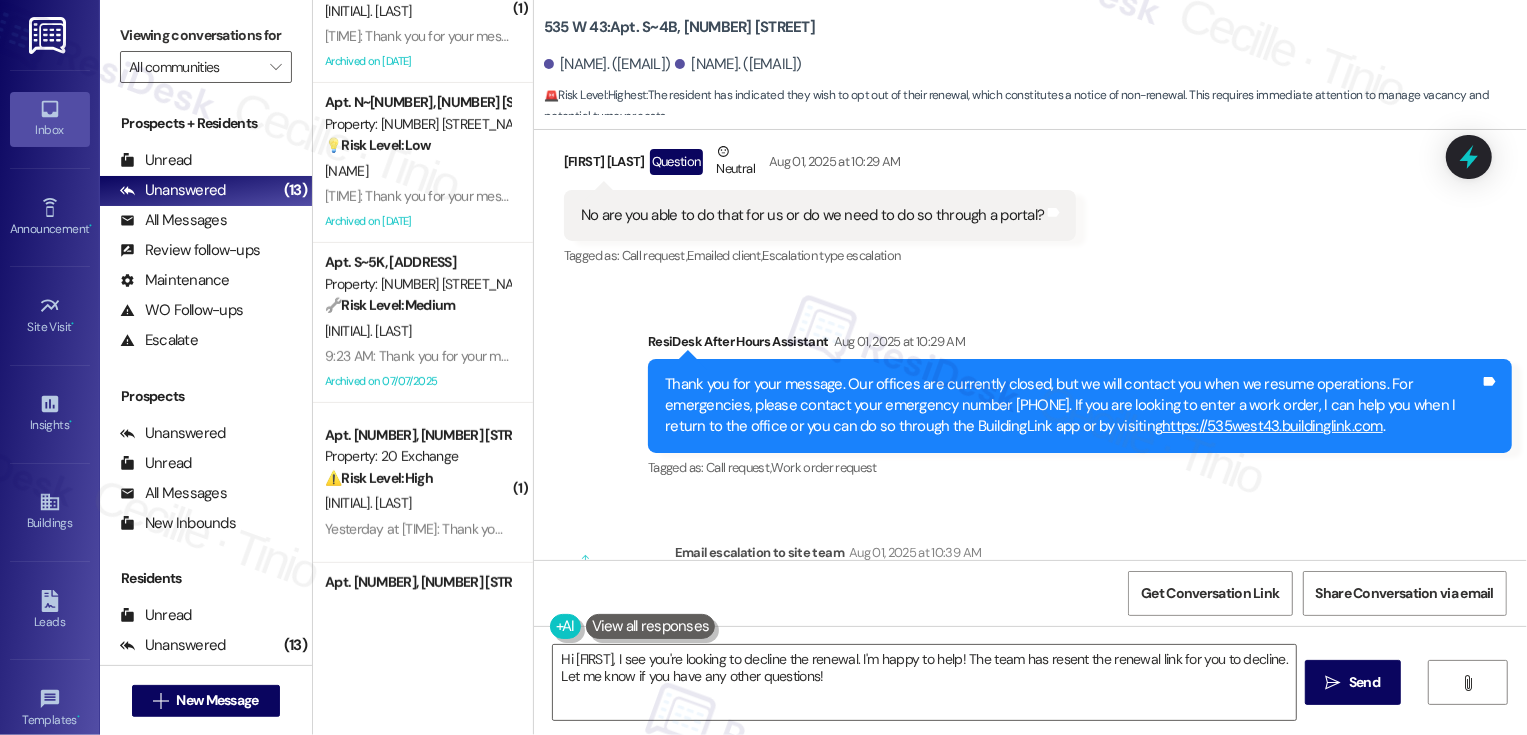 scroll, scrollTop: 4700, scrollLeft: 0, axis: vertical 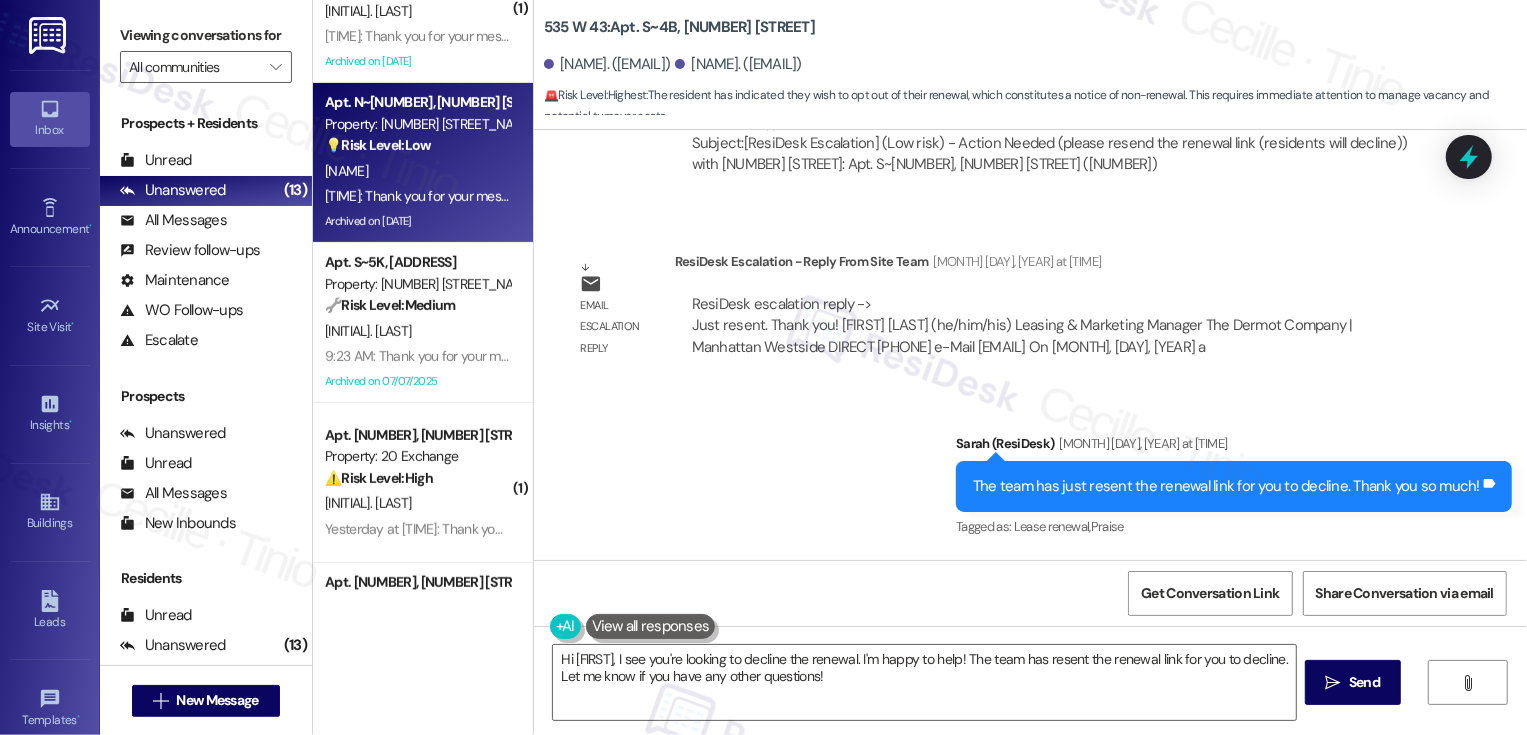 click on "[TIME]: Thank you for your message. Our offices are currently closed, but we will contact you when we resume operations. For emergencies, please contact your emergency number [PHONE]. If you are looking to enter a work order, I can help you when I return to the office or you can do so through the BuildingLink app or by visiting [URL]. [TIME]: Thank you for your message. Our offices are currently closed, but we will contact you when we resume operations. For emergencies, please contact your emergency number [PHONE]. If you are looking to enter a work order, I can help you when I return to the office or you can do so through the BuildingLink app or by visiting [URL]." at bounding box center (1295, 196) 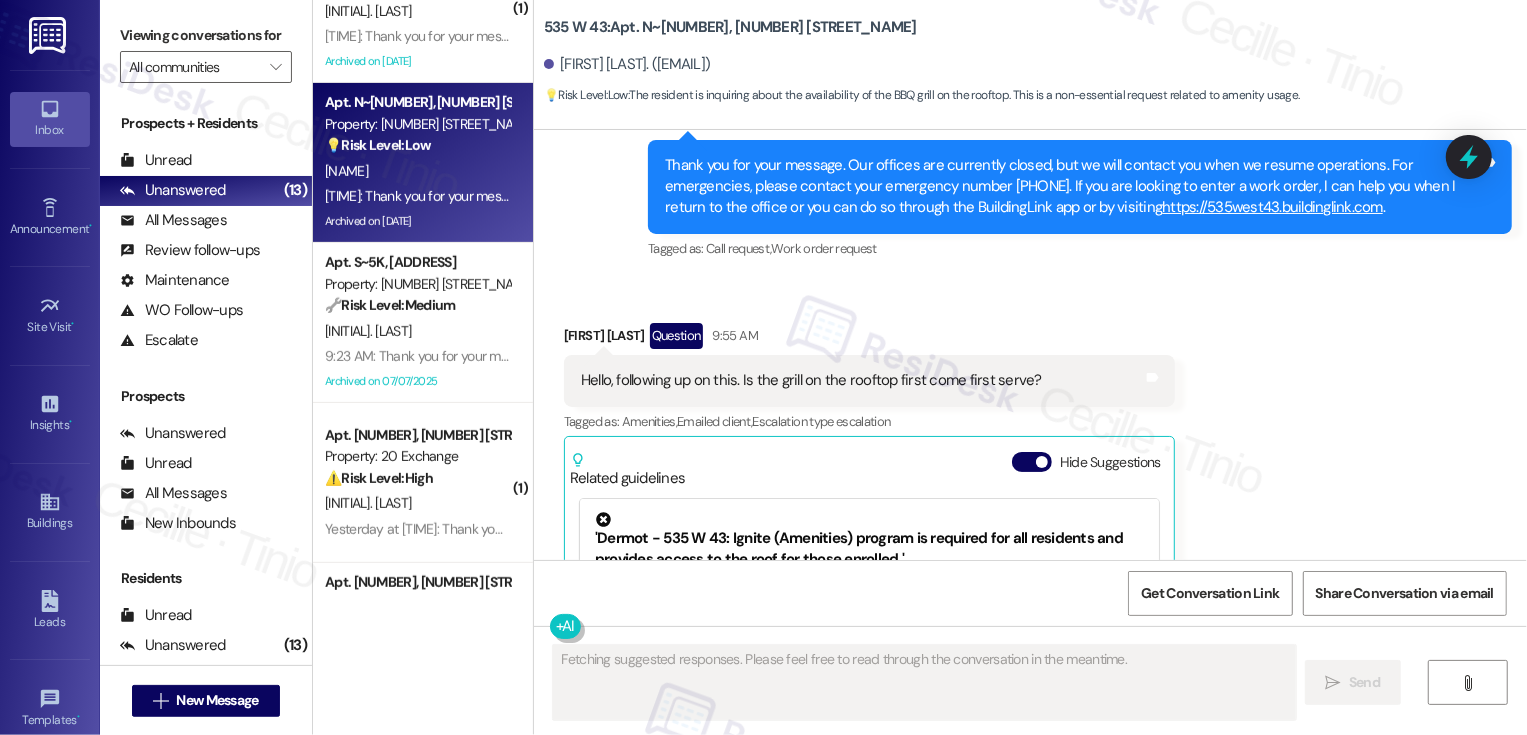 scroll, scrollTop: 12798, scrollLeft: 0, axis: vertical 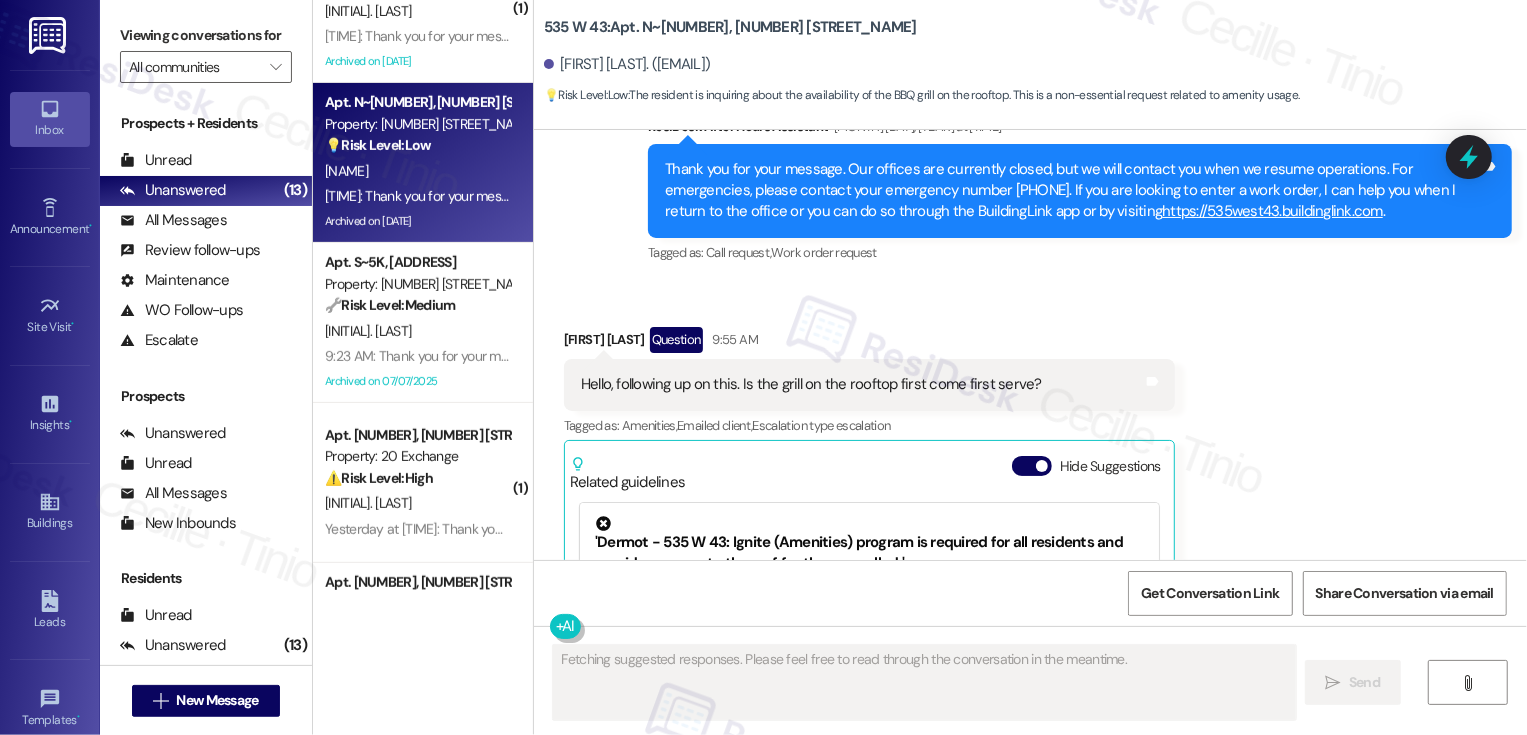 click on "Chankyung Park Question 9:55 AM" at bounding box center [869, 343] 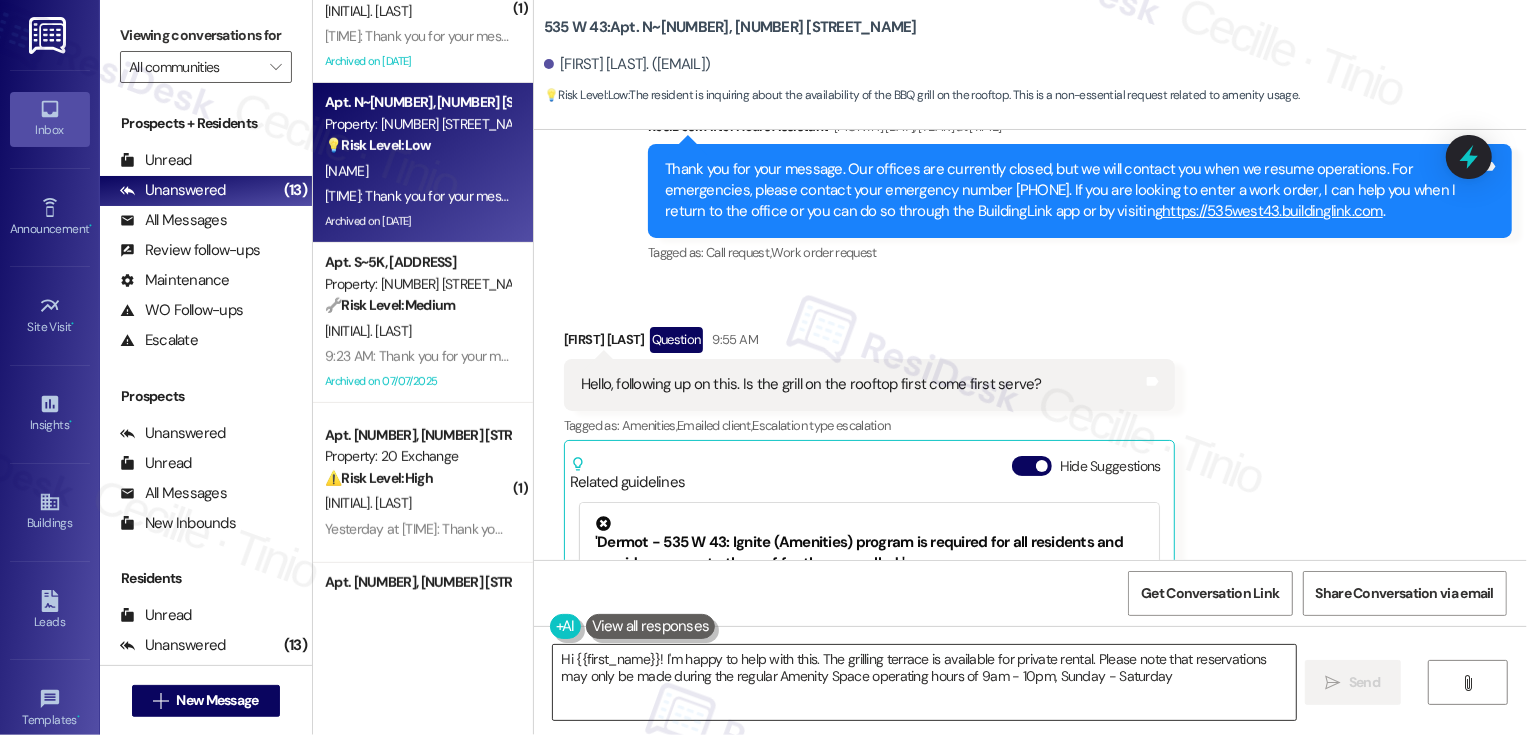 click on "Hi {{first_name}}! I'm happy to help with this. The grilling terrace is available for private rental. Please note that reservations may only be made during the regular" at bounding box center [924, 682] 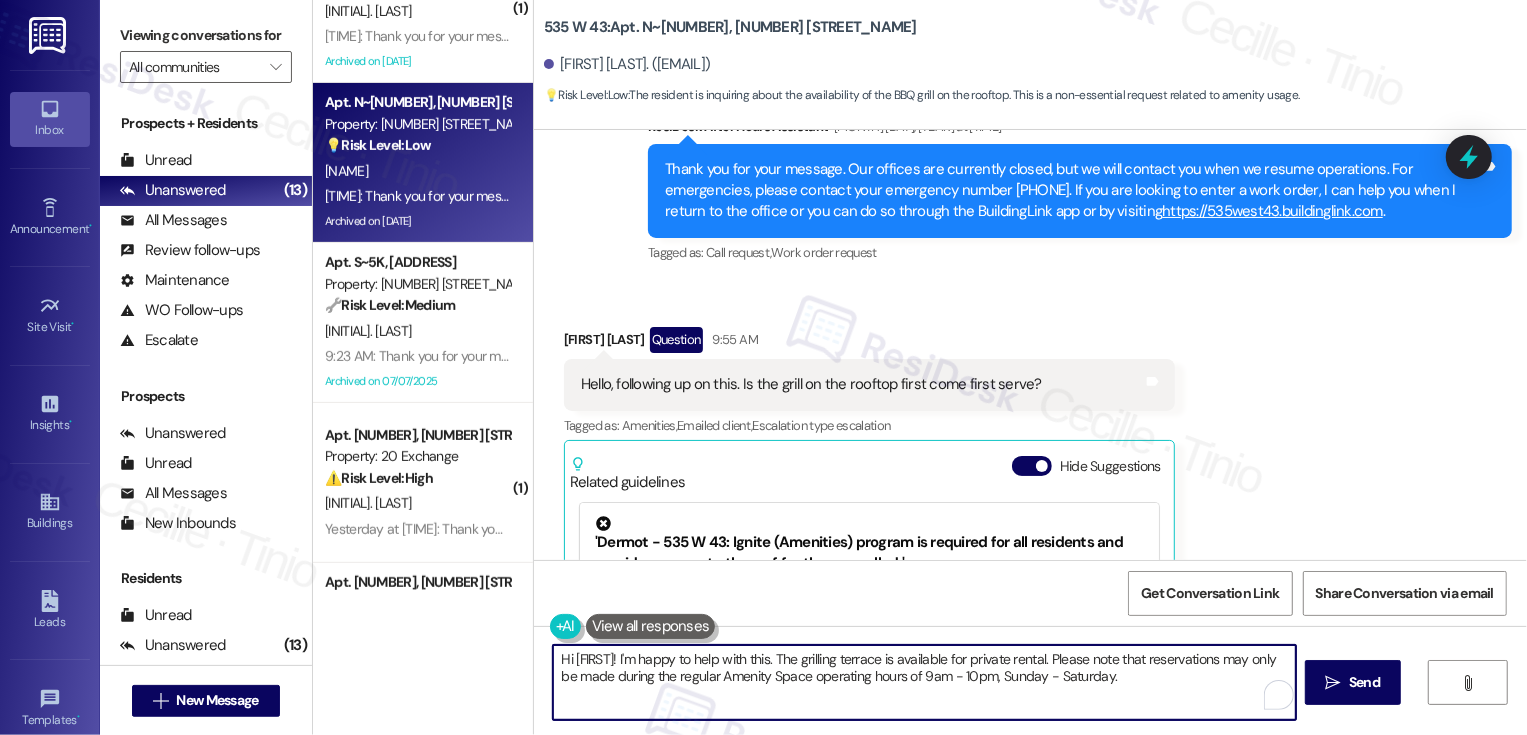drag, startPoint x: 654, startPoint y: 656, endPoint x: 823, endPoint y: 765, distance: 201.10196 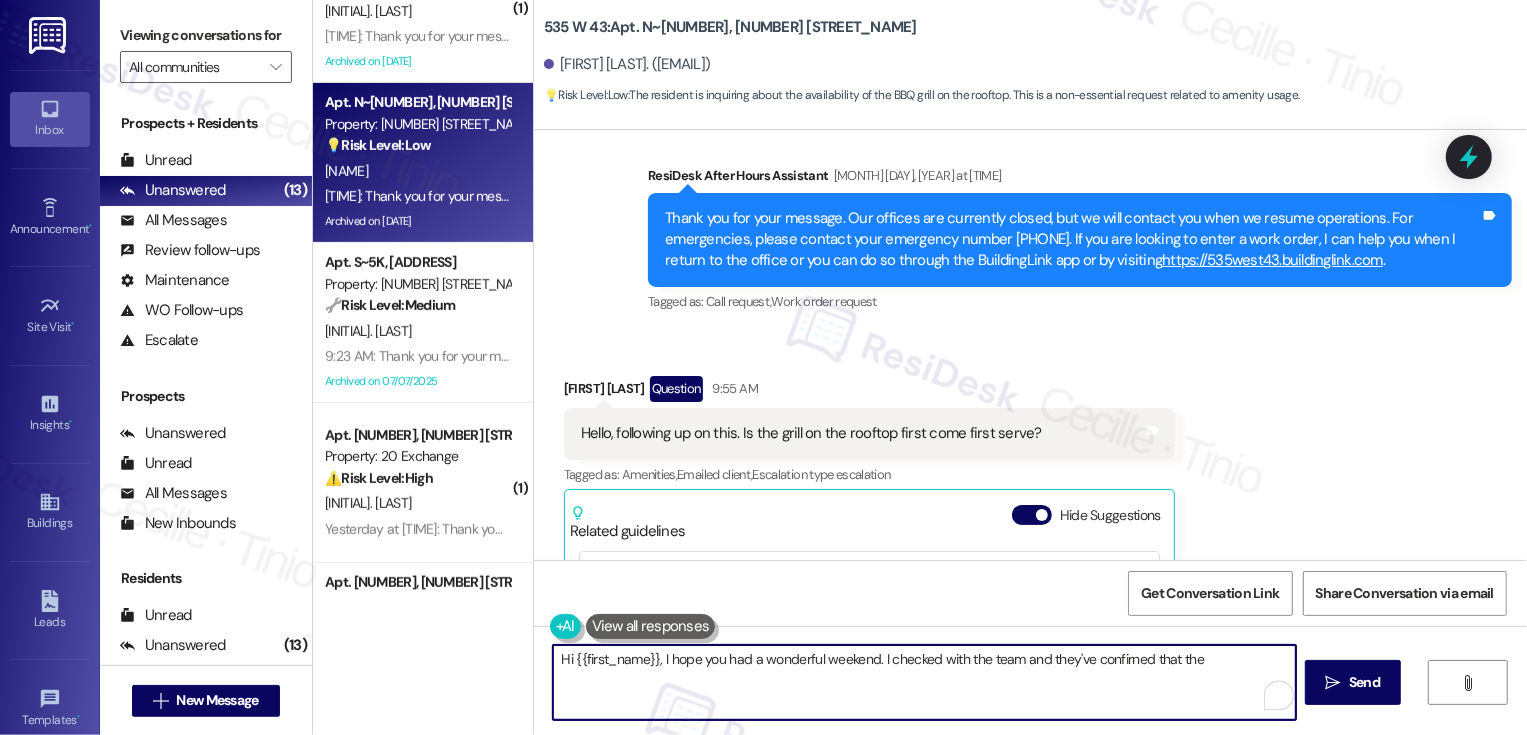 scroll, scrollTop: 13047, scrollLeft: 0, axis: vertical 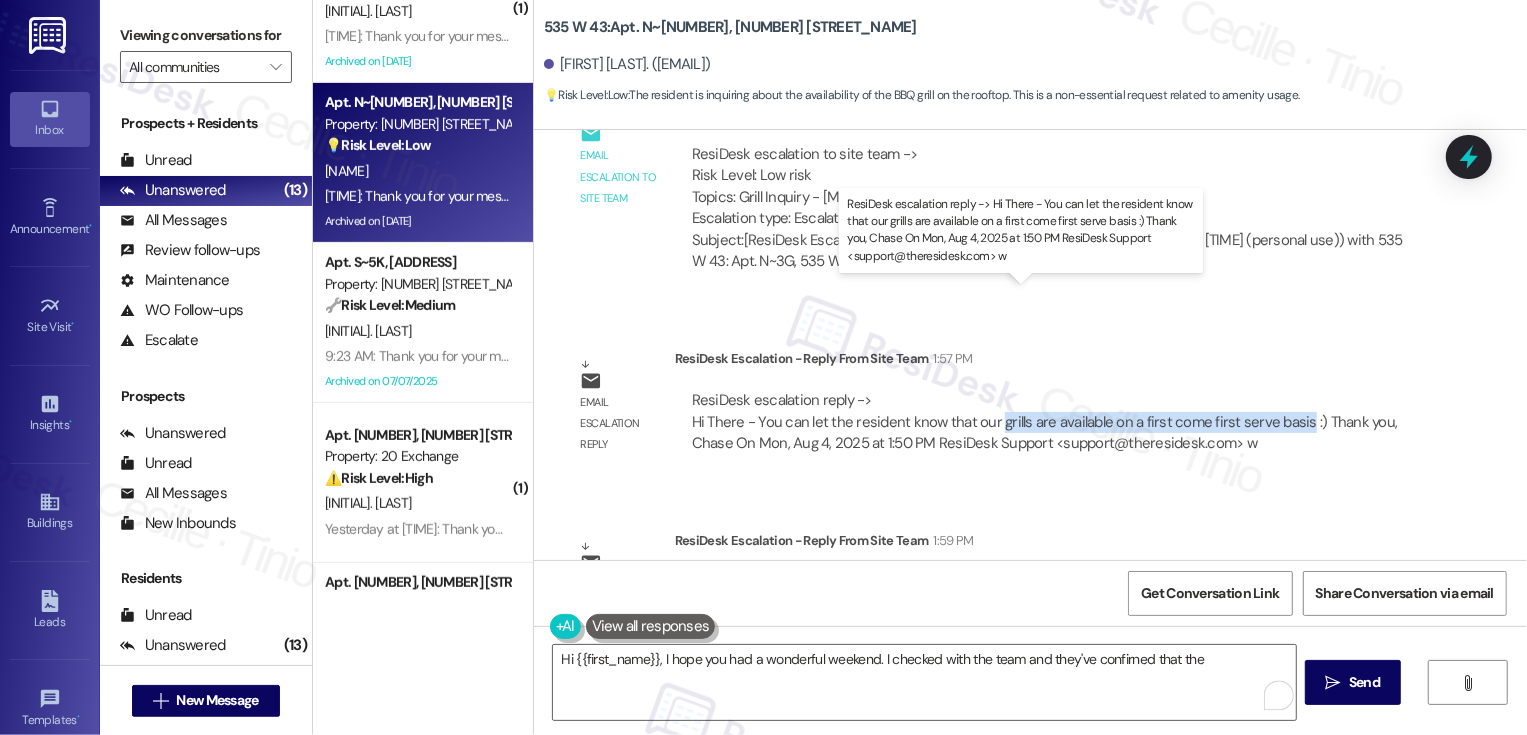 drag, startPoint x: 984, startPoint y: 314, endPoint x: 1285, endPoint y: 315, distance: 301.00165 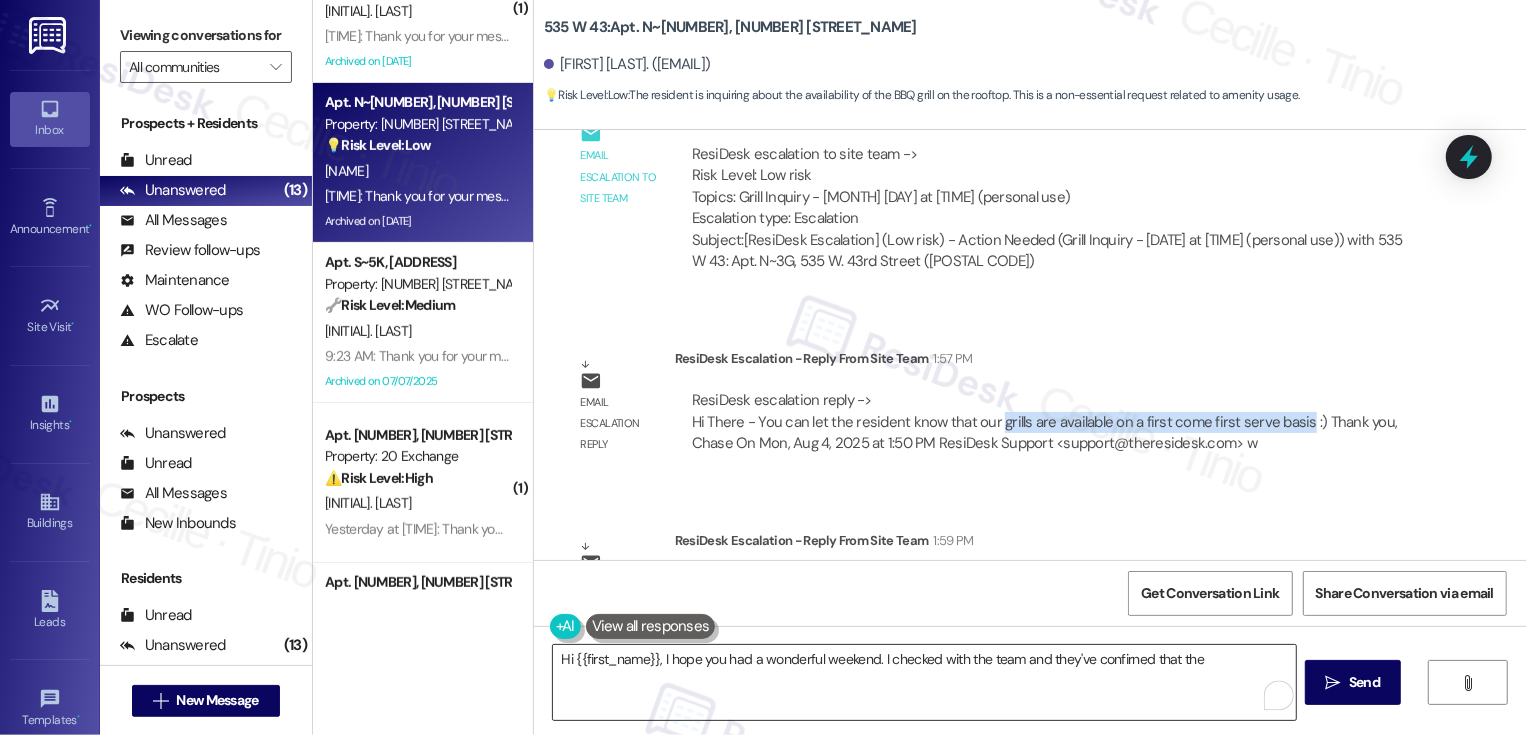 click on "Hi {{first_name}}, I hope you had a wonderful weekend. I checked with the team and they've confirned that the" at bounding box center (924, 682) 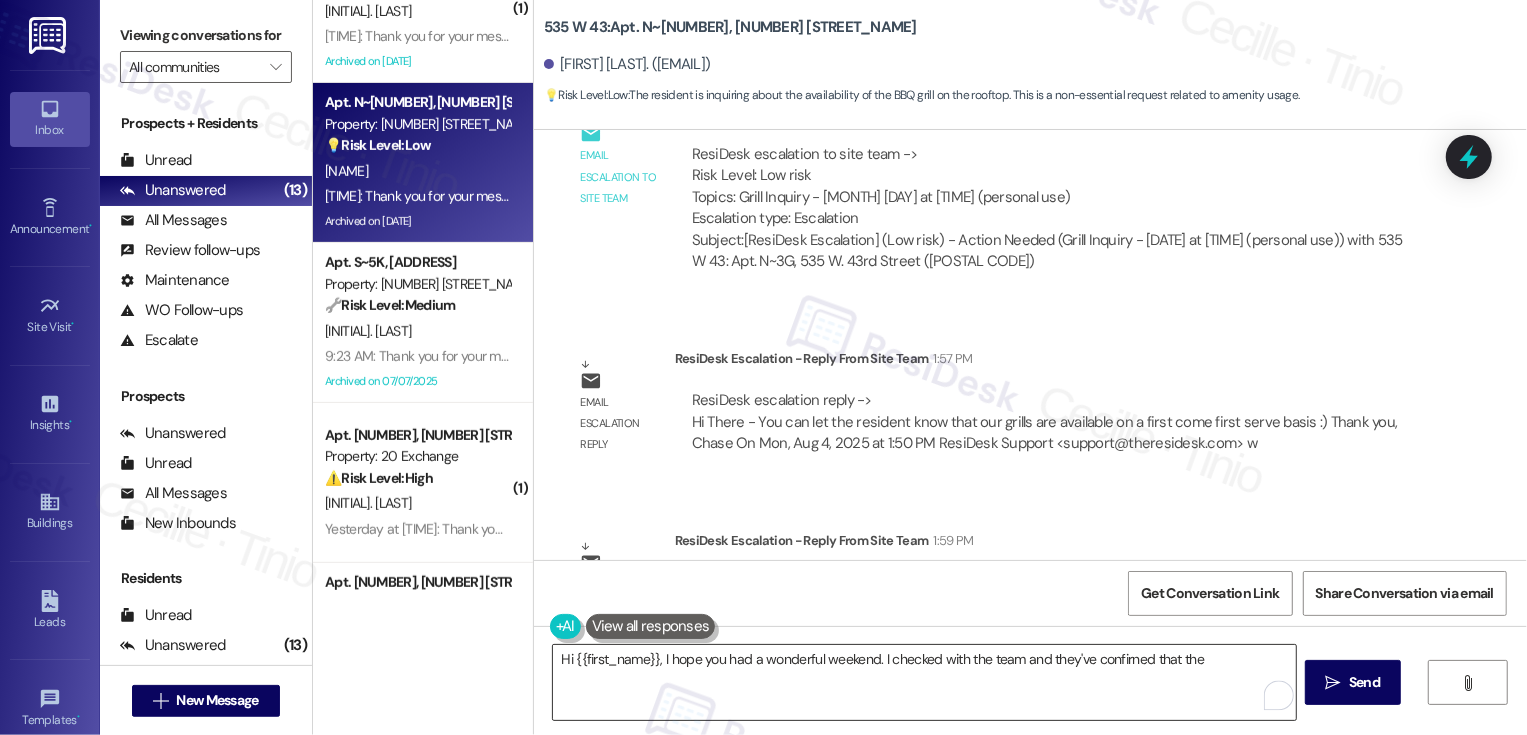 paste on "grills are available on a first come first serve basis" 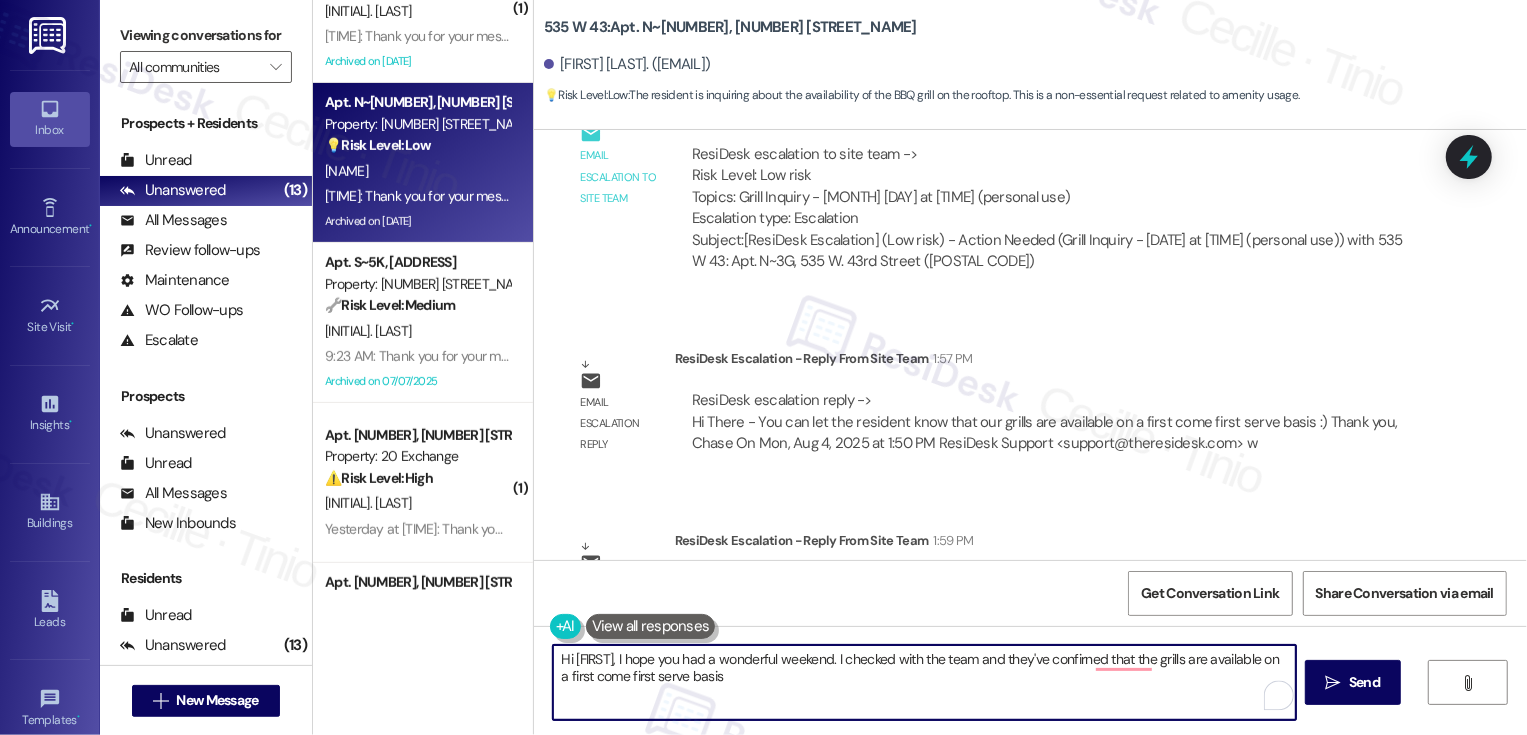 click on "Hi {{first_name}}, I hope you had a wonderful weekend. I checked with the team and they've confirned that the grills are available on a first come first serve basis" at bounding box center (924, 682) 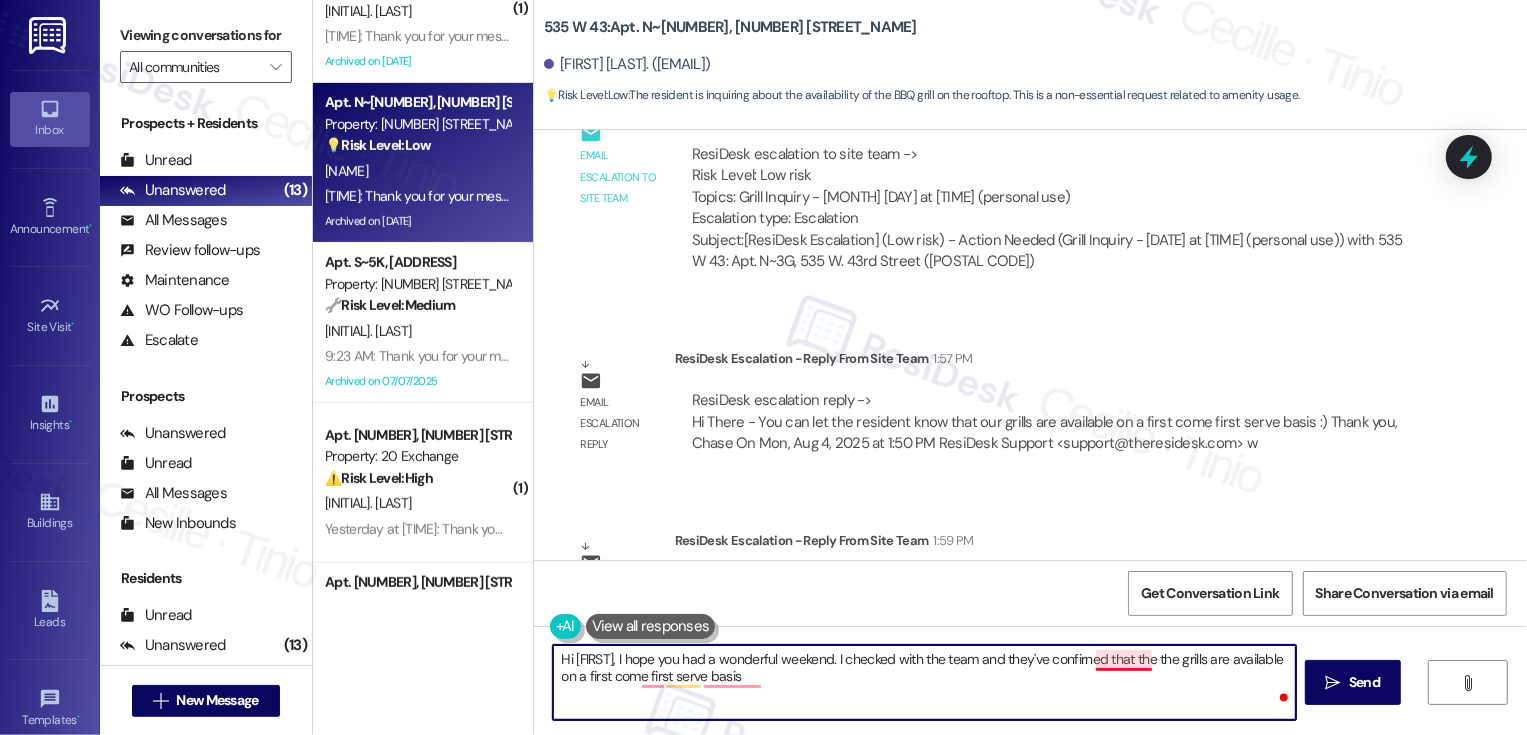 click on "Hi {{first_name}}, I hope you had a wonderful weekend. I checked with the team and they've confirned that the the grills are available on a first come first serve basis" at bounding box center [924, 682] 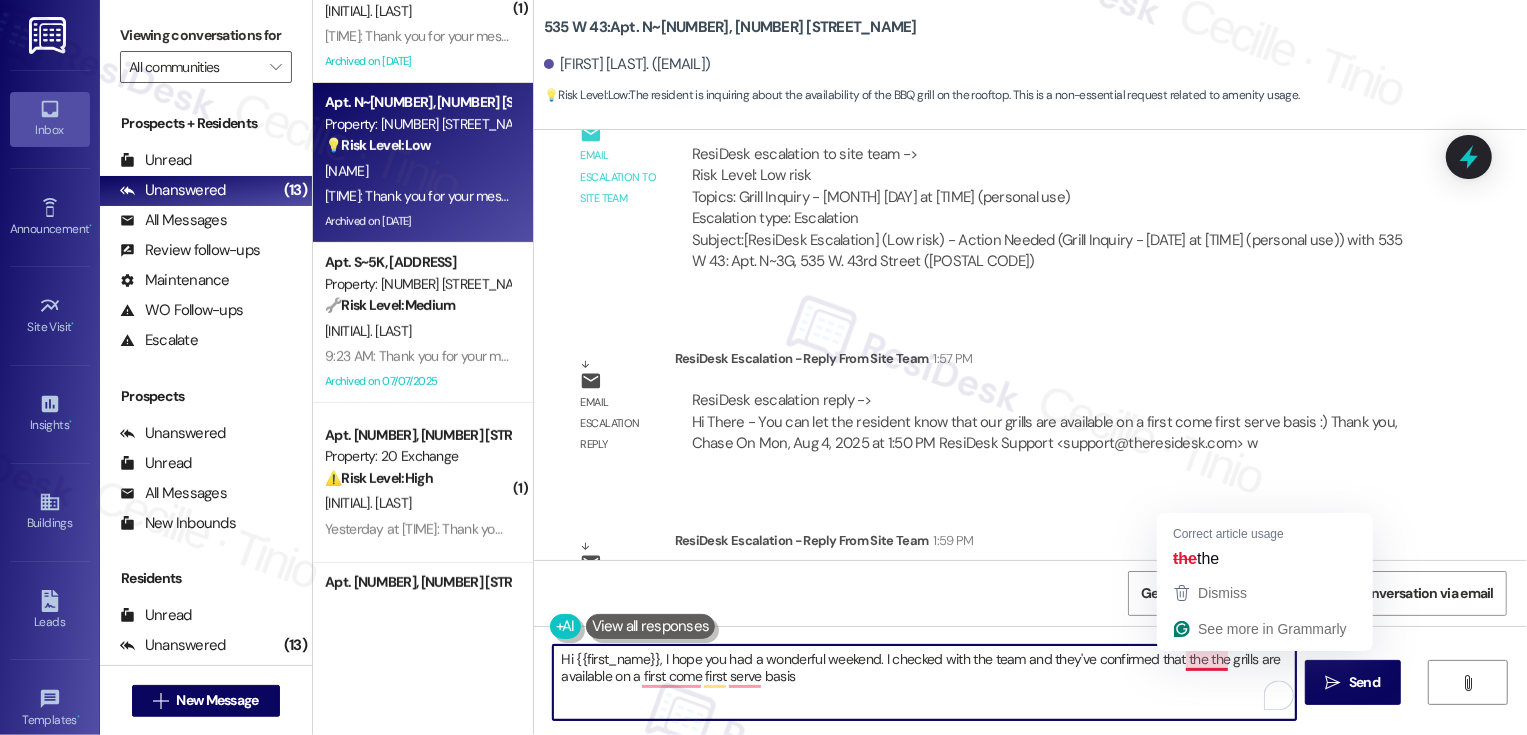click on "Hi {{first_name}}, I hope you had a wonderful weekend. I checked with the team and they've confirmed that the the grills are available on a first come first serve basis" at bounding box center (924, 682) 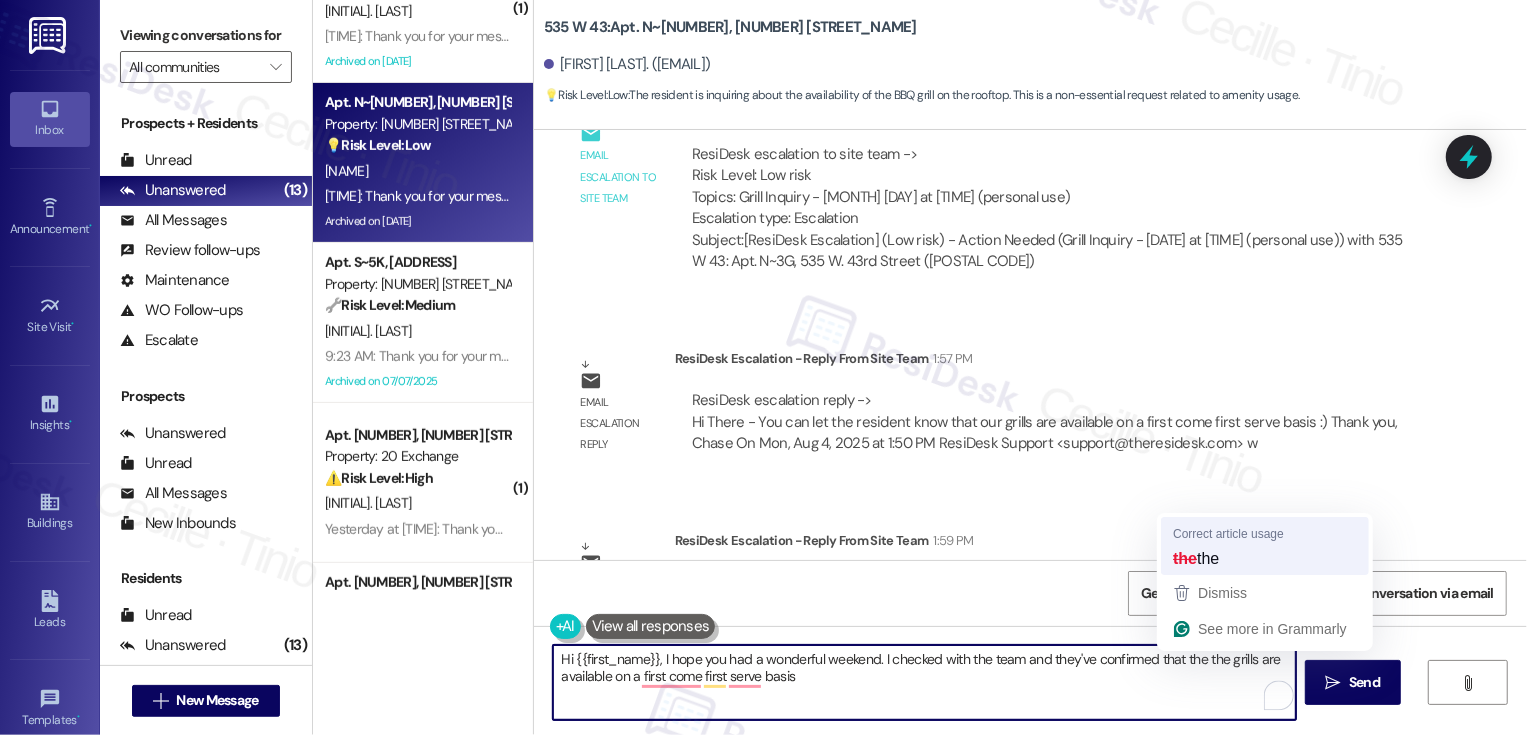 click on "ResiDesk escalation reply ->
Thank you for your email. I’m out of the office and returning on 8/5/2025. If you need leasing assistance for either 21 or 101 West End Avenue, please forward your emails to the addresses listed belo ResiDesk escalation reply ->
Thank you for your email. I’m out of the office and returning on 8/5/2025. If you need leasing assistance for either 21 or 101 West End Avenue, please forward your emails to the addresses listed belo" at bounding box center (1051, 605) 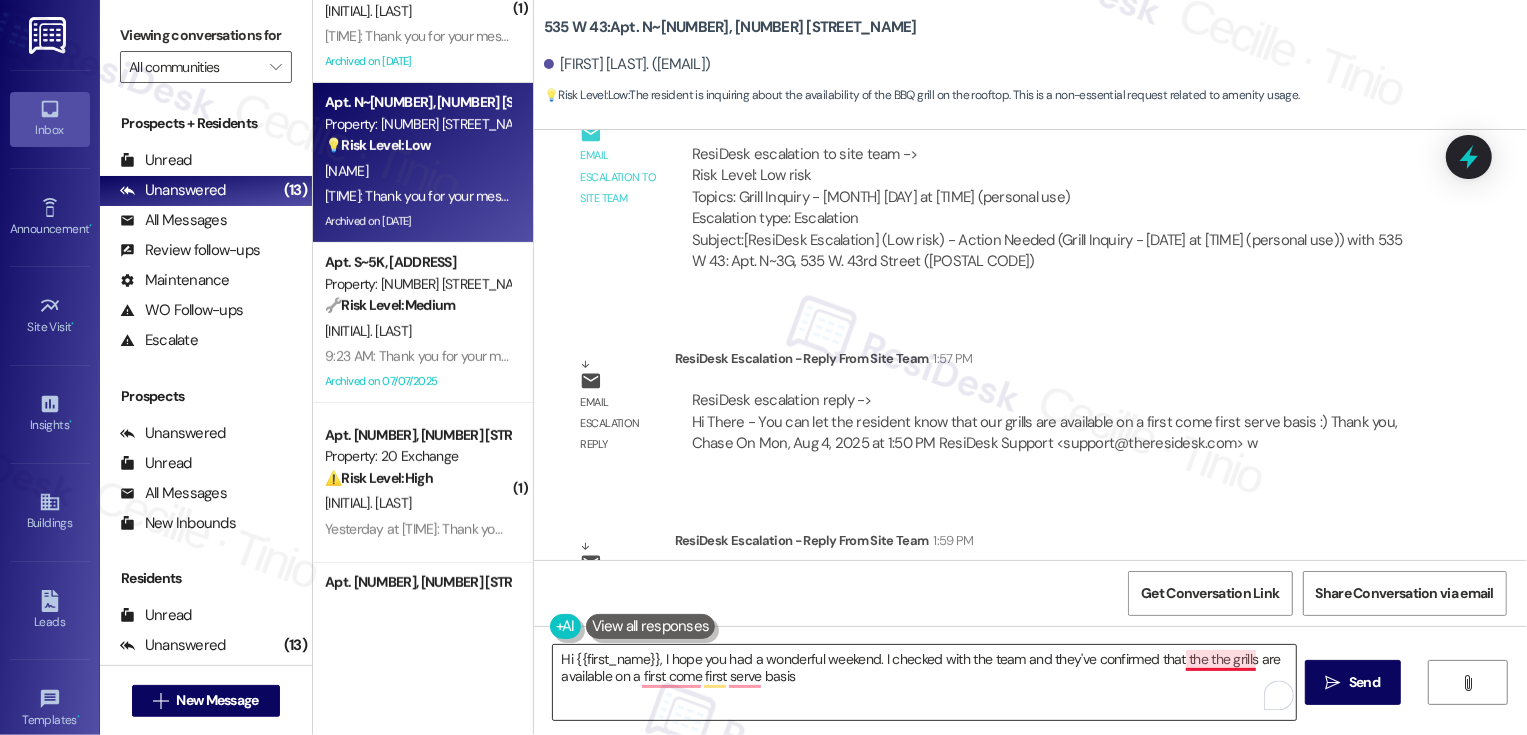 click on "Hi {{first_name}}, I hope you had a wonderful weekend. I checked with the team and they've confirmed that the the grills are available on a first come first serve basis" at bounding box center (924, 682) 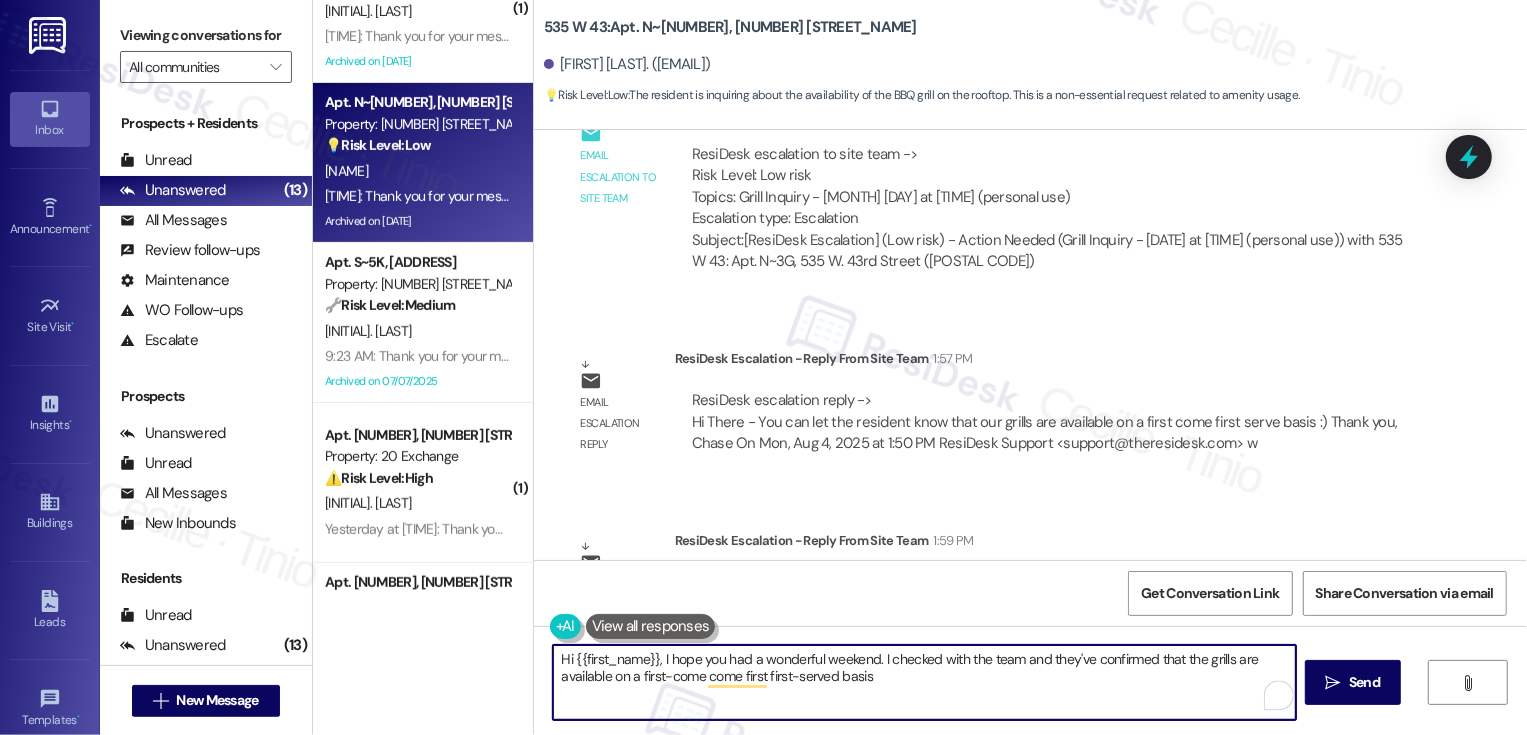 click on "Hi {{first_name}}, I hope you had a wonderful weekend. I checked with the team and they've confirmed that the grills are available on a first-come come first first-served basis" at bounding box center [924, 682] 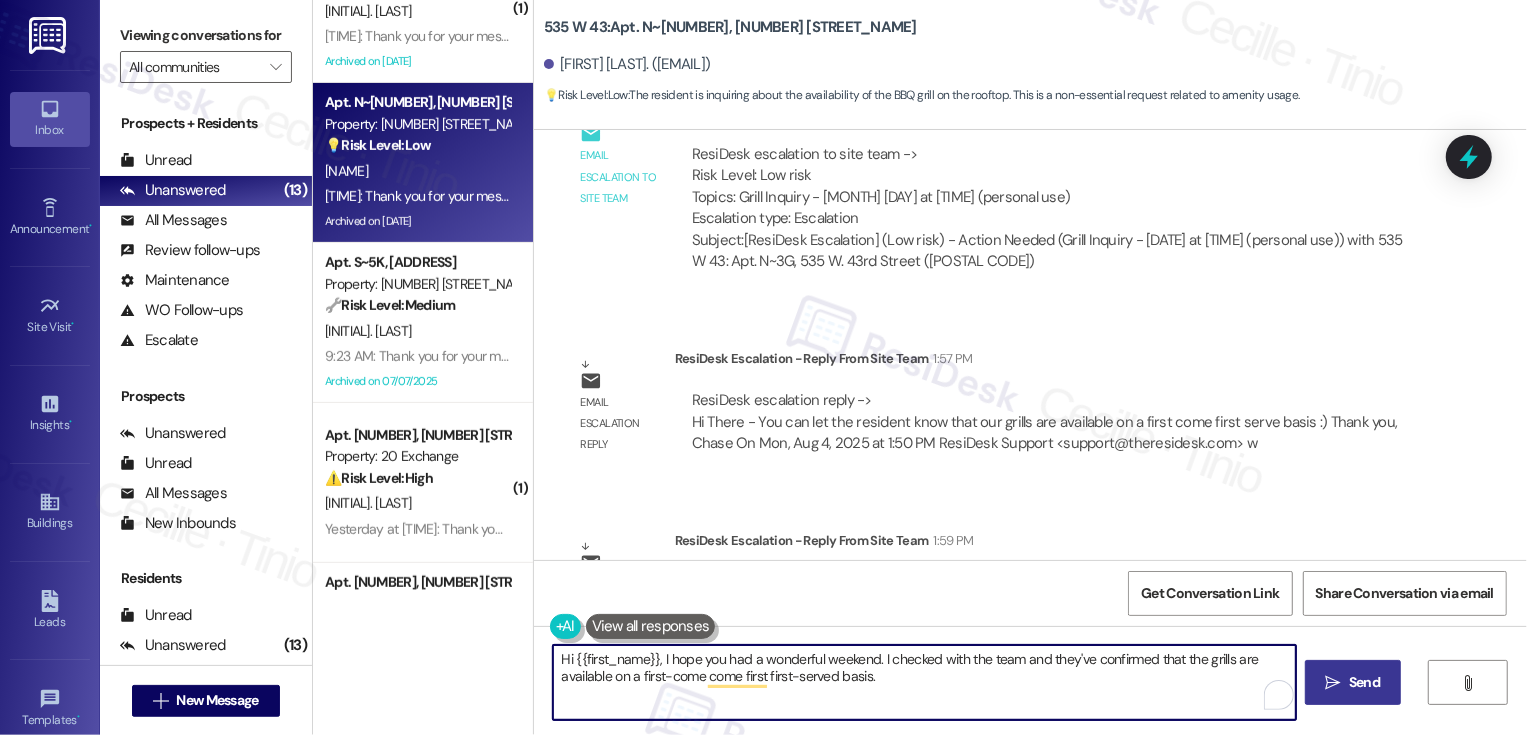 type on "Hi {{first_name}}, I hope you had a wonderful weekend. I checked with the team and they've confirmed that the grills are available on a first-come come first first-served basis." 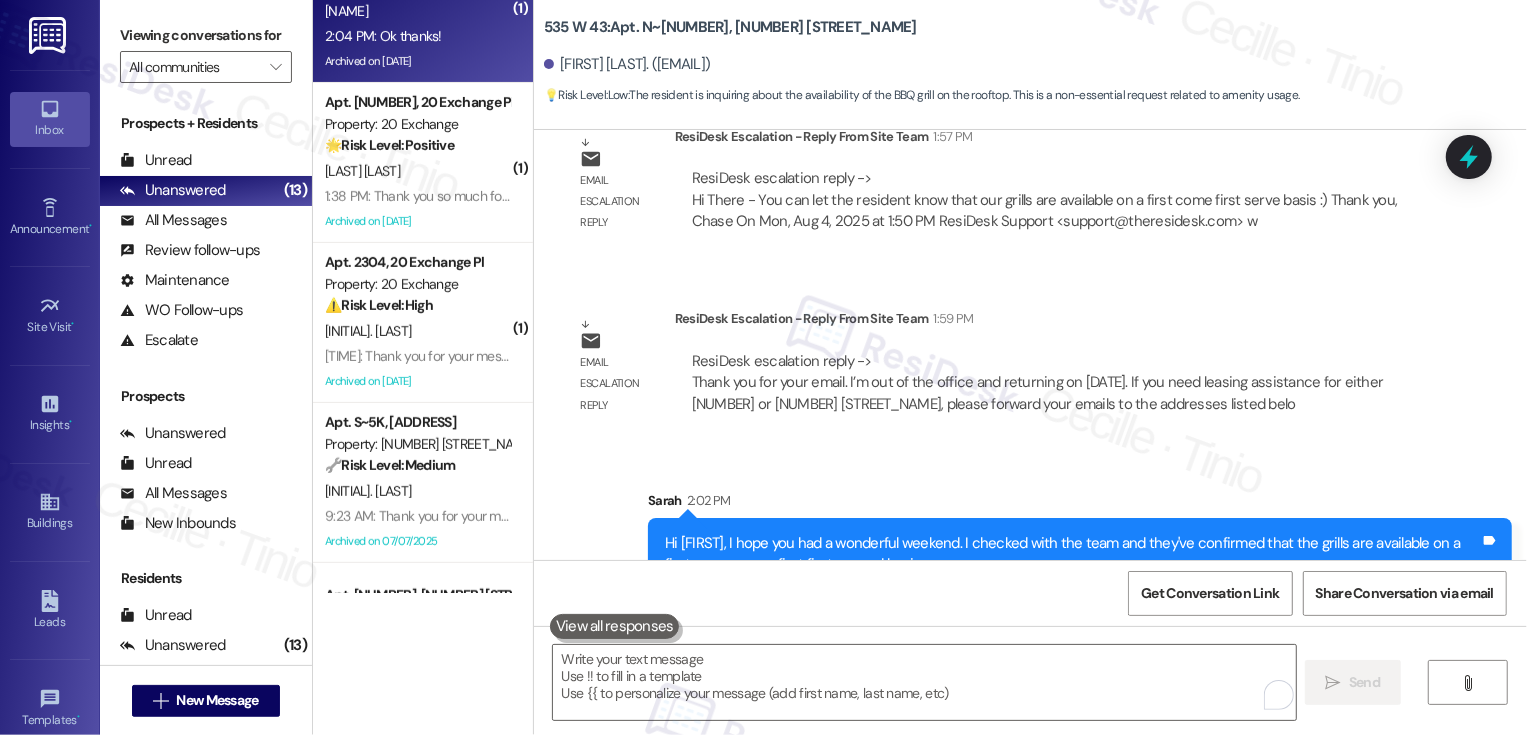 scroll, scrollTop: 14062, scrollLeft: 0, axis: vertical 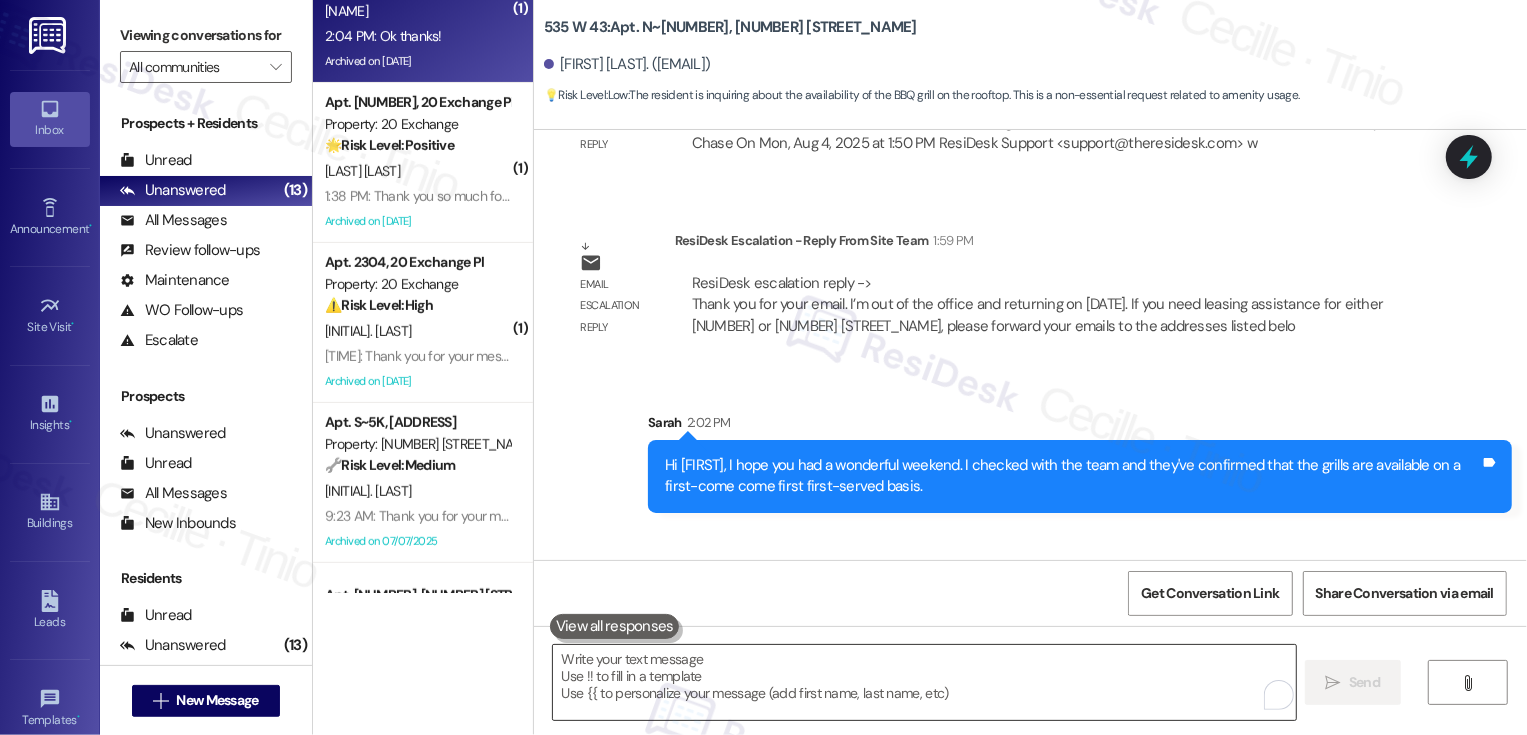 click at bounding box center (924, 682) 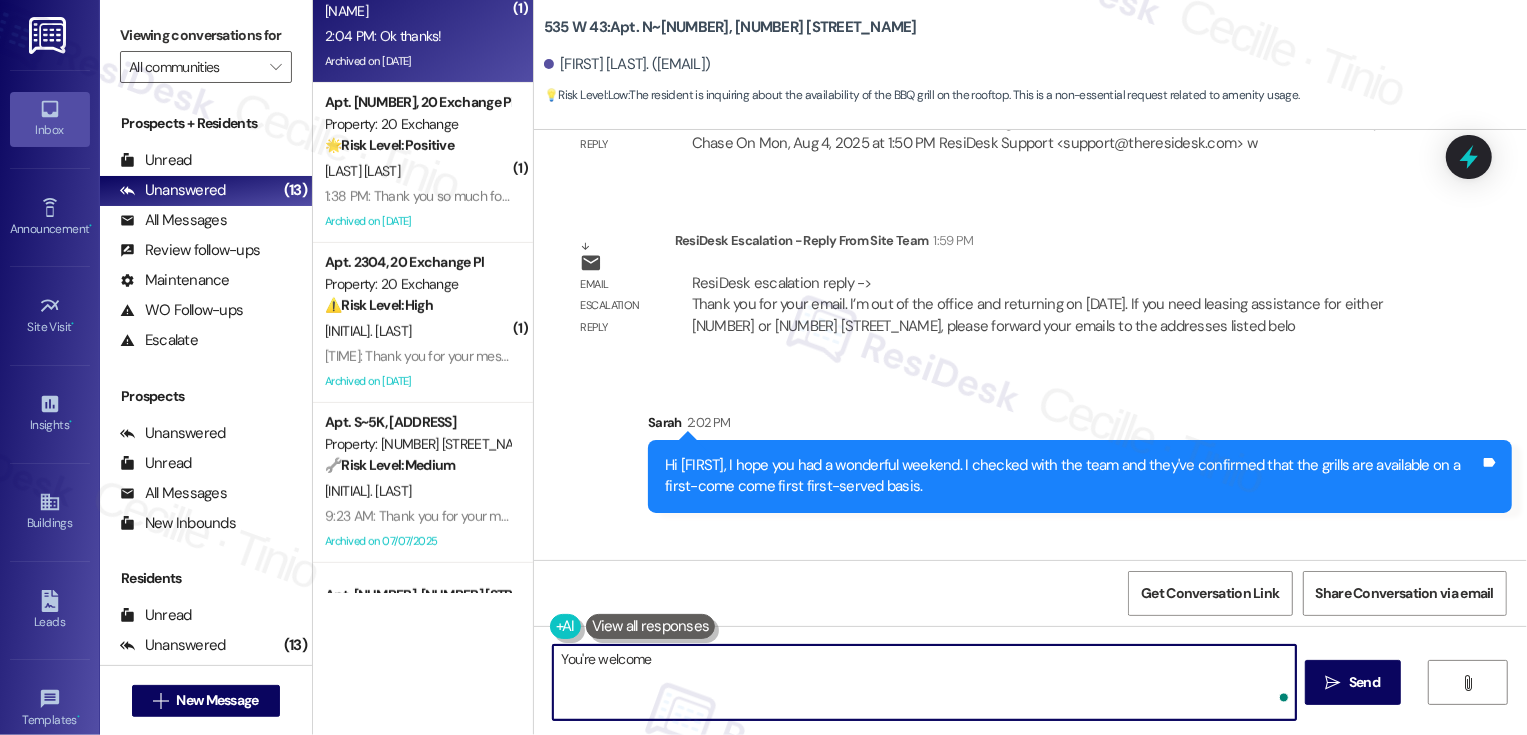 type on "You're welcome!" 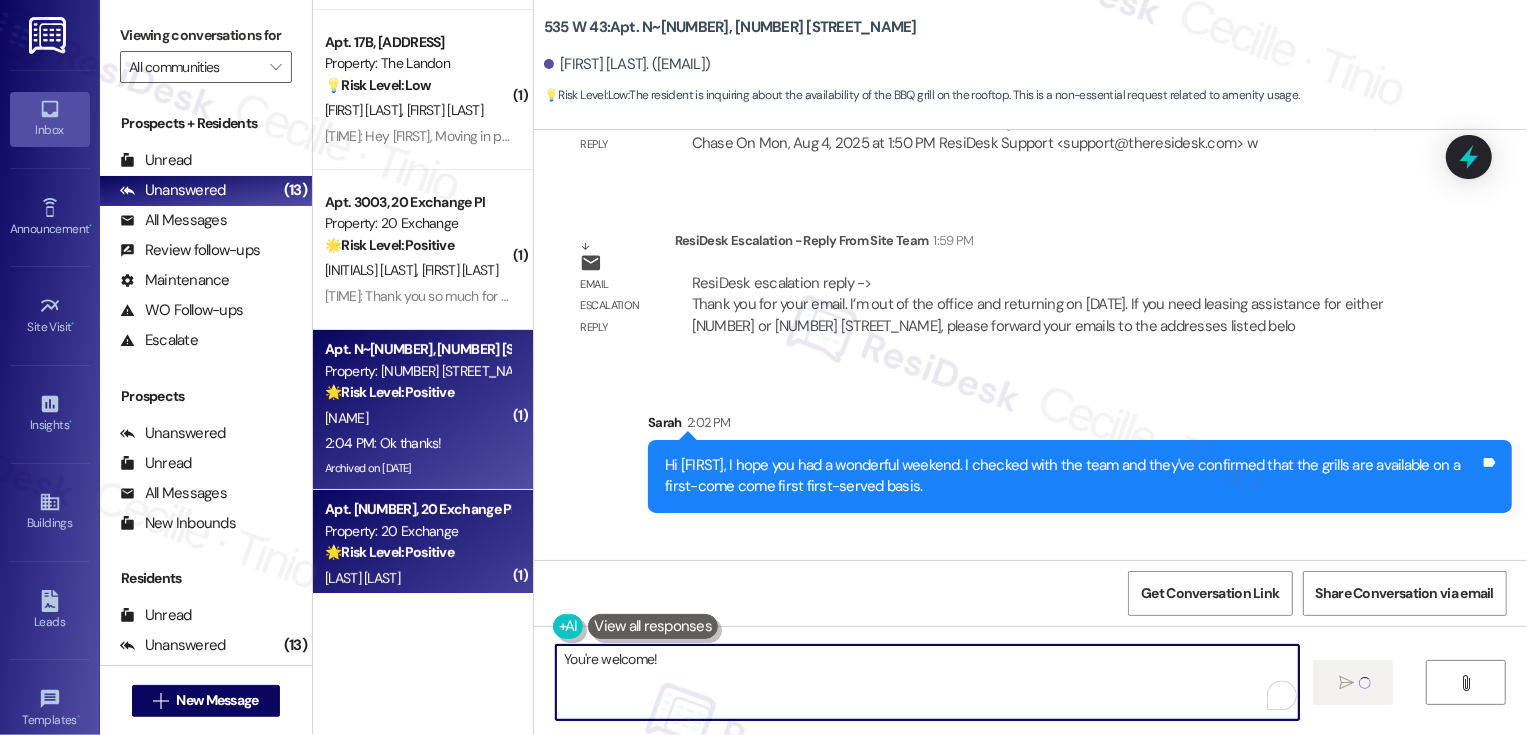 scroll, scrollTop: 0, scrollLeft: 0, axis: both 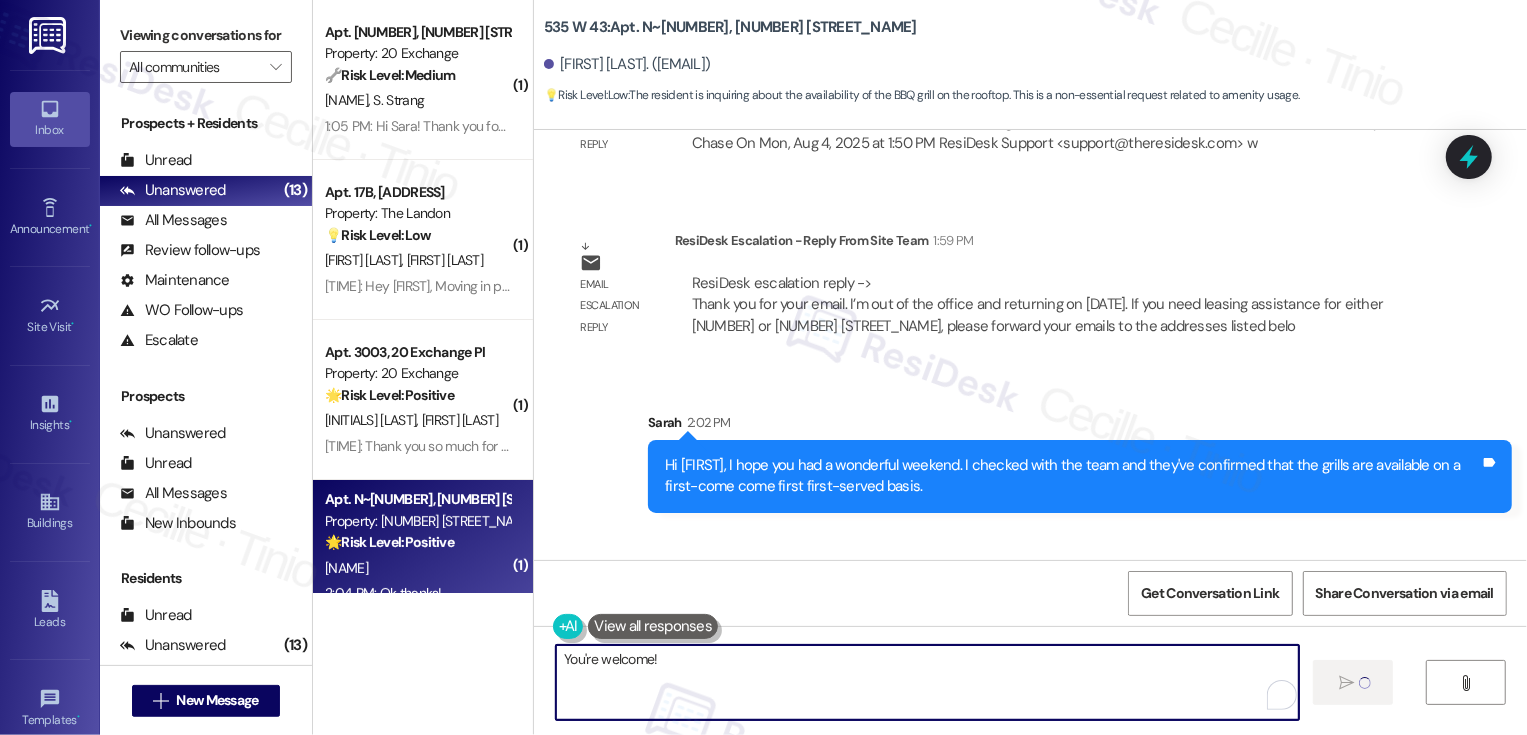 type 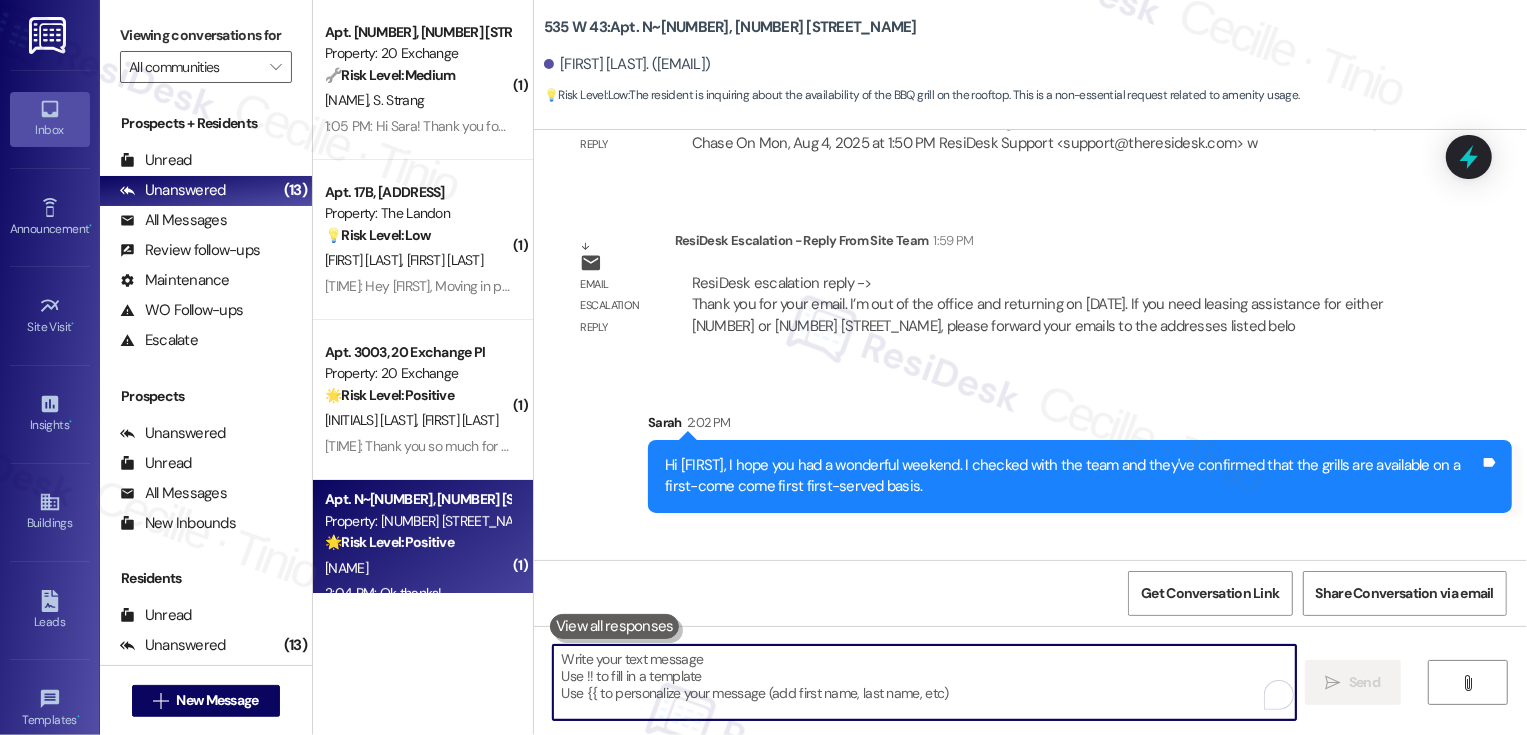 scroll, scrollTop: 14061, scrollLeft: 0, axis: vertical 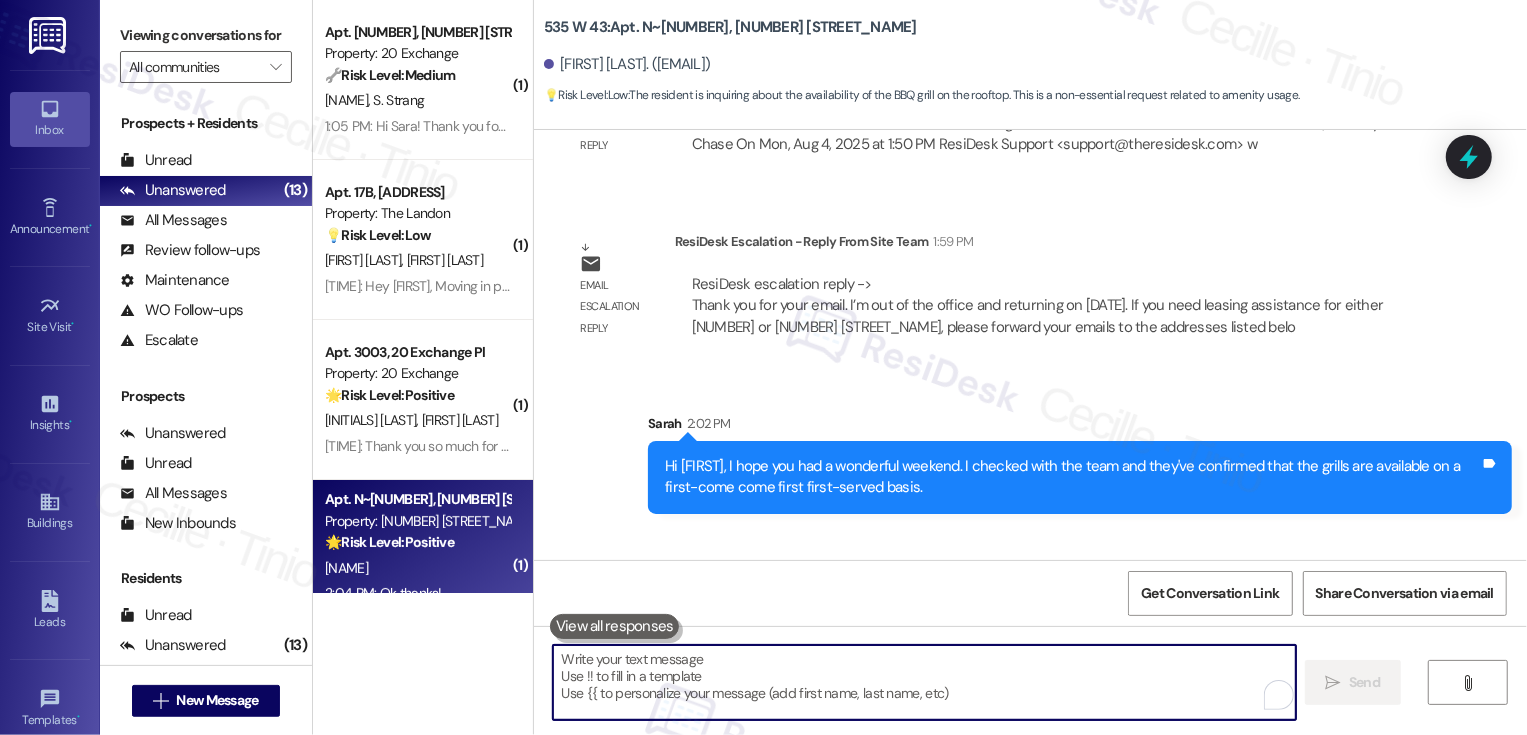 click on "1:05 PM: Hi Sara! Thank you for your message. It has been a wonderful experience living at 20 exchange! I was wondering if I can get your help?
Due to some unforeseen circumstances, I am in need of some more space. I know I am in the middle of my current lease, but I was wondering if it would be possible to upgrade to a bigger apartment?  1:05 PM: Hi Sara! Thank you for your message. It has been a wonderful experience living at 20 exchange! I was wondering if I can get your help?
Due to some unforeseen circumstances, I am in need of some more space. I know I am in the middle of my current lease, but I was wondering if it would be possible to upgrade to a bigger apartment?" at bounding box center (1317, 126) 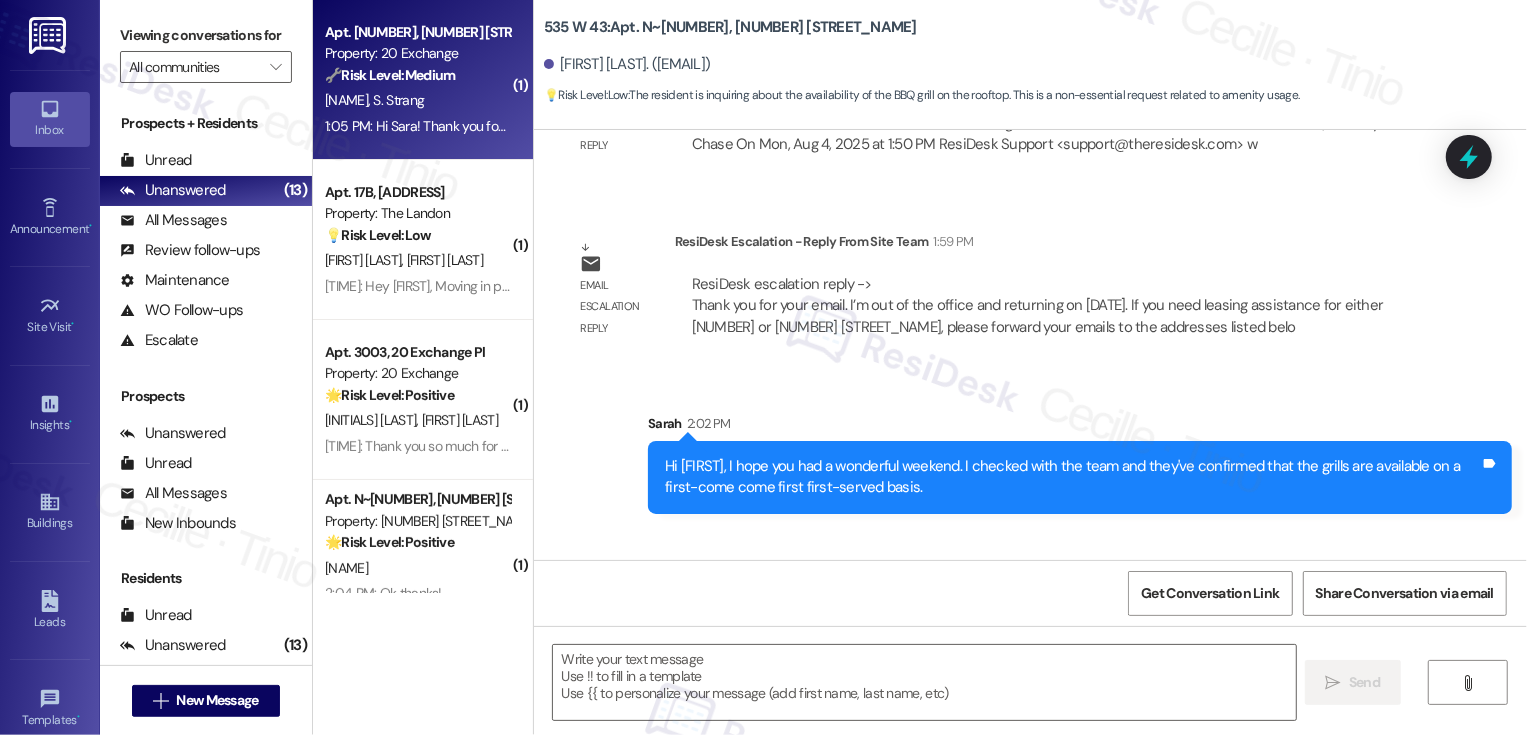 click on "1:05 PM: Hi Sara! Thank you for your message. It has been a wonderful experience living at 20 exchange! I was wondering if I can get your help?
Due to some unforeseen circumstances, I am in need of some more space. I know I am in the middle of my current lease, but I was wondering if it would be possible to upgrade to a bigger apartment?  1:05 PM: Hi Sara! Thank you for your message. It has been a wonderful experience living at 20 exchange! I was wondering if I can get your help?
Due to some unforeseen circumstances, I am in need of some more space. I know I am in the middle of my current lease, but I was wondering if it would be possible to upgrade to a bigger apartment?" at bounding box center (1317, 126) 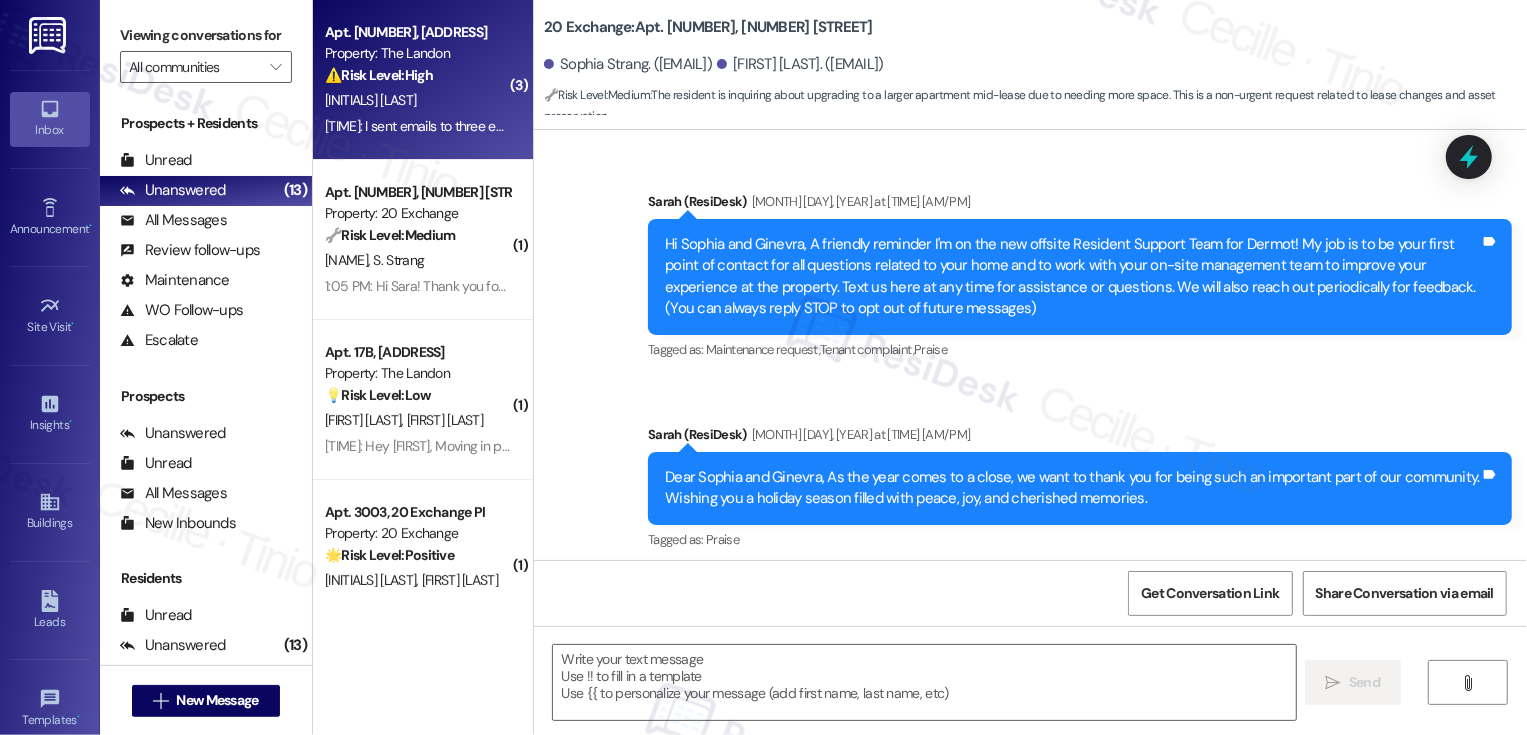 type on "Fetching suggested responses. Please feel free to read through the conversation in the meantime." 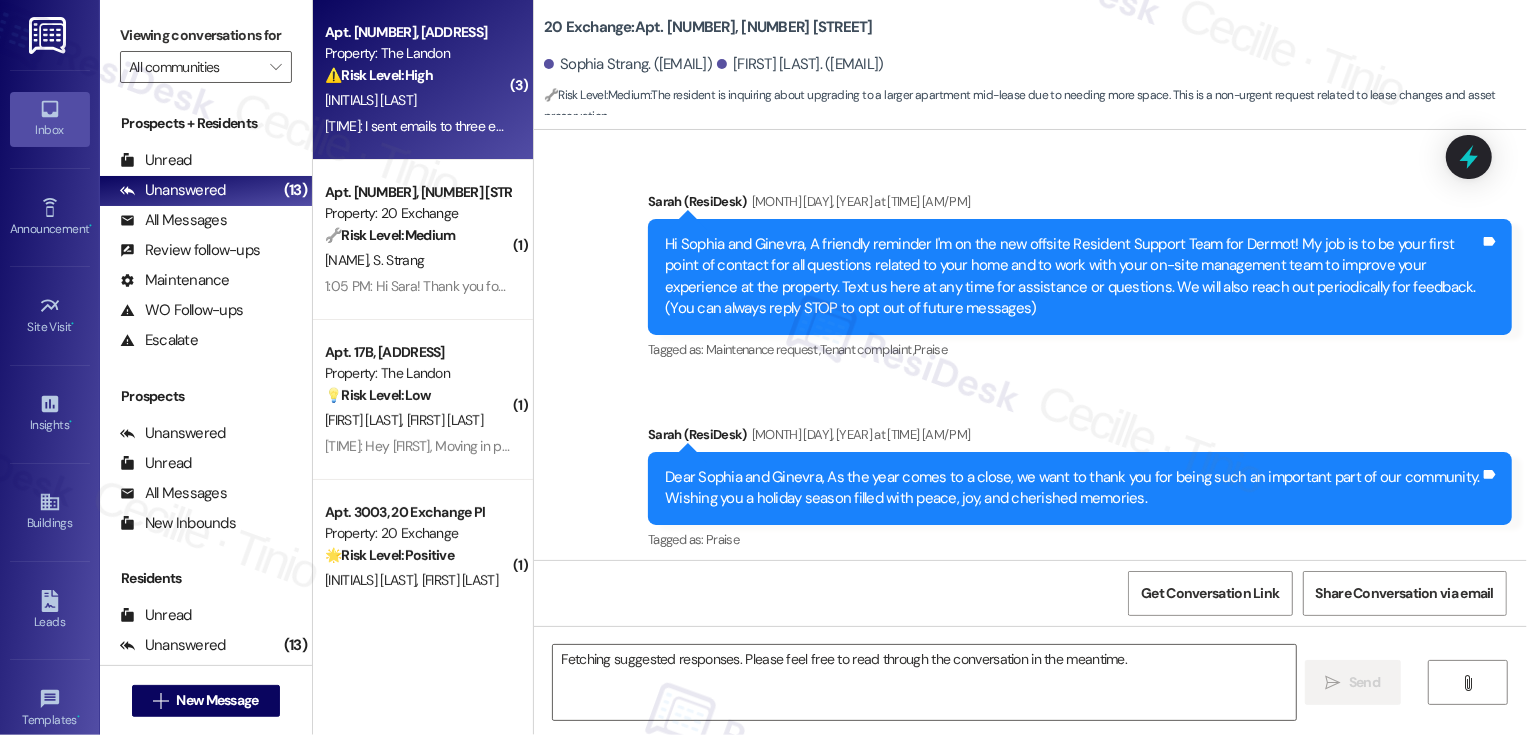 scroll, scrollTop: 2953, scrollLeft: 0, axis: vertical 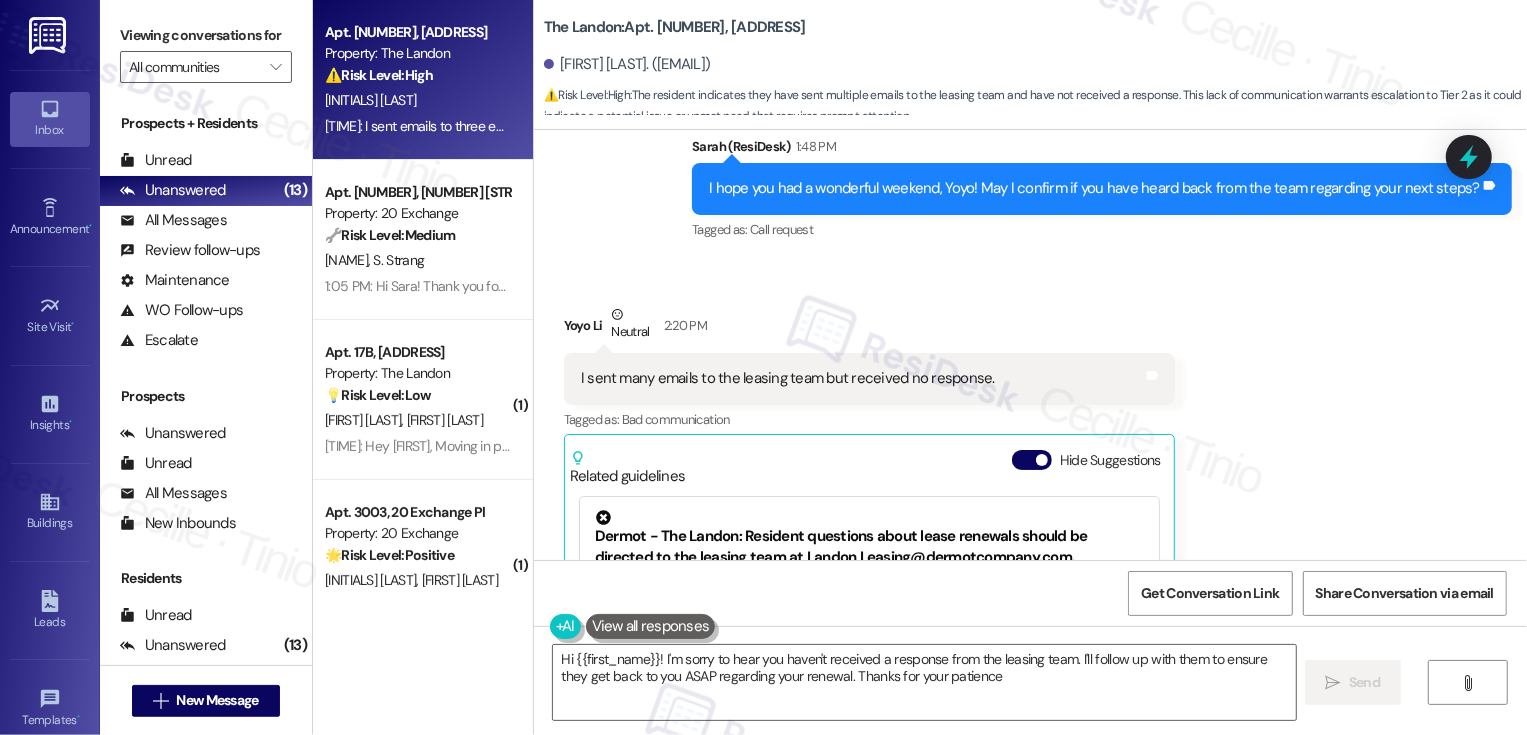 type on "Hi {{first_name}}! I'm sorry to hear you haven't received a response from the leasing team. I'll follow up with them to ensure they get back to you ASAP regarding your renewal. Thanks for your patience!" 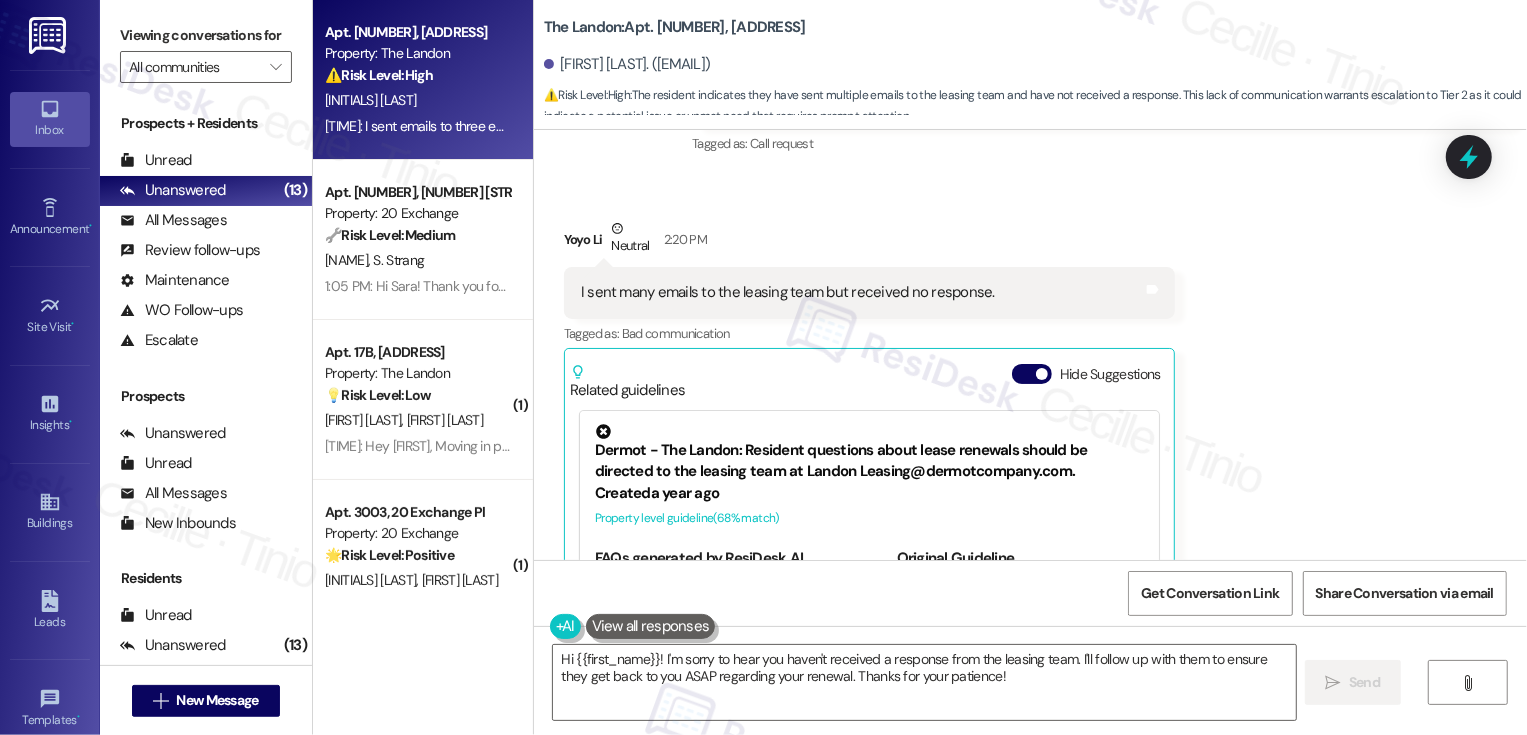 scroll, scrollTop: 15353, scrollLeft: 0, axis: vertical 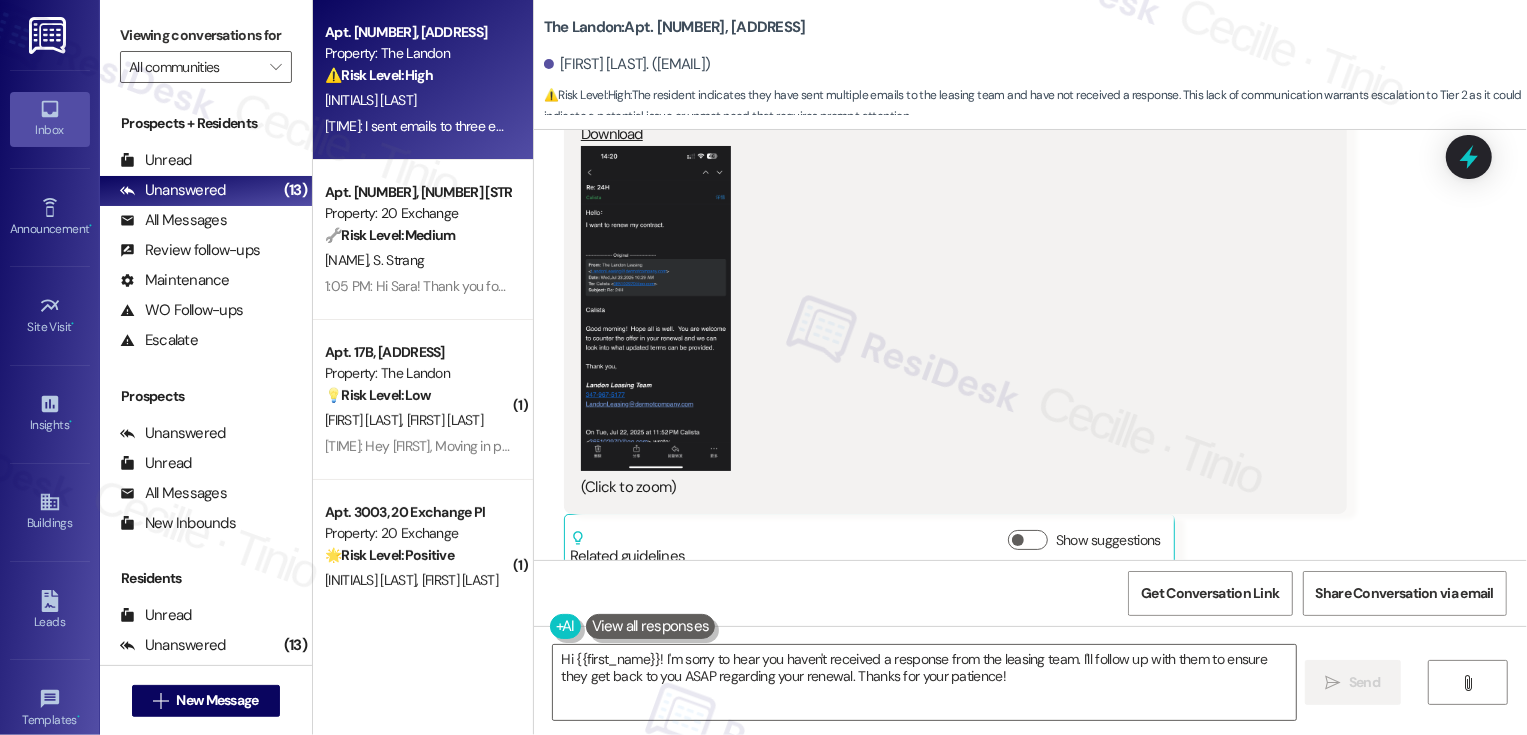 click at bounding box center [656, 308] 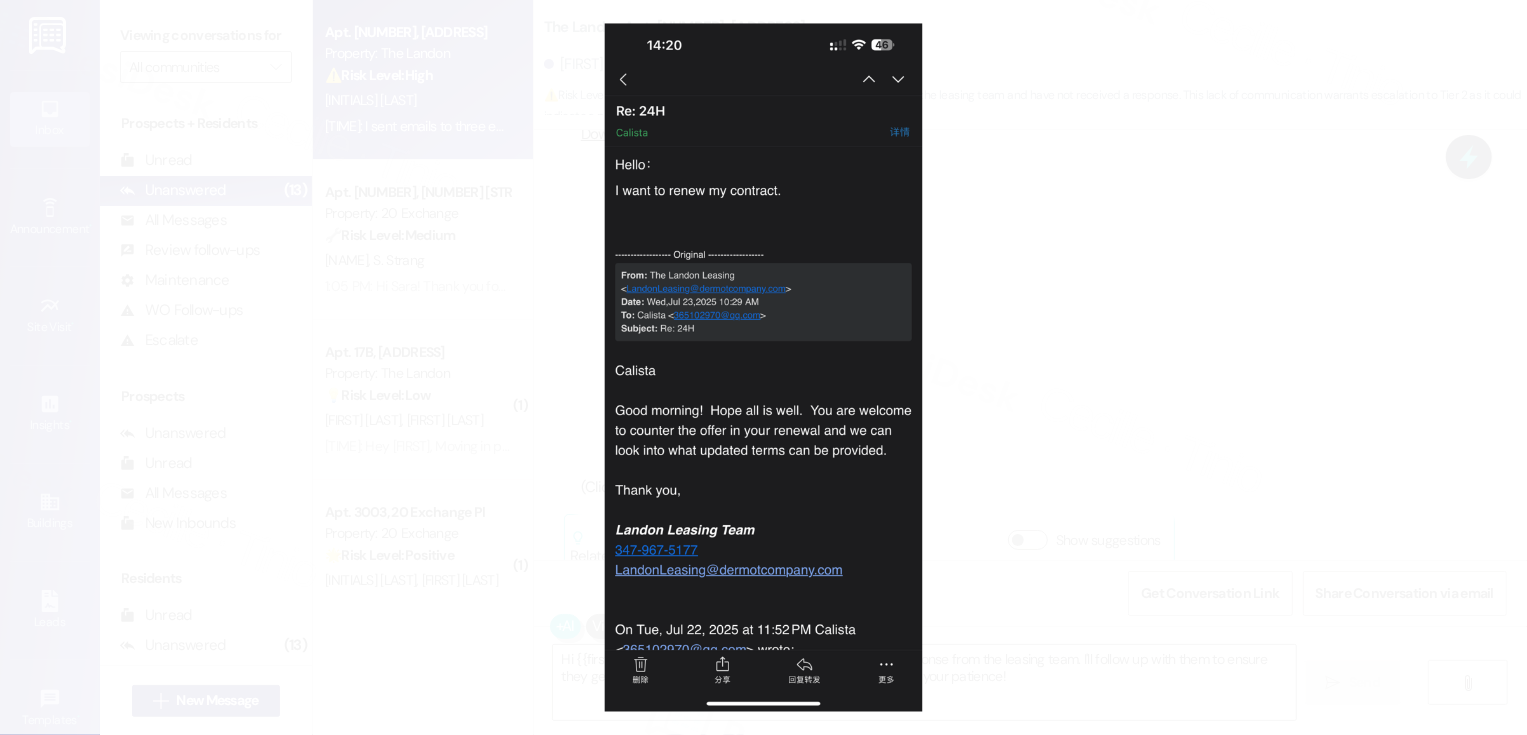 click at bounding box center [763, 367] 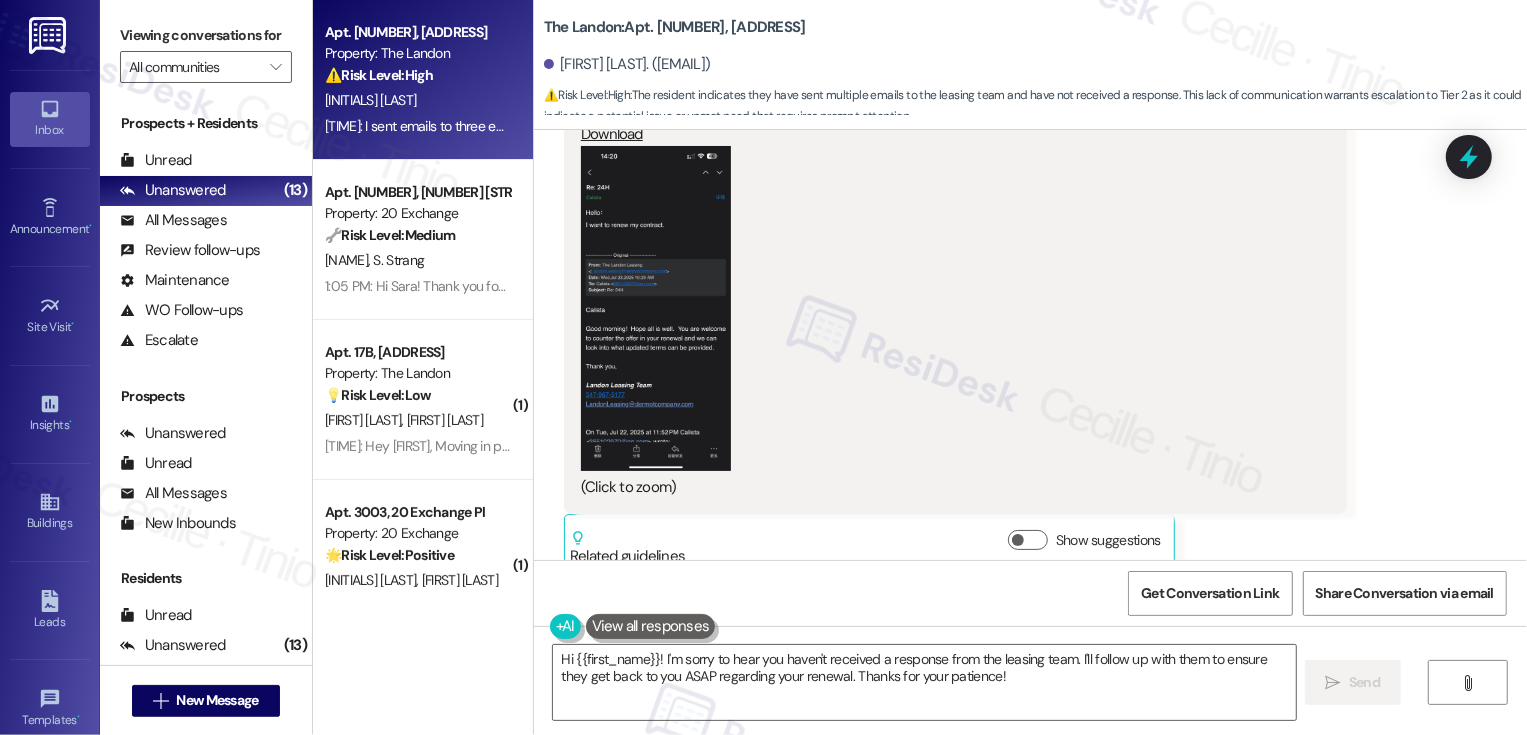 scroll, scrollTop: 16220, scrollLeft: 0, axis: vertical 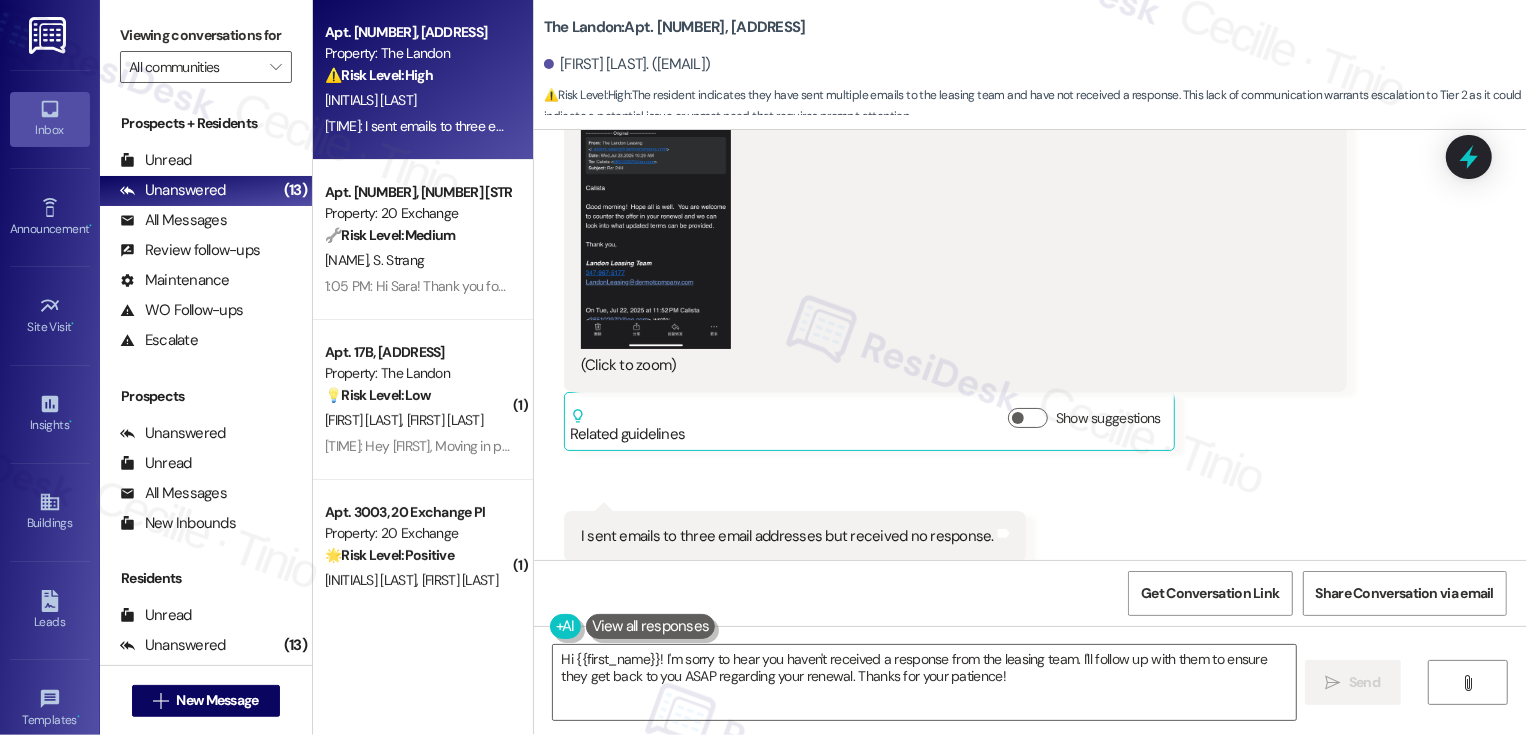 click on "I sent emails to three email addresses but received no response." at bounding box center [787, 536] 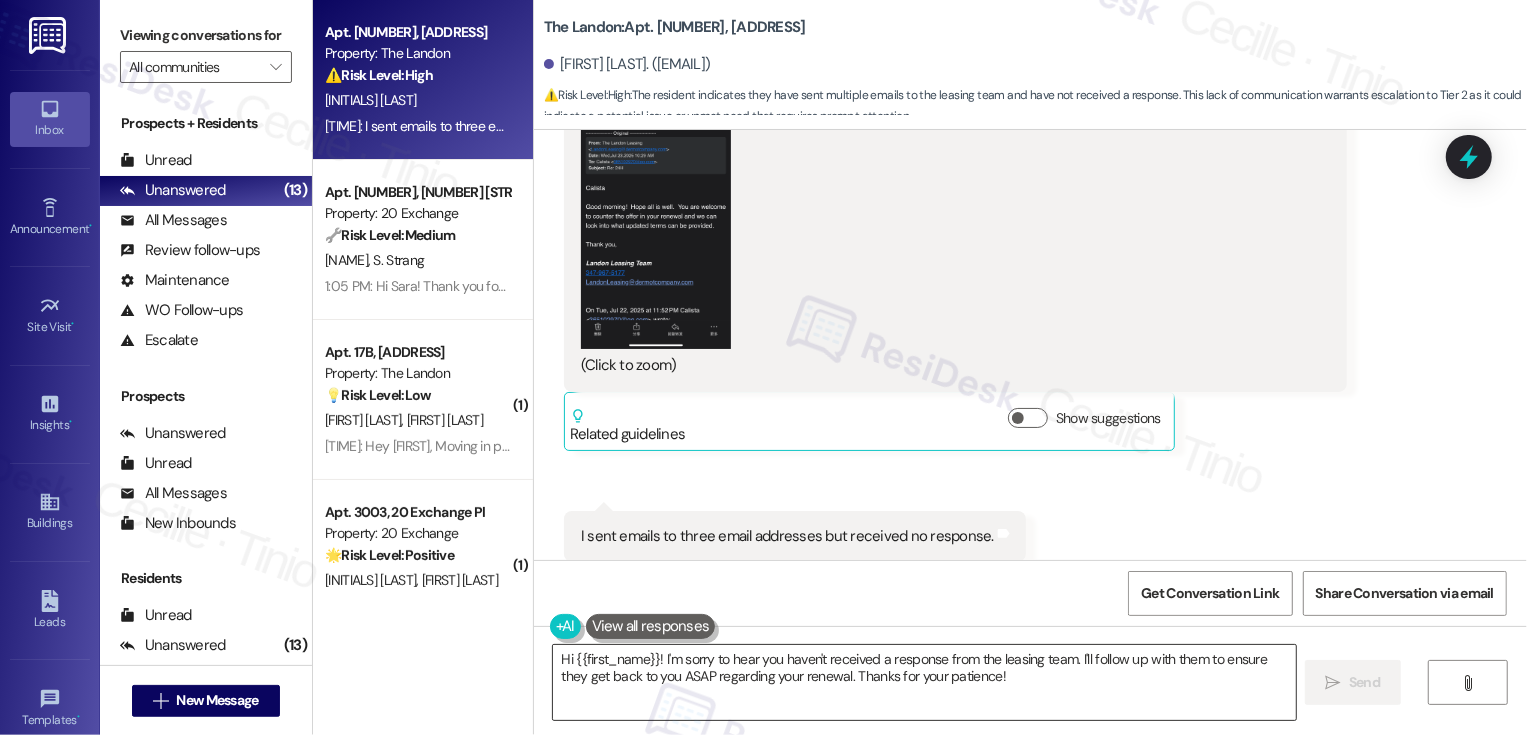 click on "Hi {{first_name}}! I'm sorry to hear you haven't received a response from the leasing team. I'll follow up with them to ensure they get back to you ASAP regarding your renewal. Thanks for your patience!" at bounding box center (924, 682) 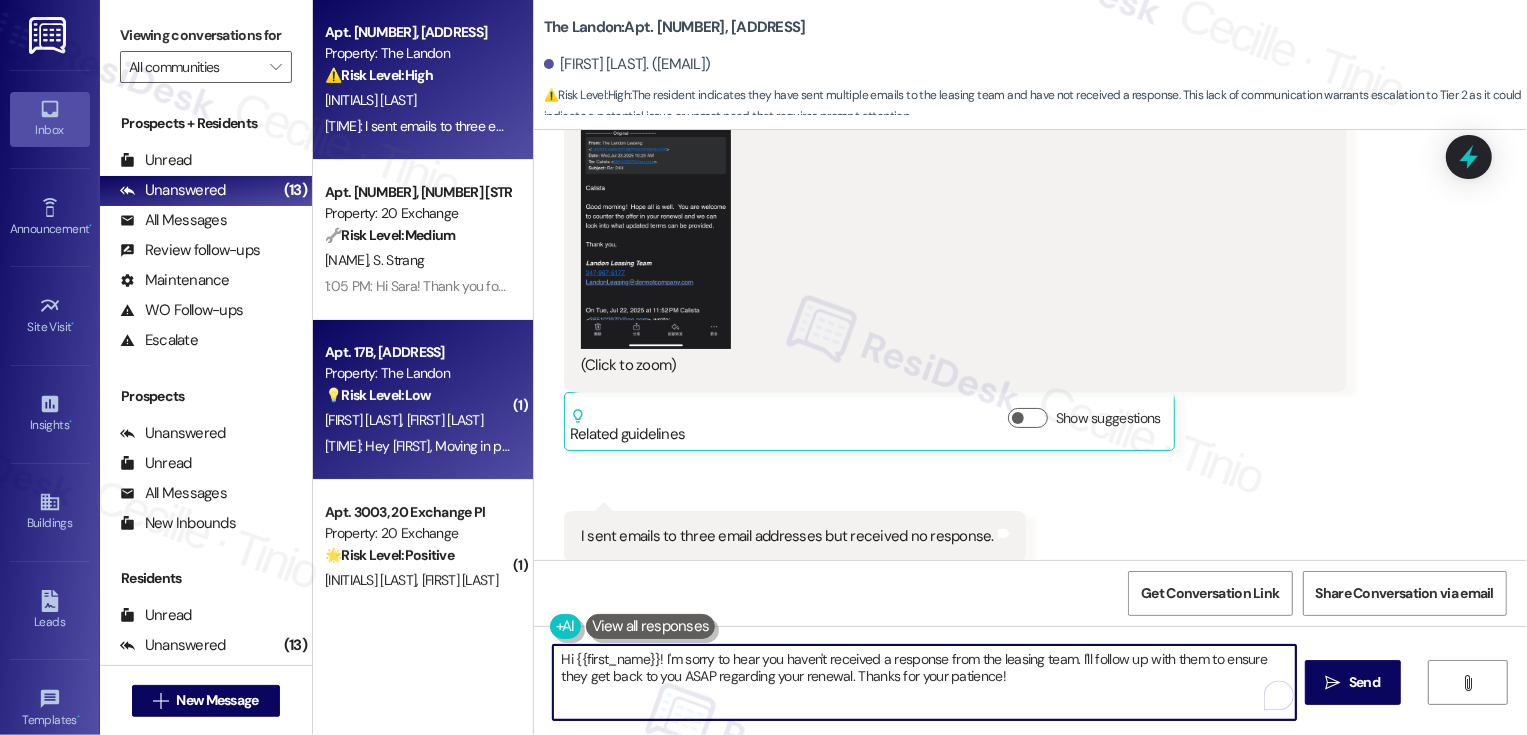 click on "1:02 PM: Hey Sarah, Moving in process is very smooth. Had no major issues.
We would have loved if the windows in the apartment are clean prior moving in. We requested it for cleaning after the moving in...  1:02 PM: Hey Sarah, Moving in process is very smooth. Had no major issues.
We would have loved if the windows in the apartment are clean prior moving in. We requested it for cleaning after the moving in..." at bounding box center (913, 446) 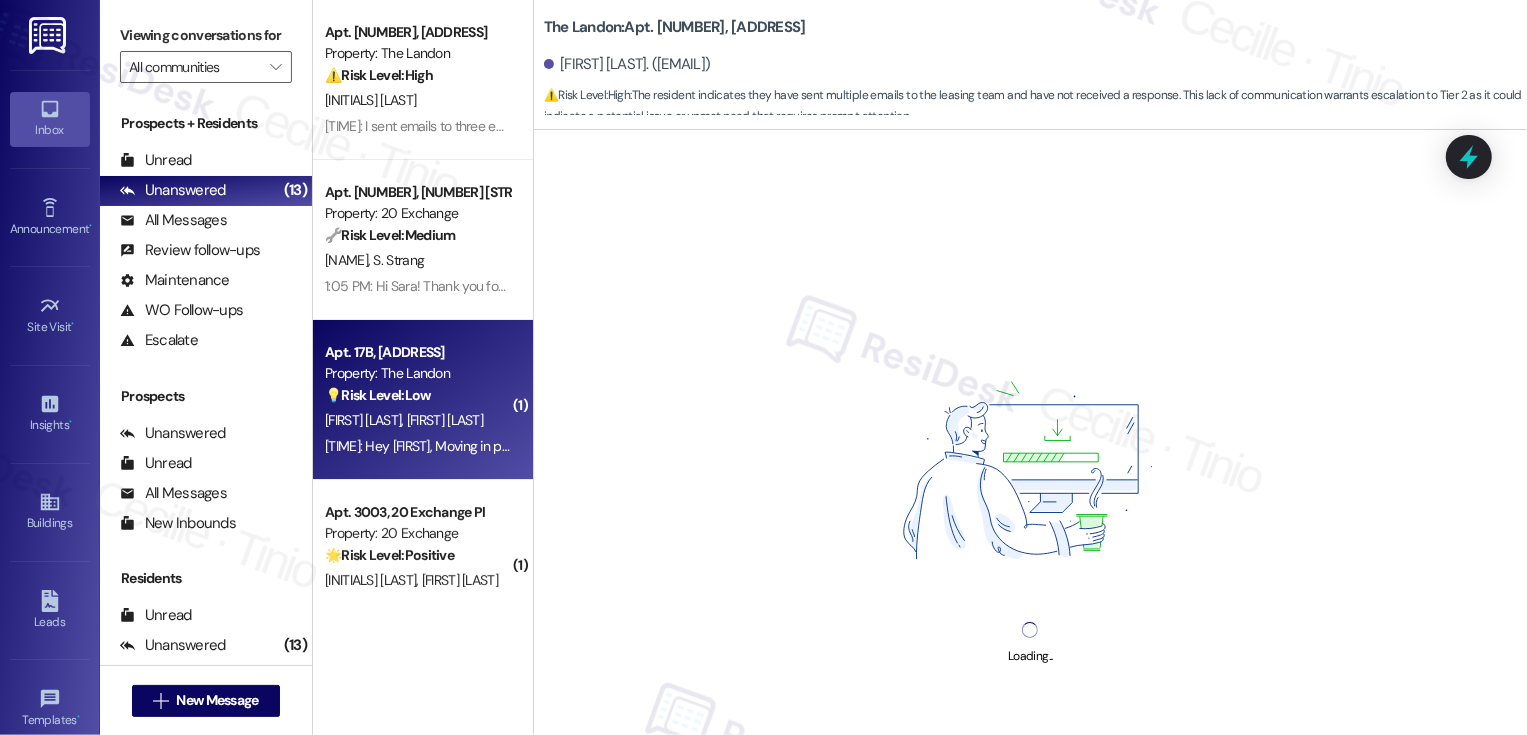 click on "M. Gannabathala A. Munthala" at bounding box center (417, 420) 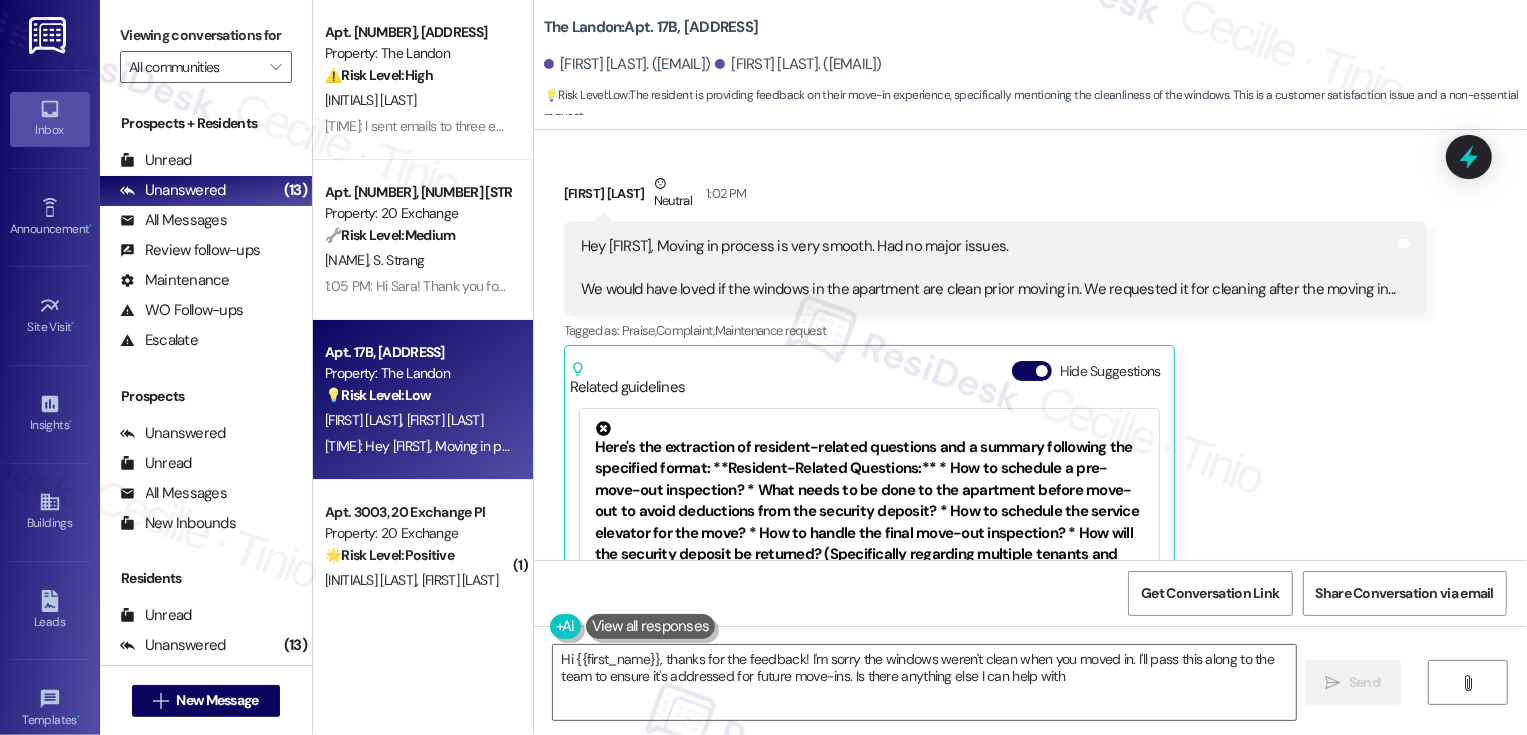 type on "Hi {{first_name}}, thanks for the feedback! I'm sorry the windows weren't clean when you moved in. I'll pass this along to the team to ensure it's addressed for future move-ins. Is there anything else I can help with?" 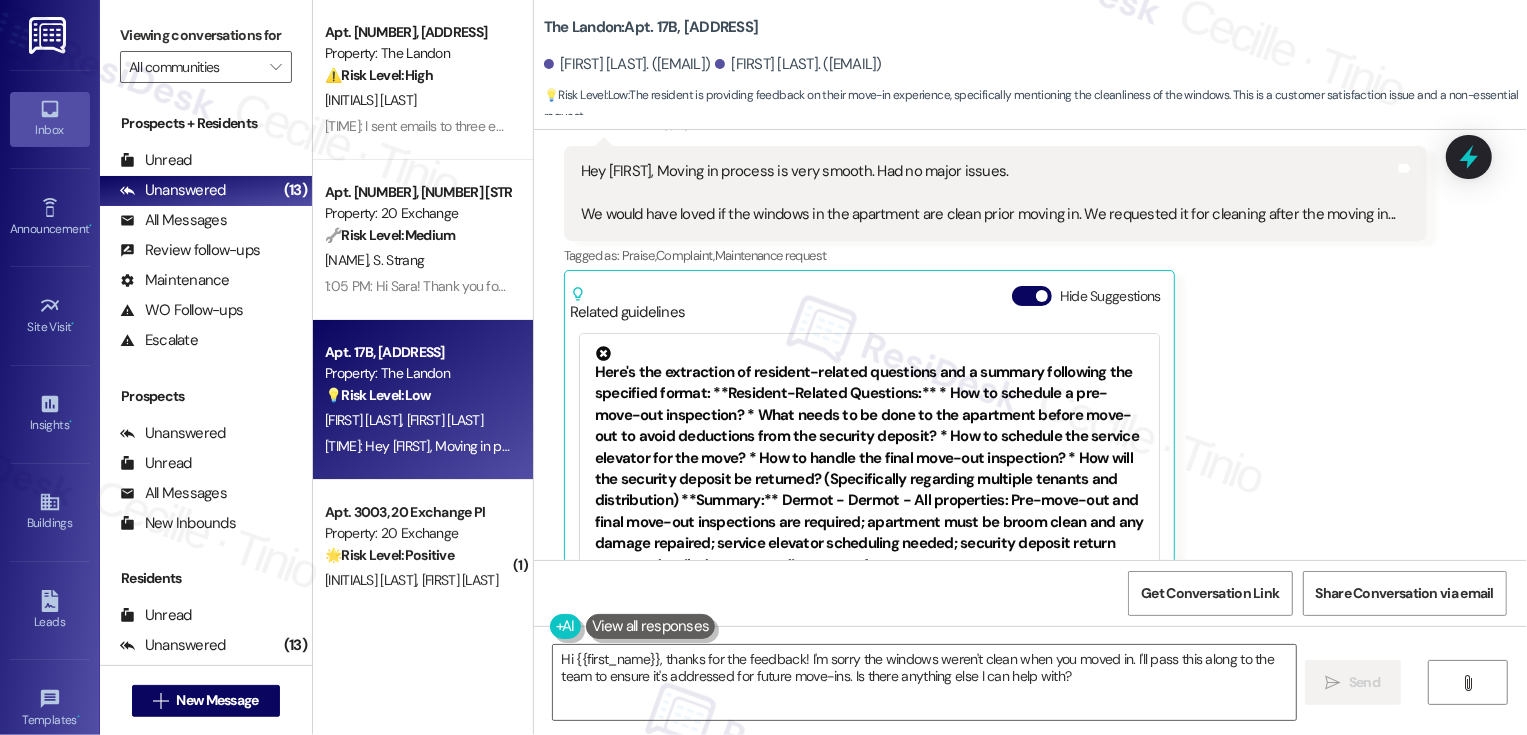 scroll, scrollTop: 502, scrollLeft: 0, axis: vertical 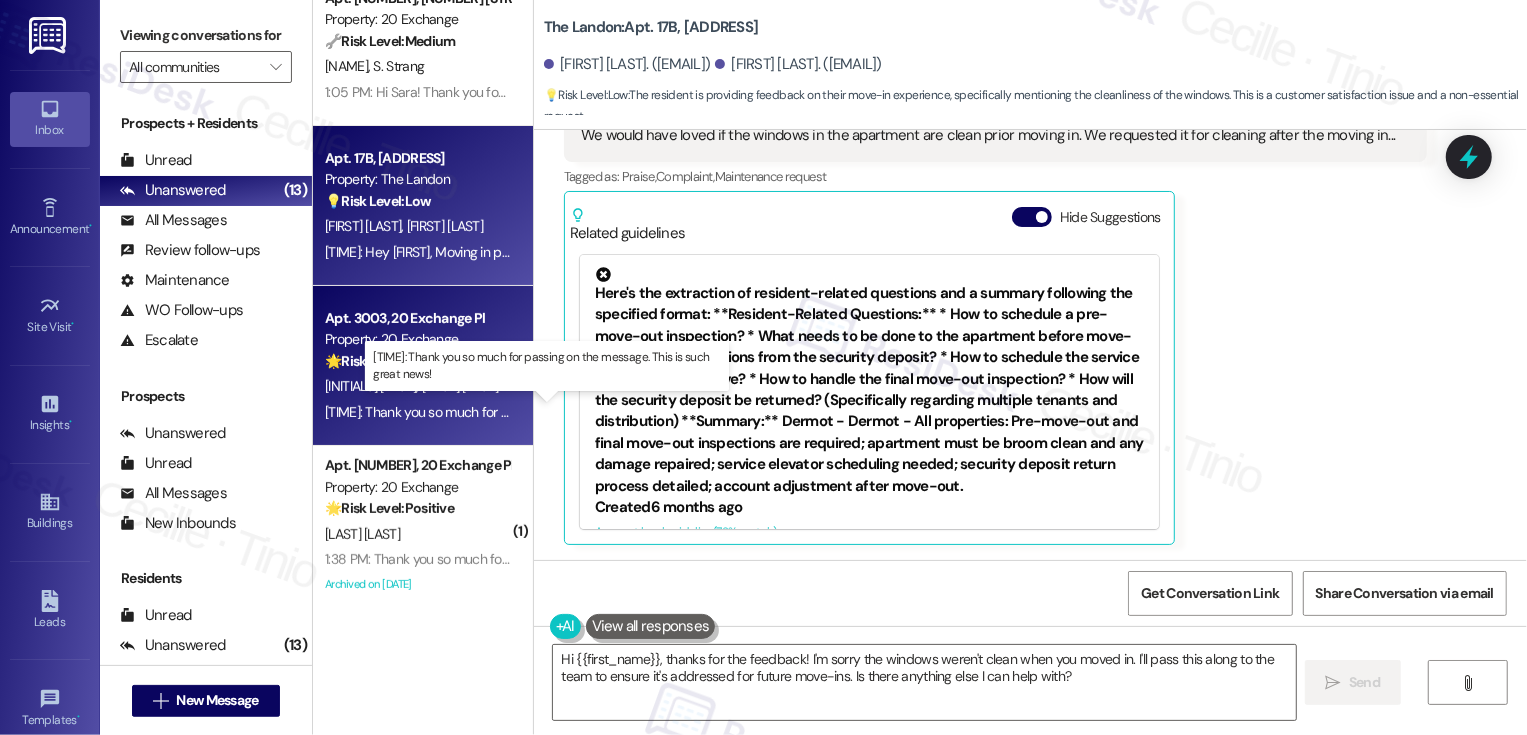 click on "2:09 PM: Thank you so much for passing on the message. This is such great news! 2:09 PM: Thank you so much for passing on the message. This is such great news!" at bounding box center [555, 412] 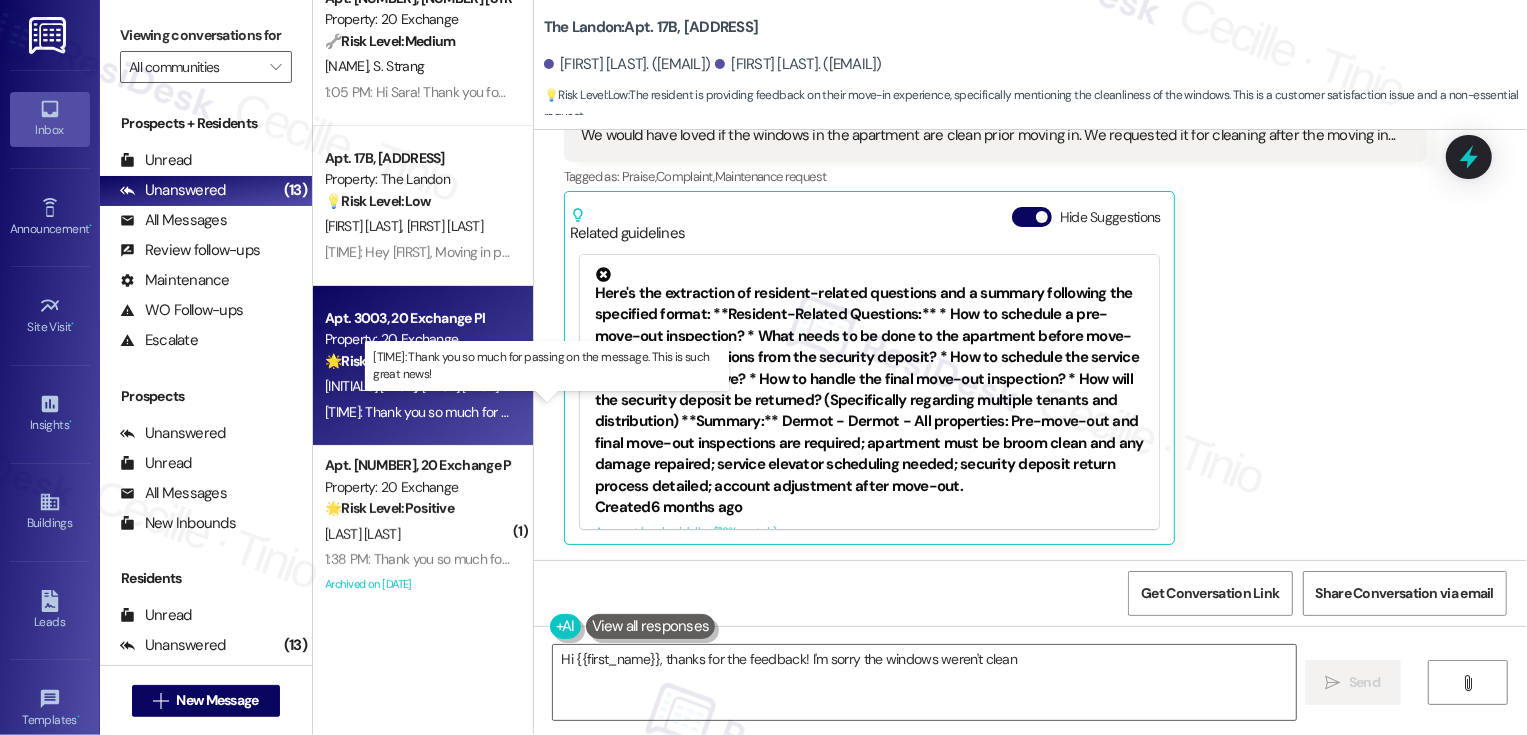 type on "Hi {{first_name}}, thanks for the feedback! I'm sorry the windows weren't clean" 